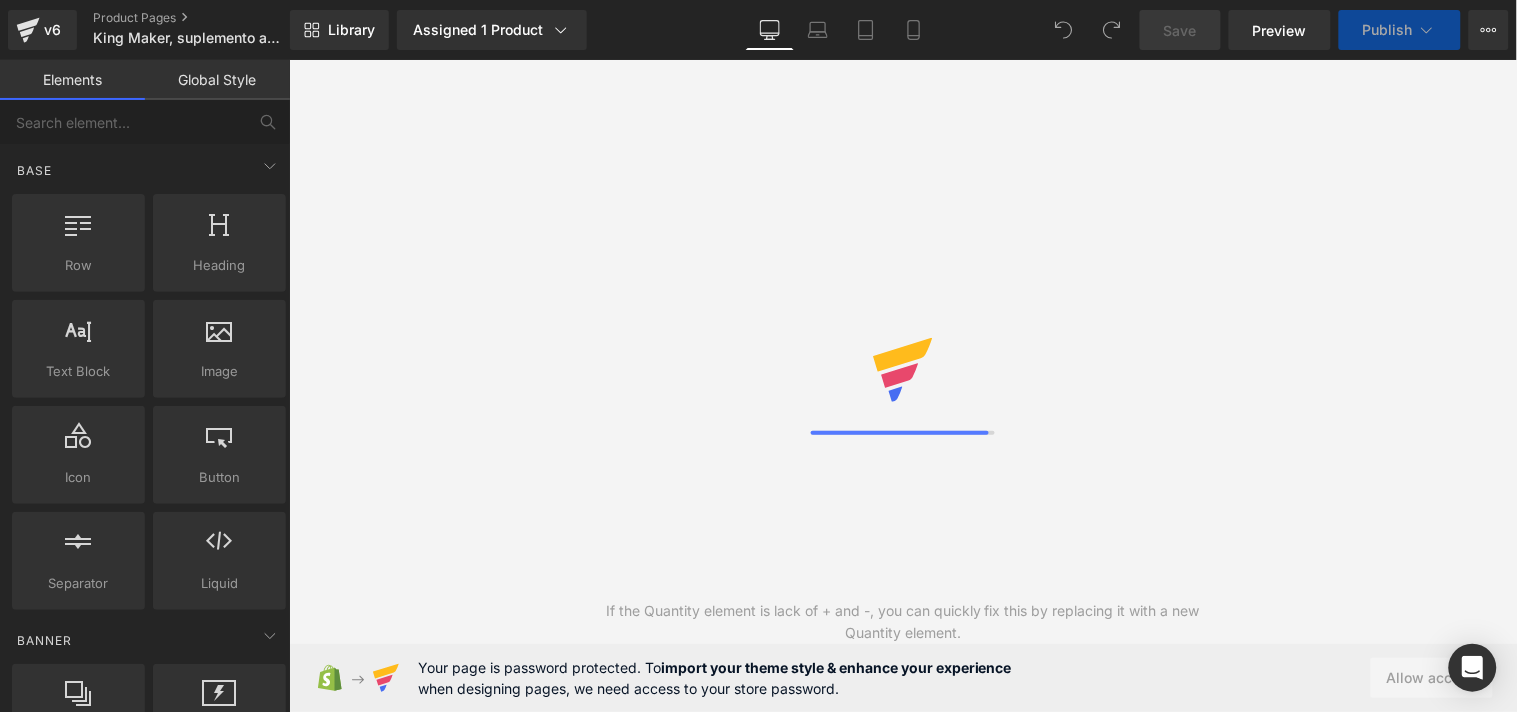 scroll, scrollTop: 0, scrollLeft: 0, axis: both 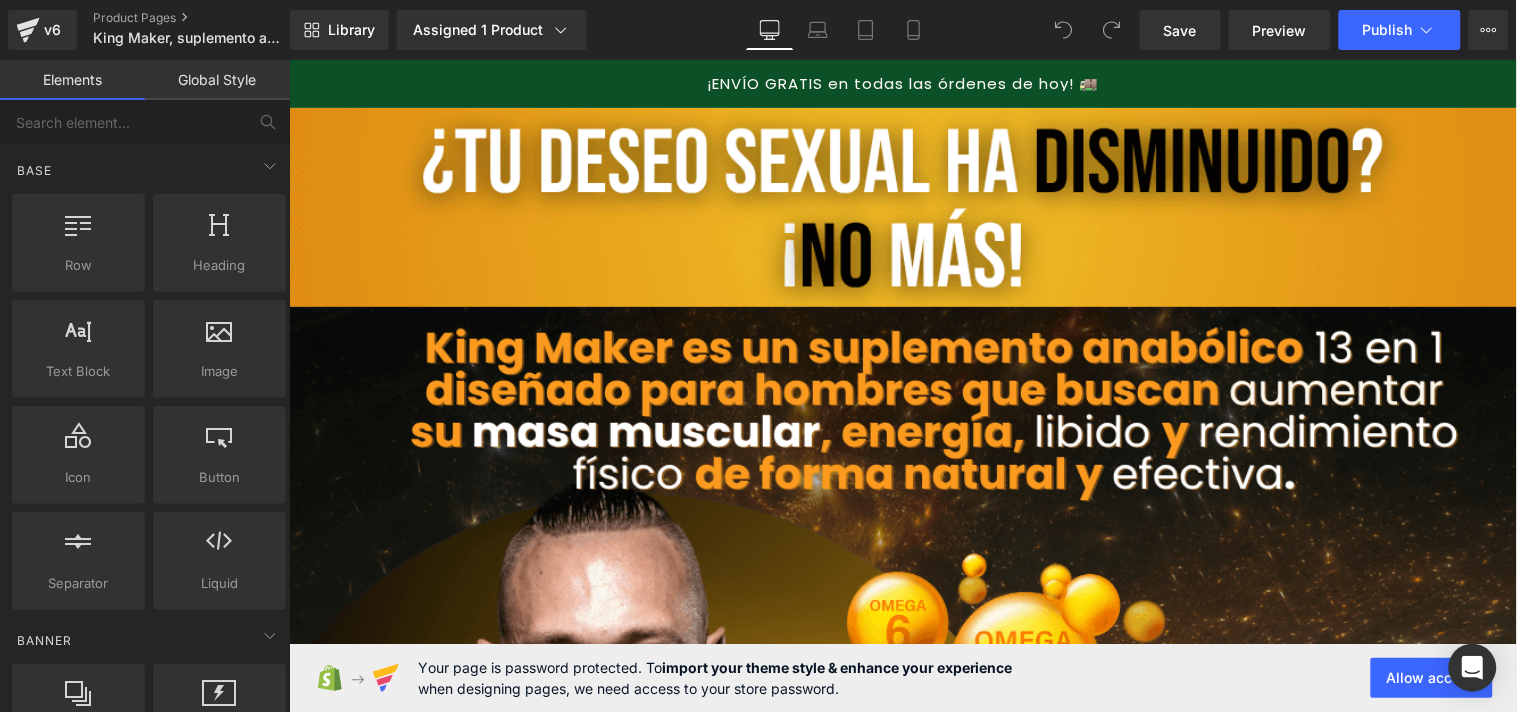 click 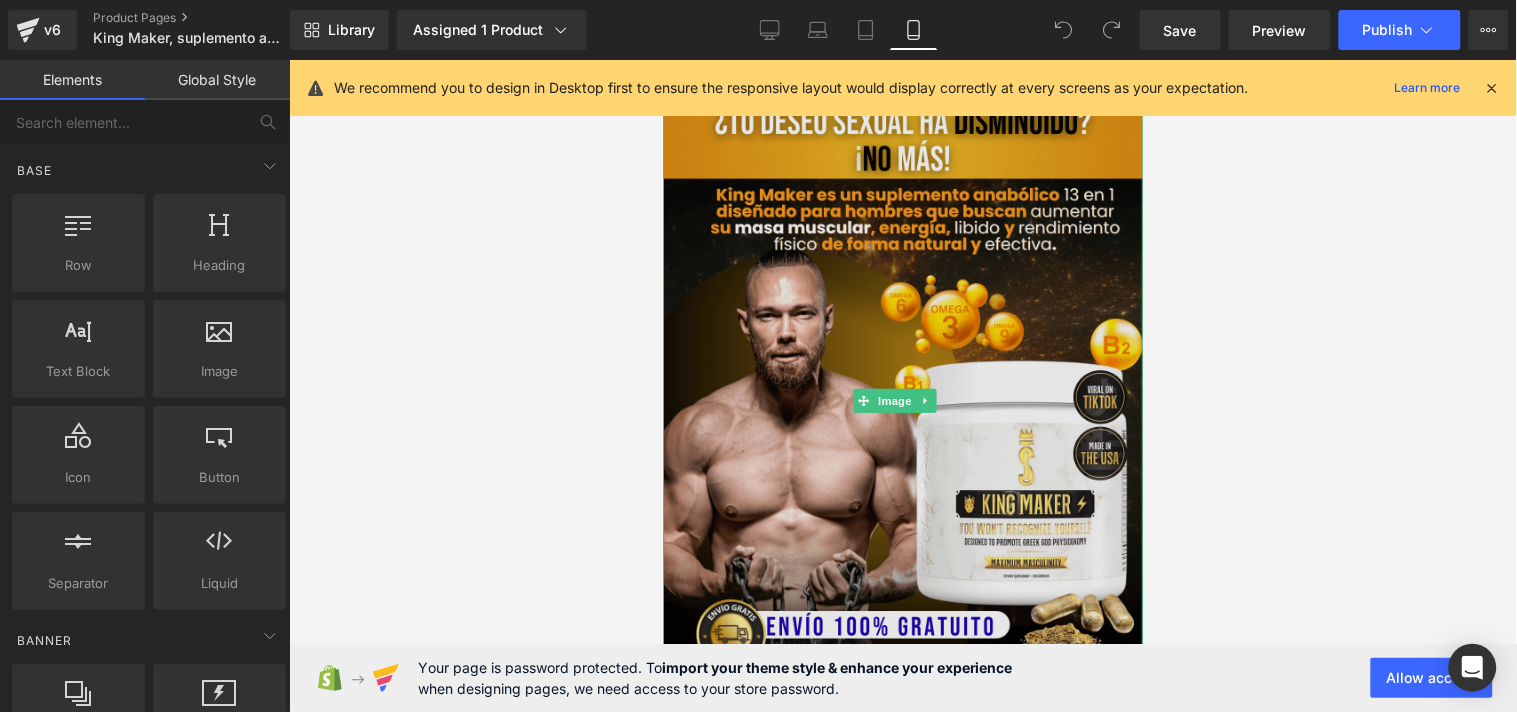 click at bounding box center (902, 400) 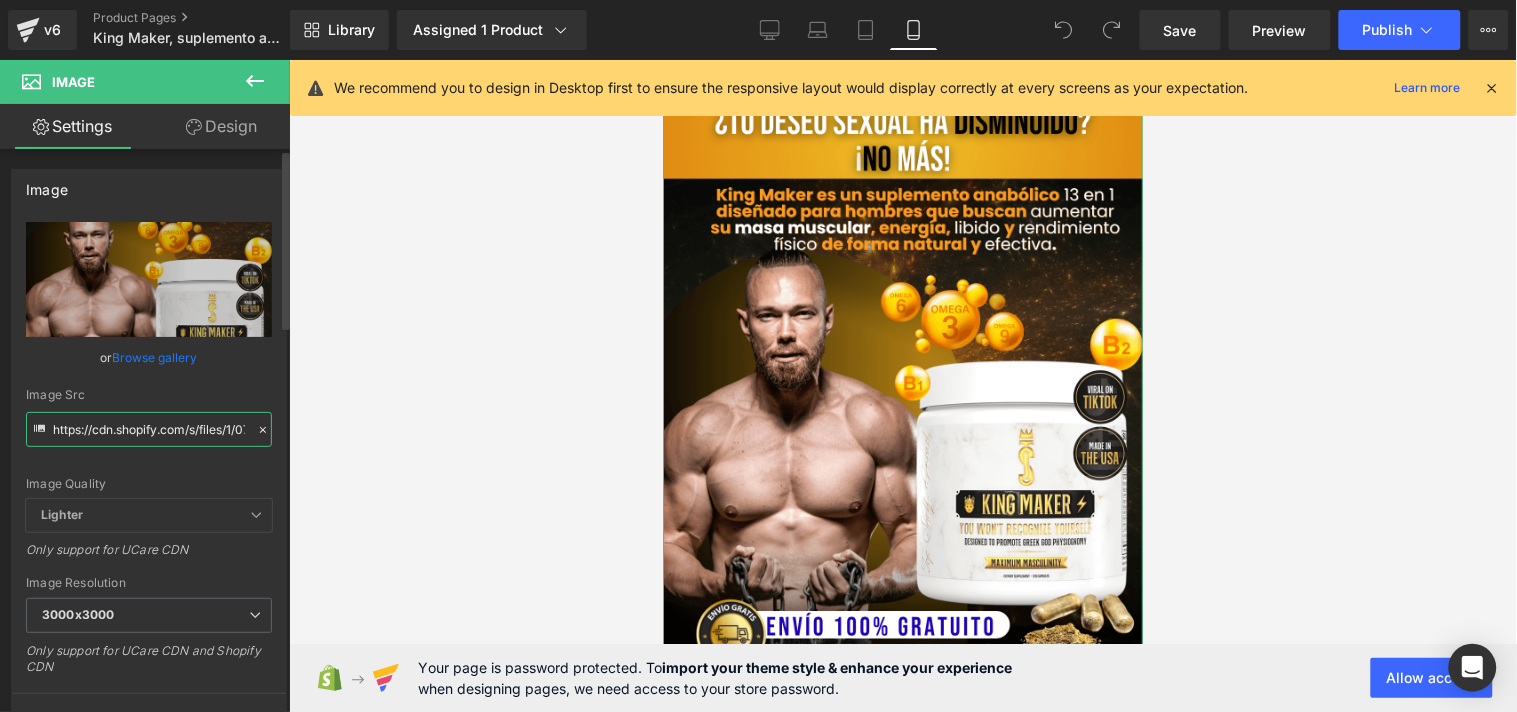 click on "https://cdn.shopify.com/s/files/1/0702/7716/9456/files/1_10_3000x3000.png?v=1749251001" at bounding box center [149, 429] 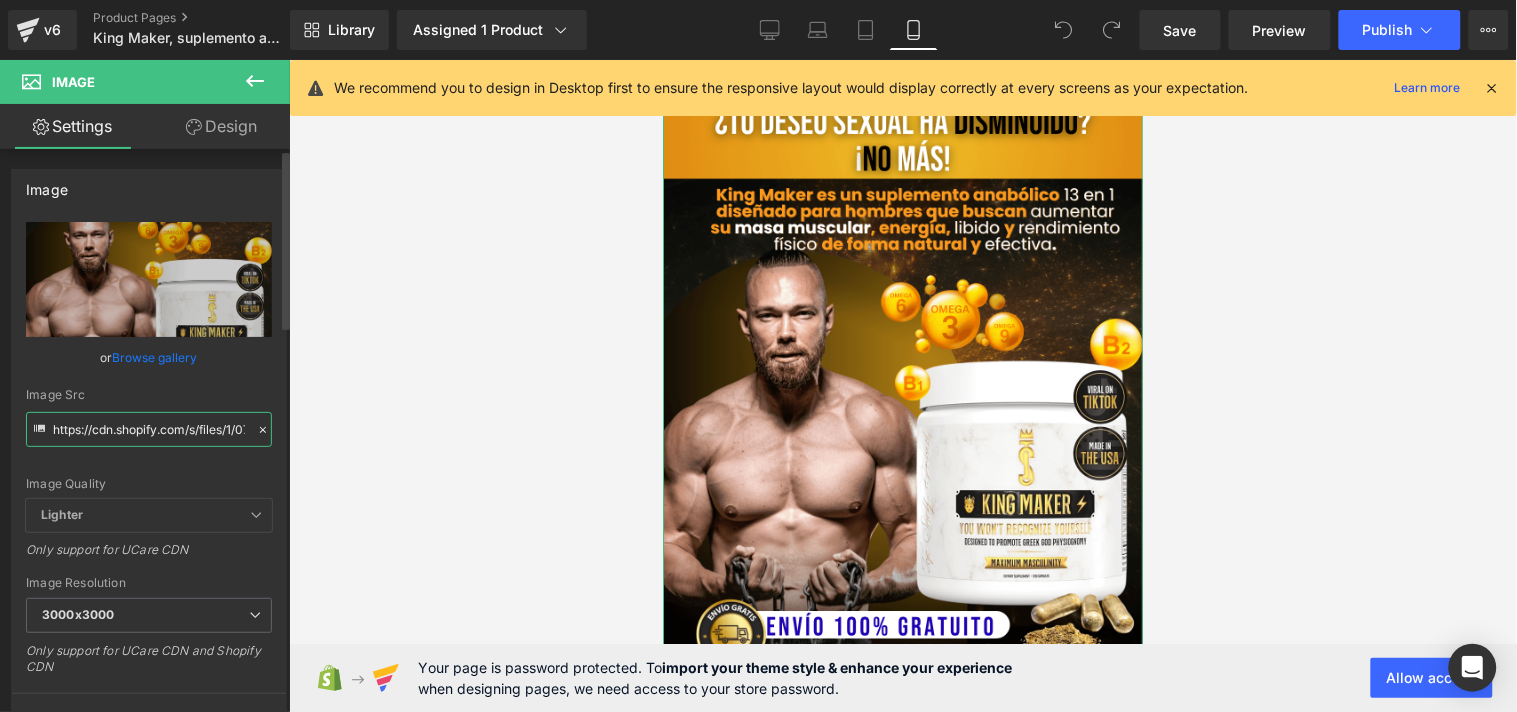 click on "https://cdn.shopify.com/s/files/1/0702/7716/9456/files/1_10_3000x3000.png?v=1749251001" at bounding box center (149, 429) 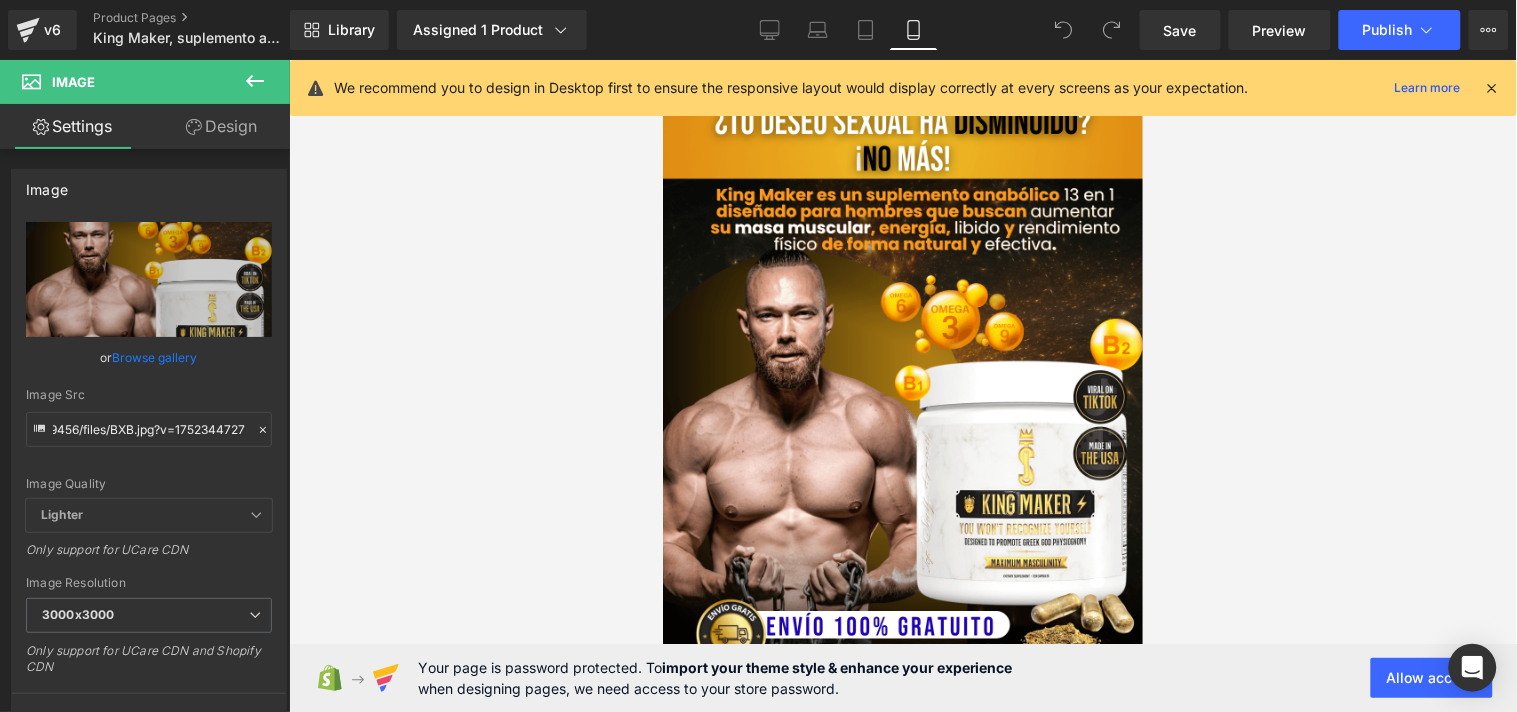 scroll, scrollTop: 0, scrollLeft: 0, axis: both 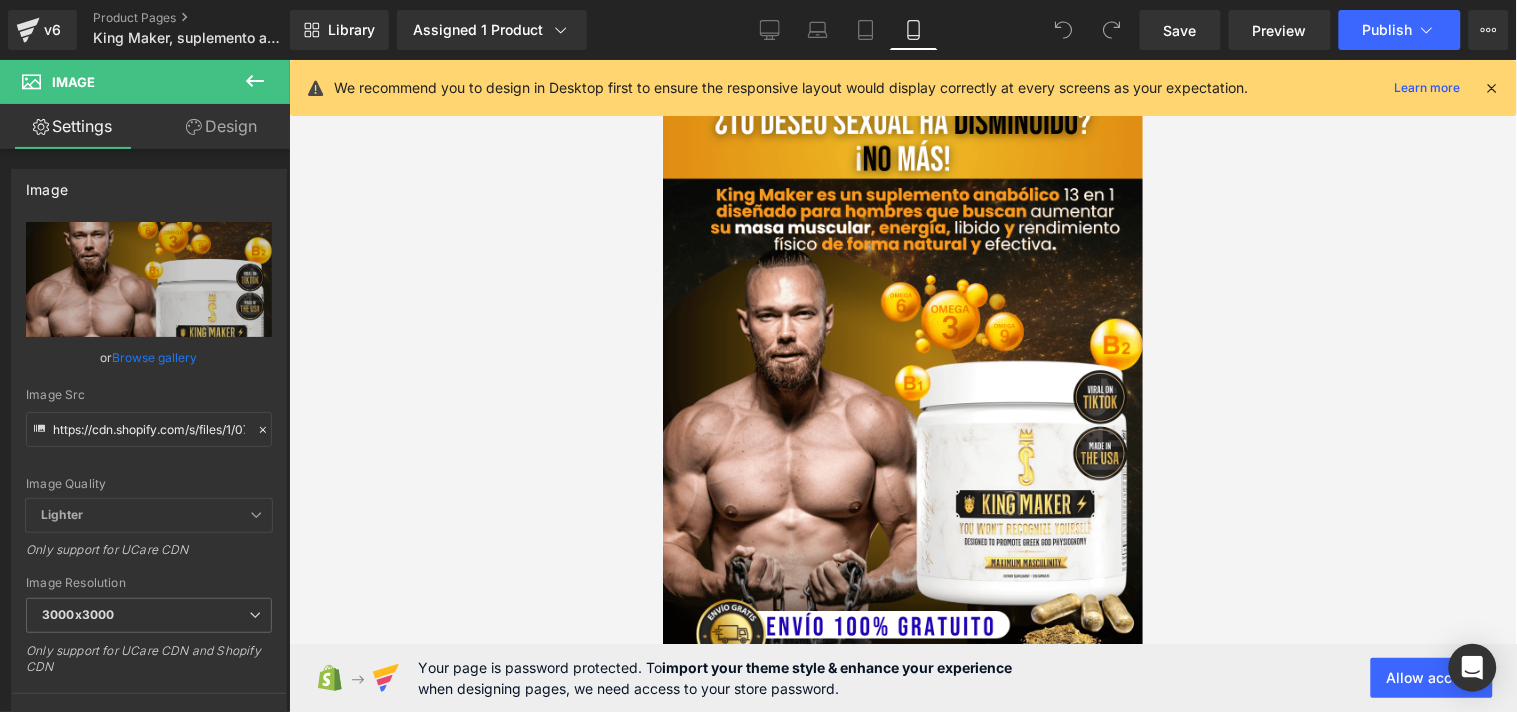 click at bounding box center [903, 386] 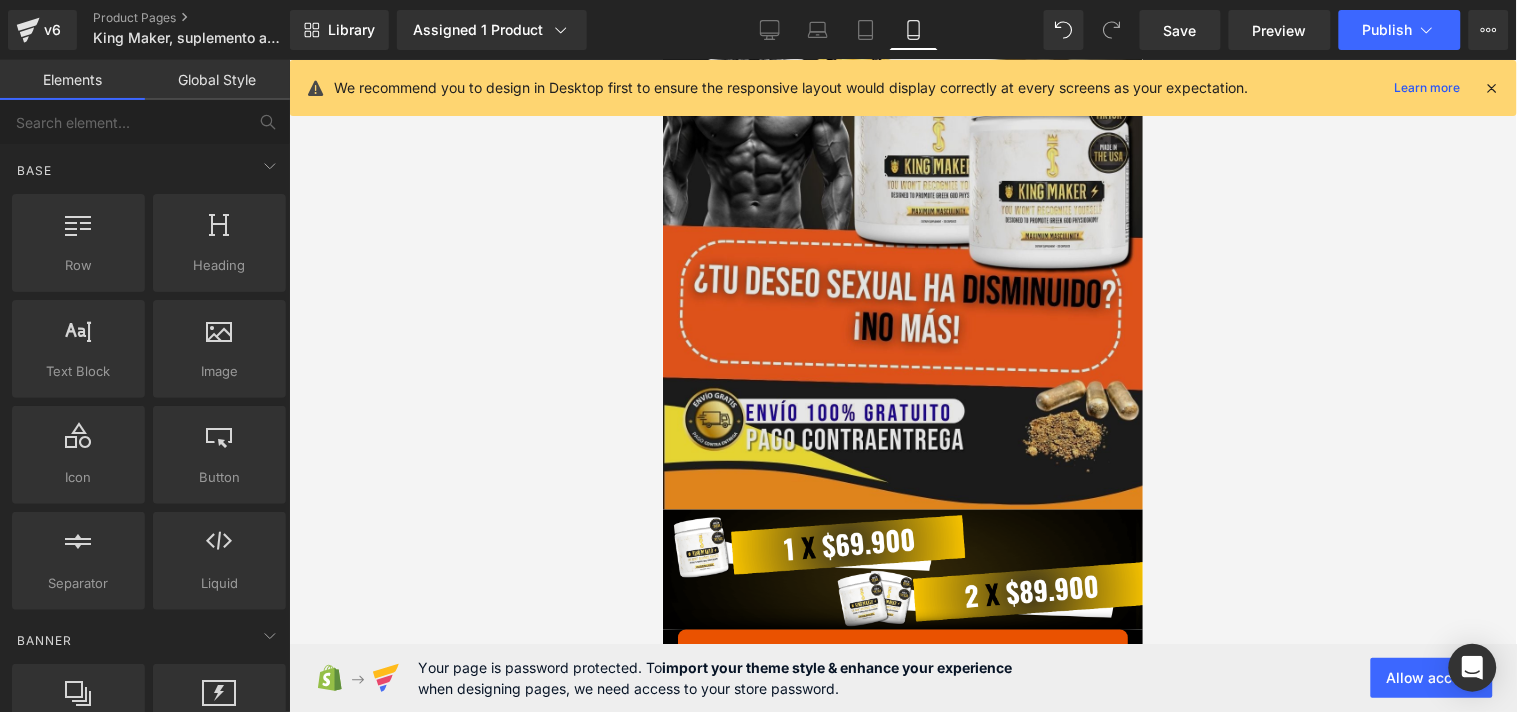 scroll, scrollTop: 666, scrollLeft: 0, axis: vertical 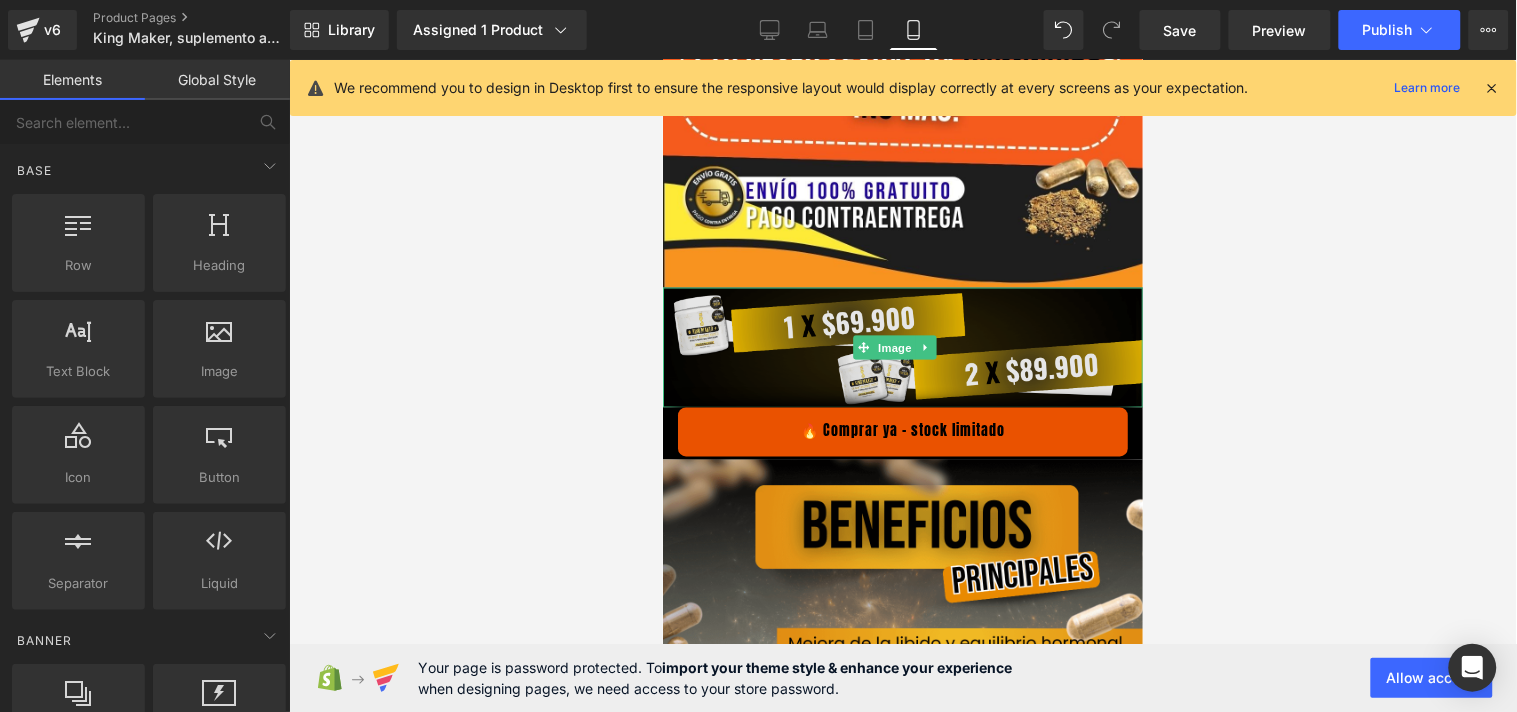 click at bounding box center (902, 347) 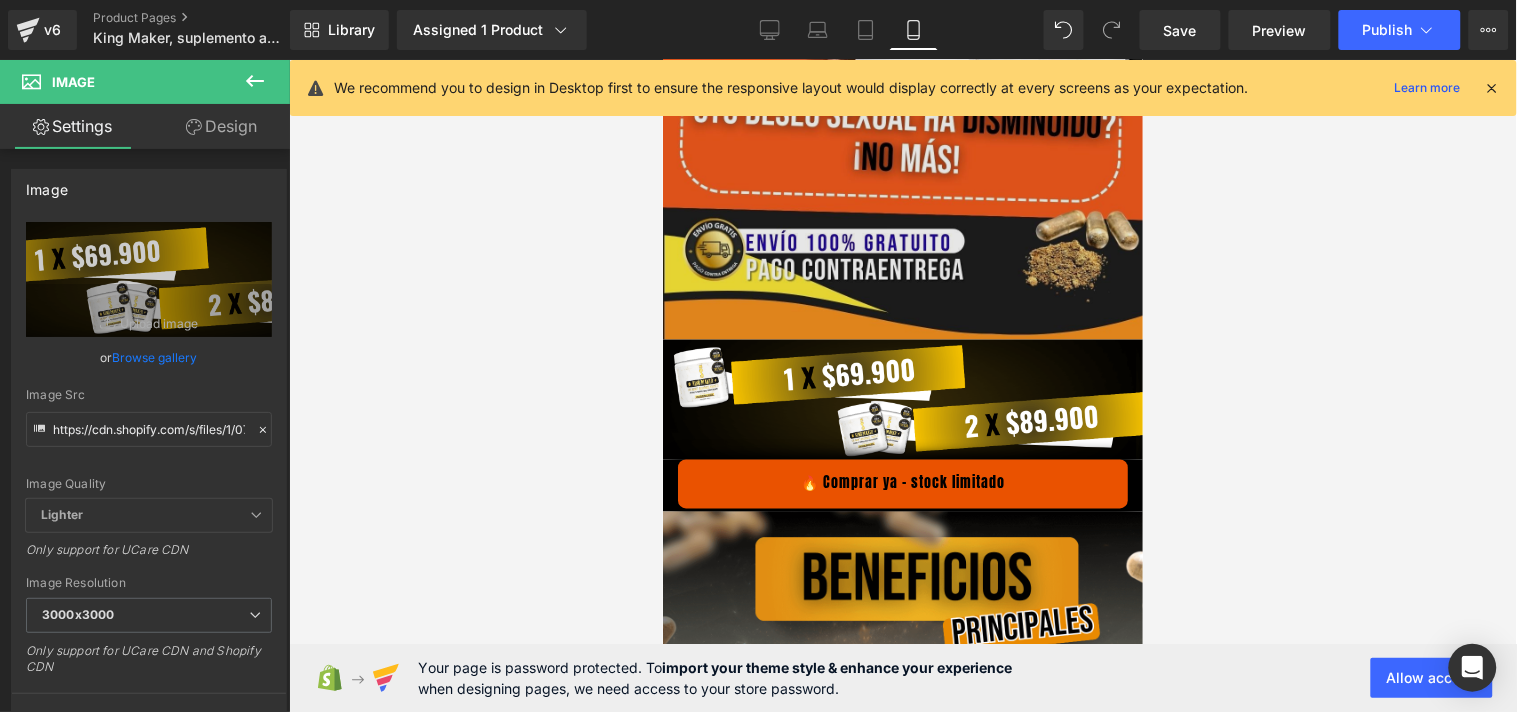 scroll, scrollTop: 666, scrollLeft: 0, axis: vertical 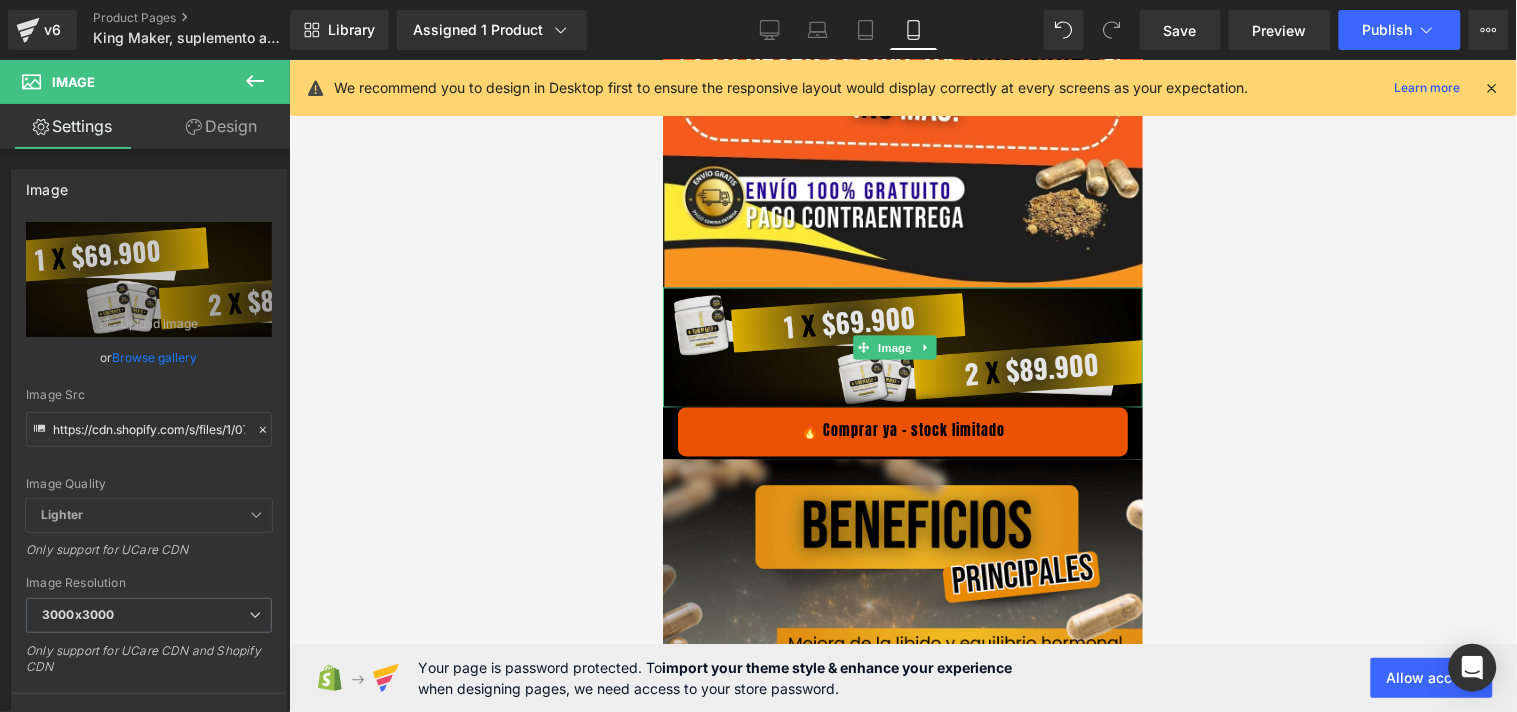click at bounding box center [902, 347] 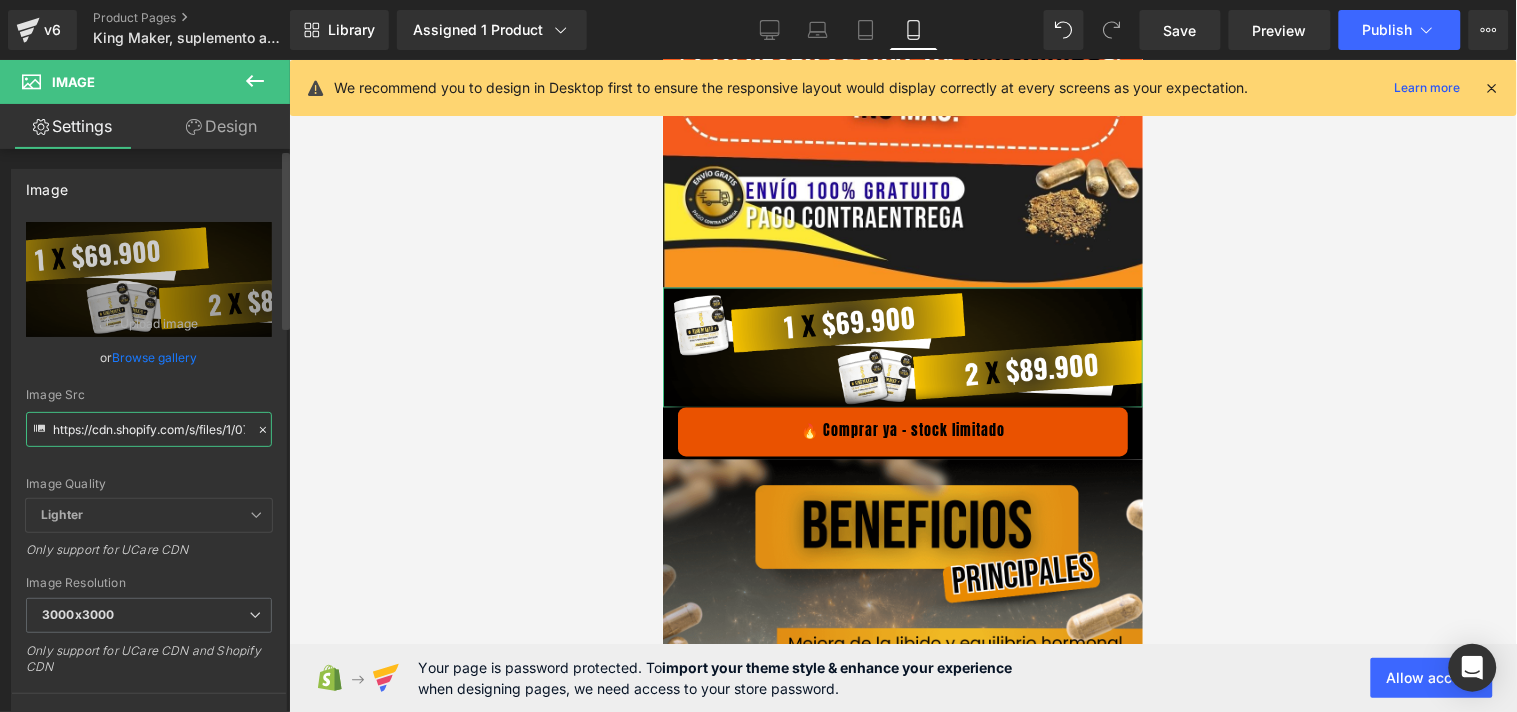 click on "https://cdn.shopify.com/s/files/1/0702/7716/9456/files/6_8_3000x3000.png?v=1749251000" at bounding box center [149, 429] 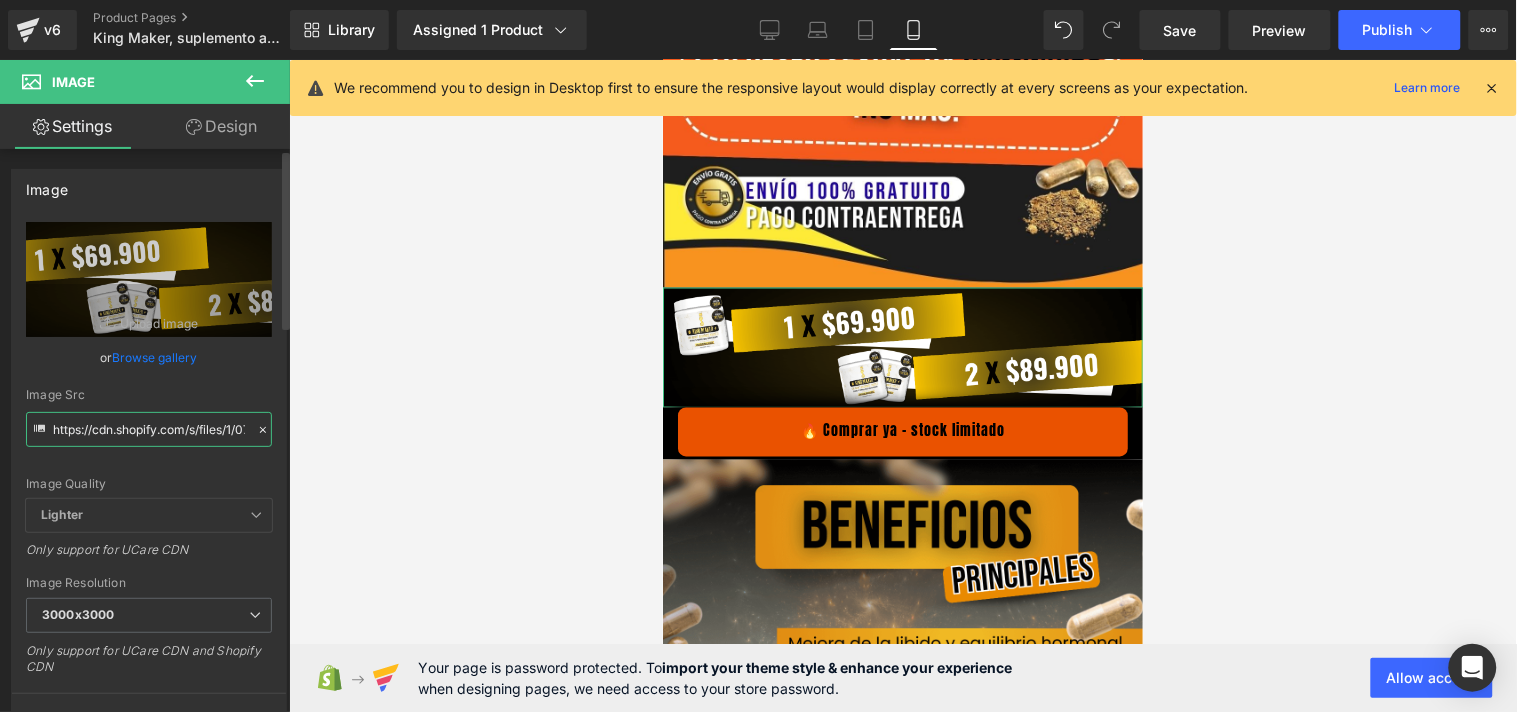 click on "https://cdn.shopify.com/s/files/1/0702/7716/9456/files/6_8_3000x3000.png?v=1749251000" at bounding box center [149, 429] 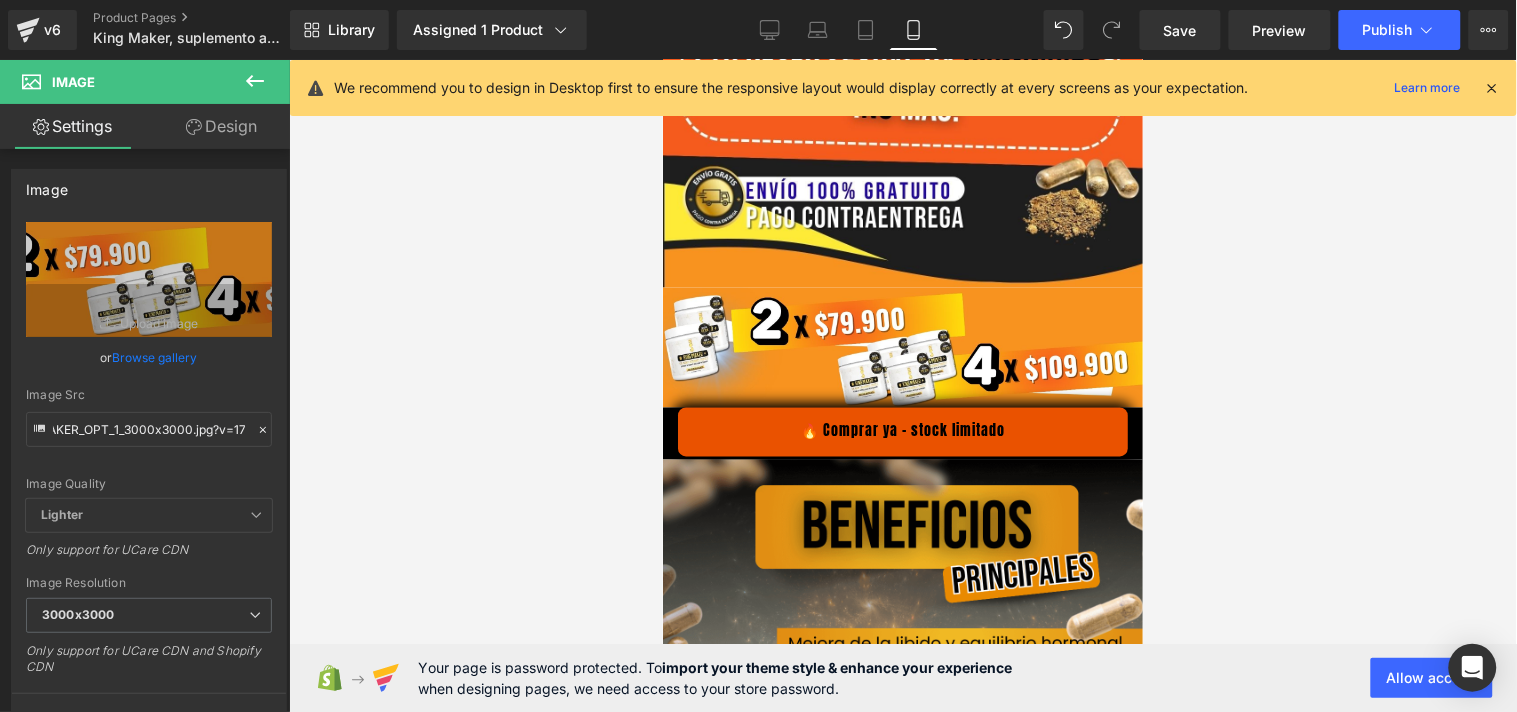 scroll, scrollTop: 0, scrollLeft: 0, axis: both 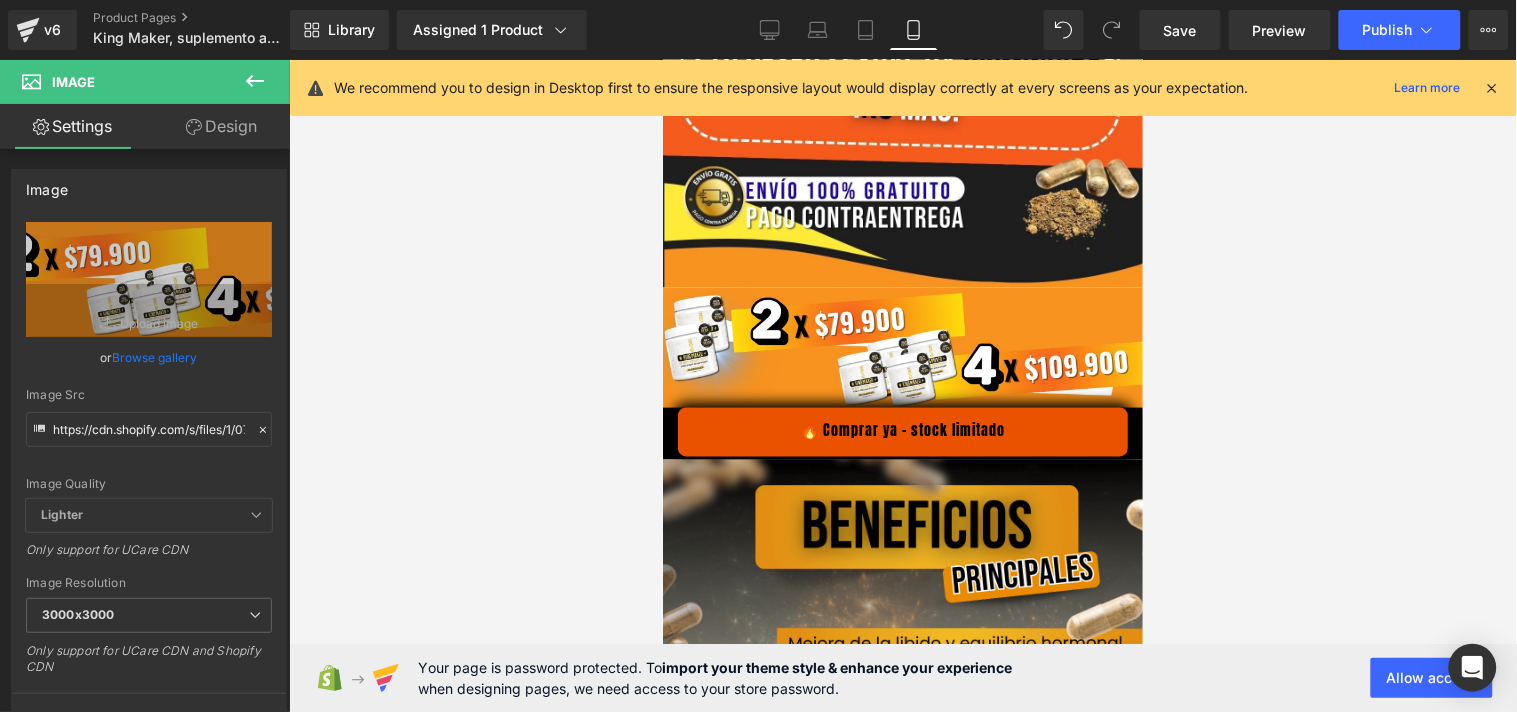 click at bounding box center (903, 386) 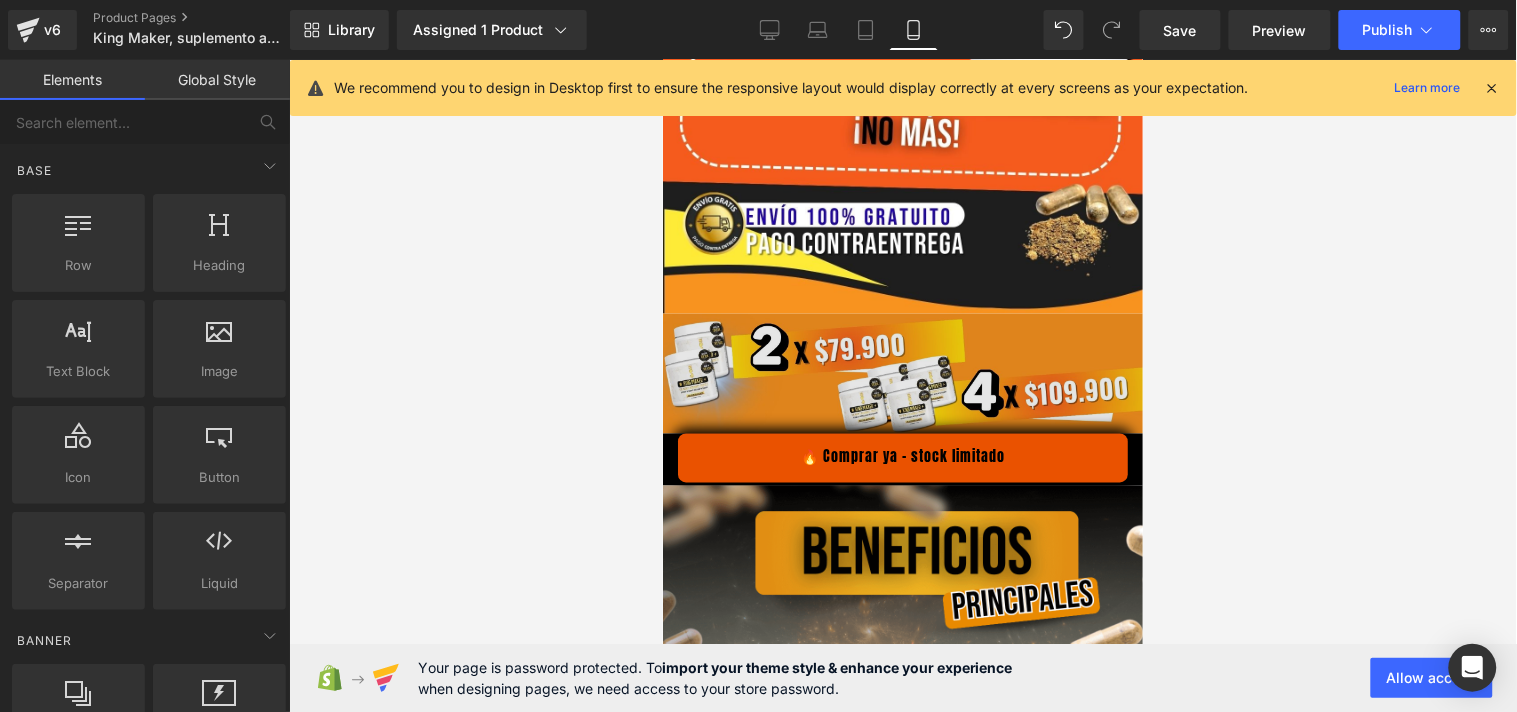 scroll, scrollTop: 666, scrollLeft: 0, axis: vertical 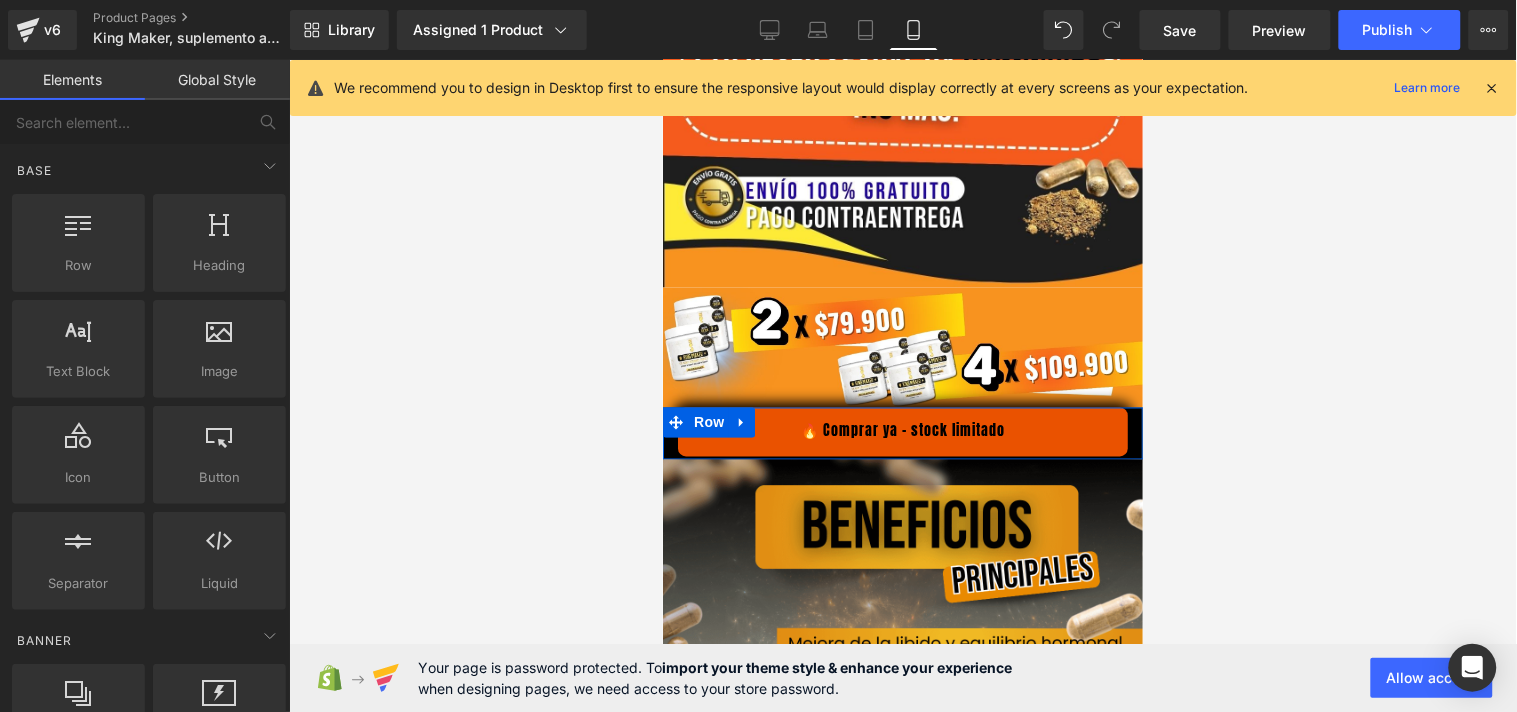click on "🔥 Comprar ya – stock limitado Button" at bounding box center [902, 431] 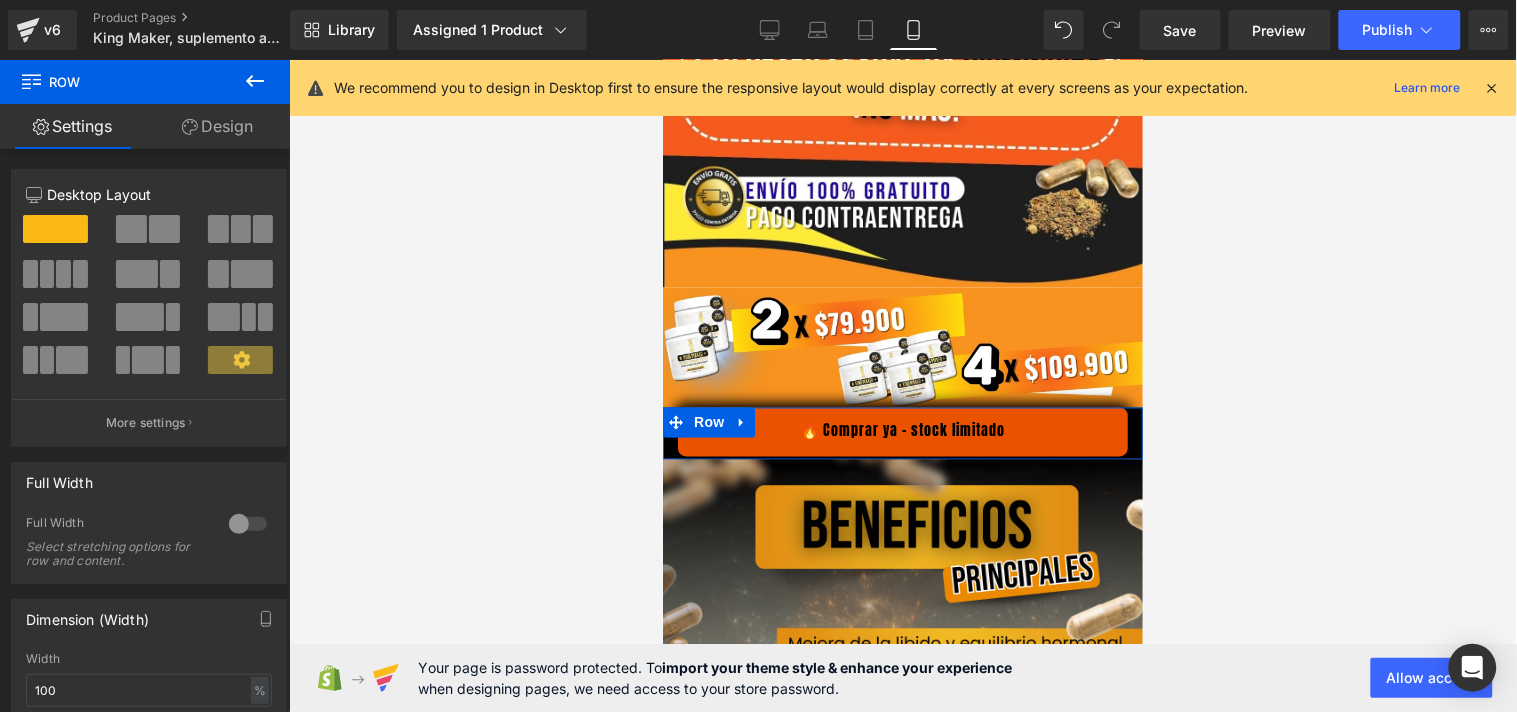 click on "Design" at bounding box center [217, 126] 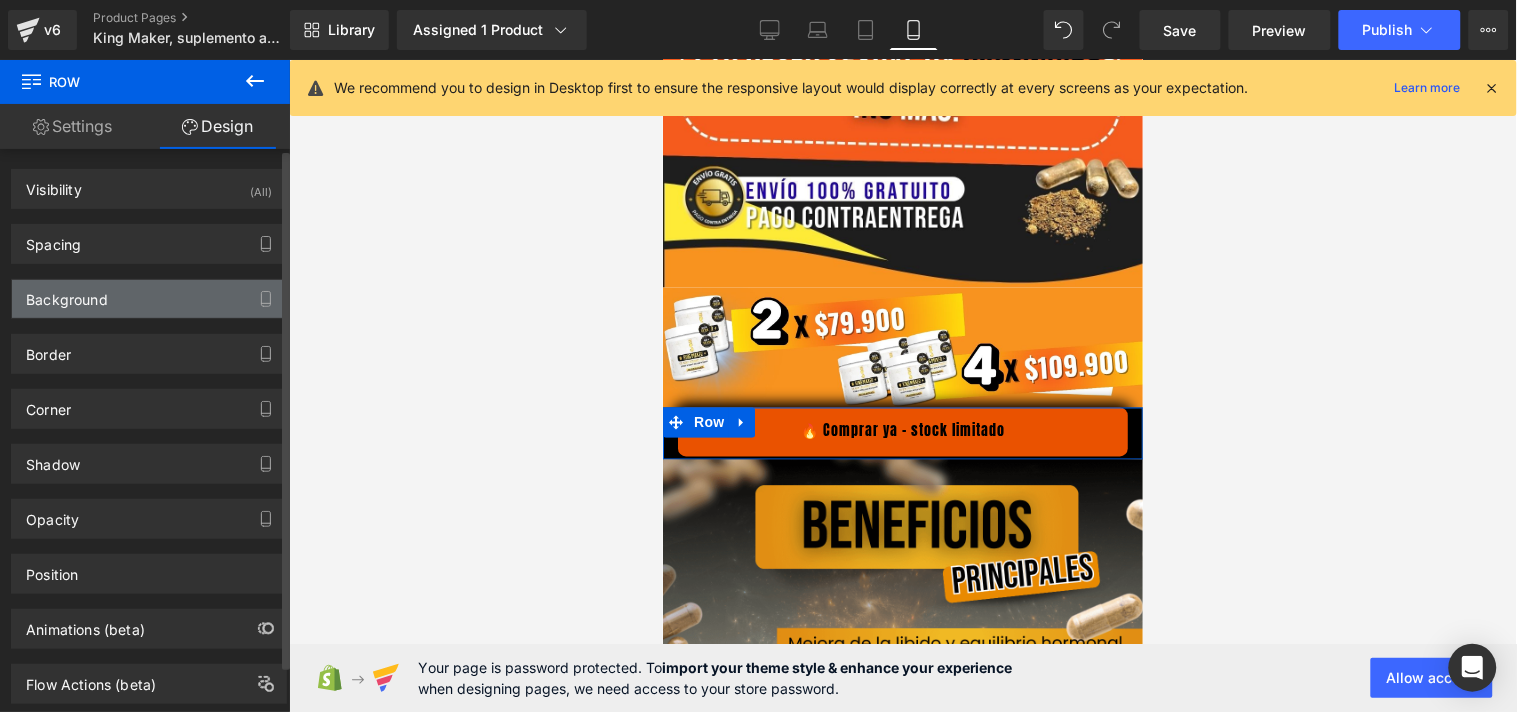click on "Background" at bounding box center (149, 299) 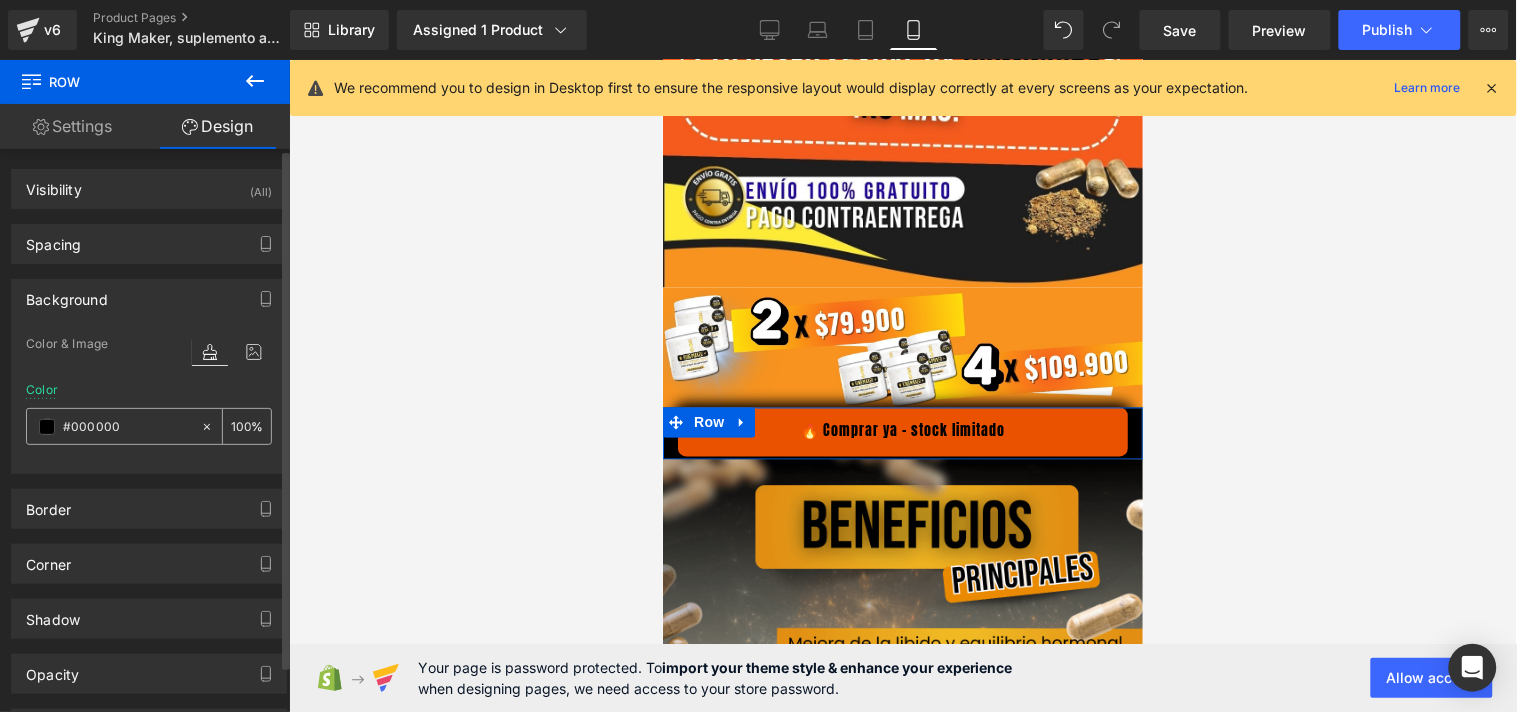 click at bounding box center [127, 427] 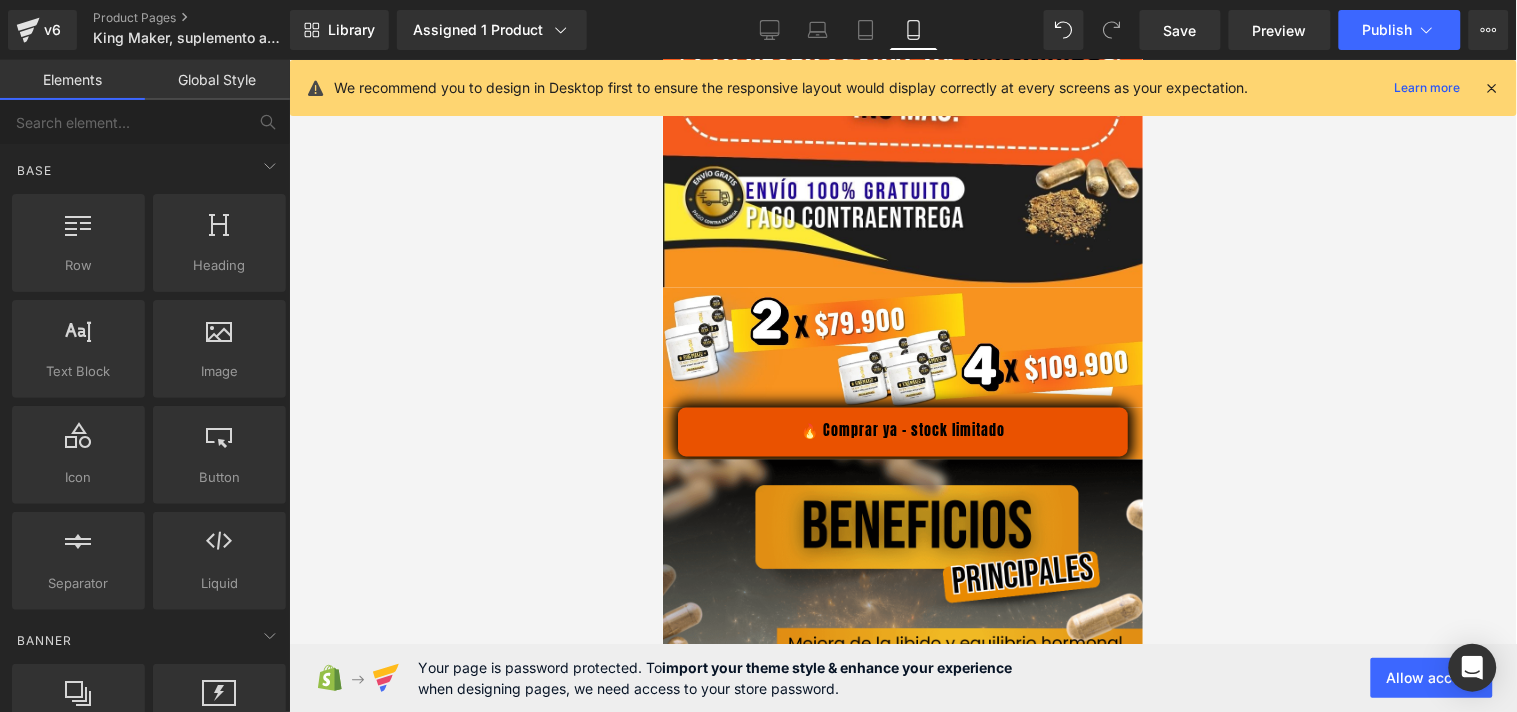 click at bounding box center (903, 386) 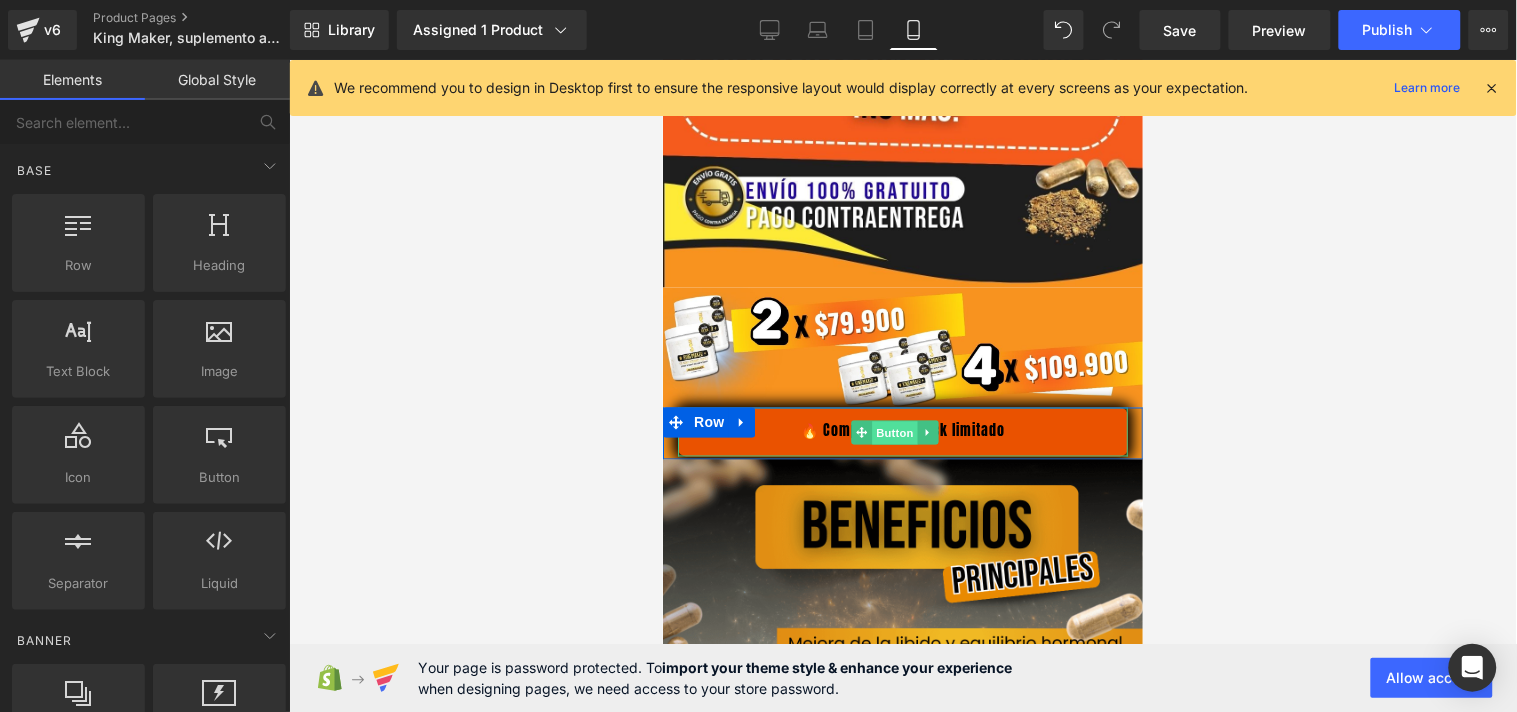 click on "Button" at bounding box center [894, 433] 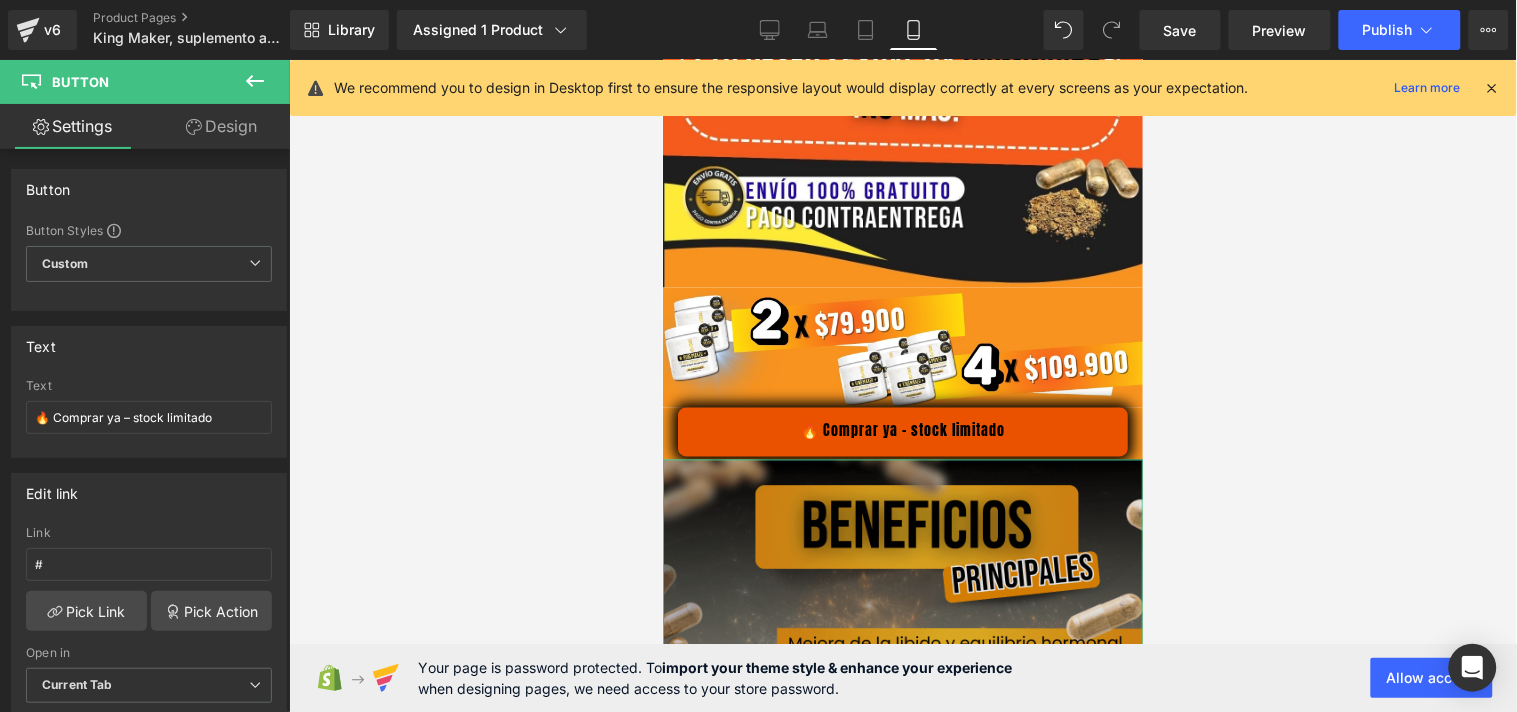 click at bounding box center [902, 759] 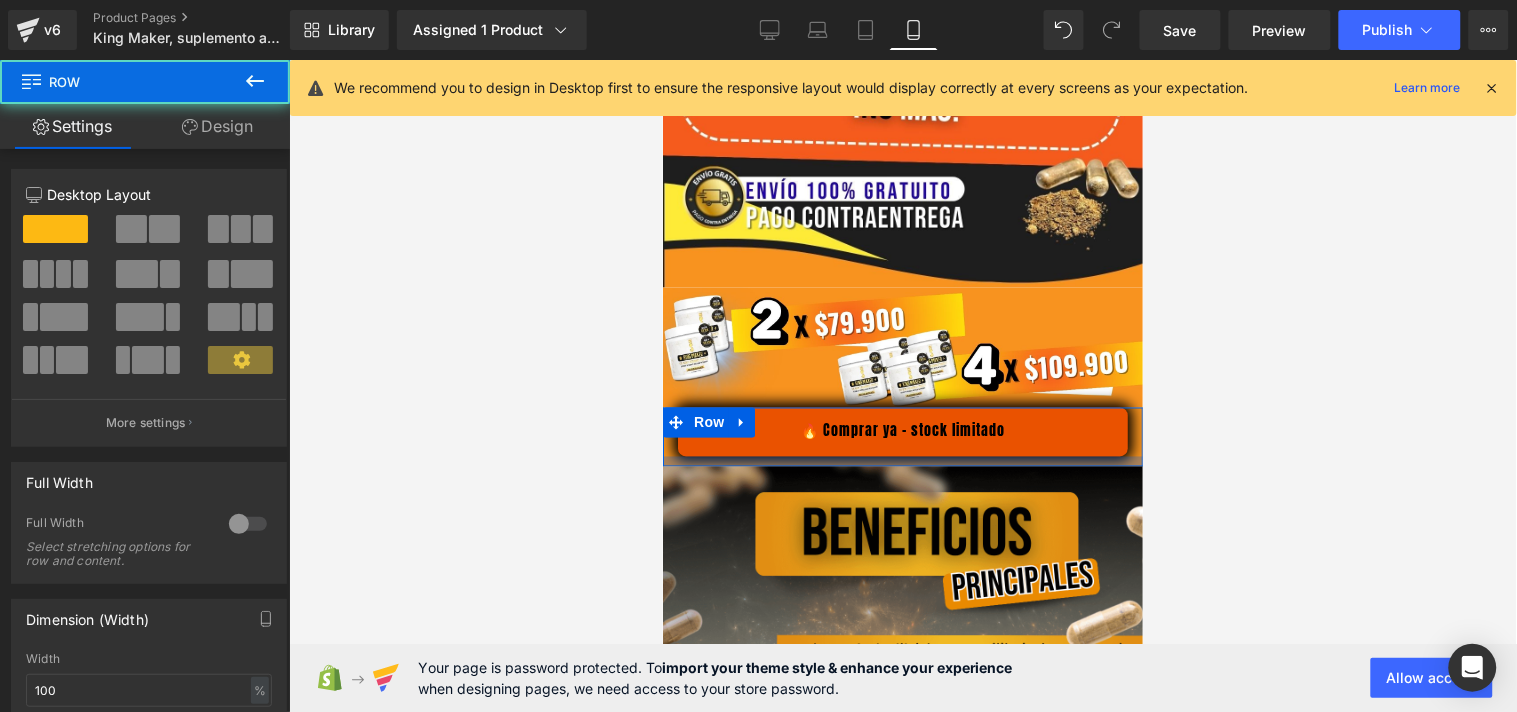 click at bounding box center (902, 461) 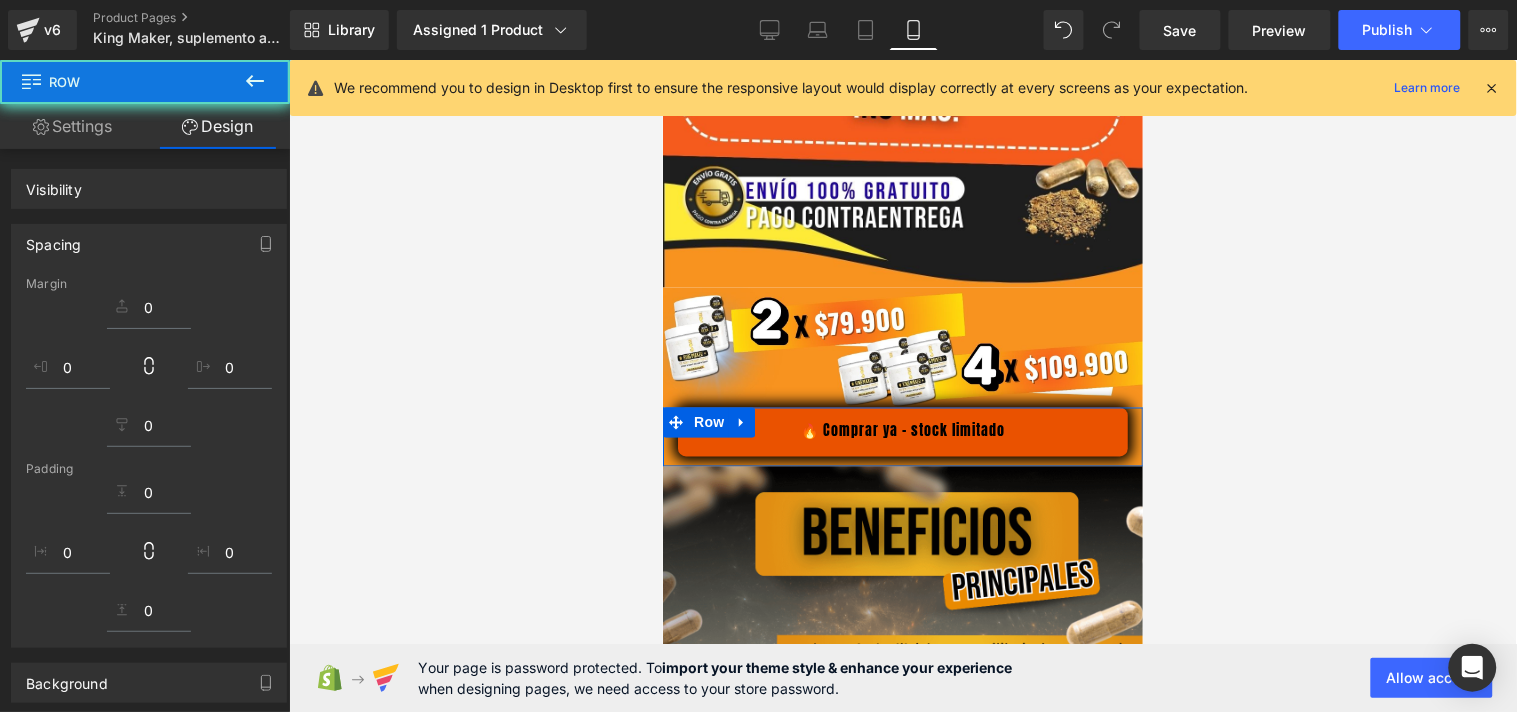 click at bounding box center (903, 386) 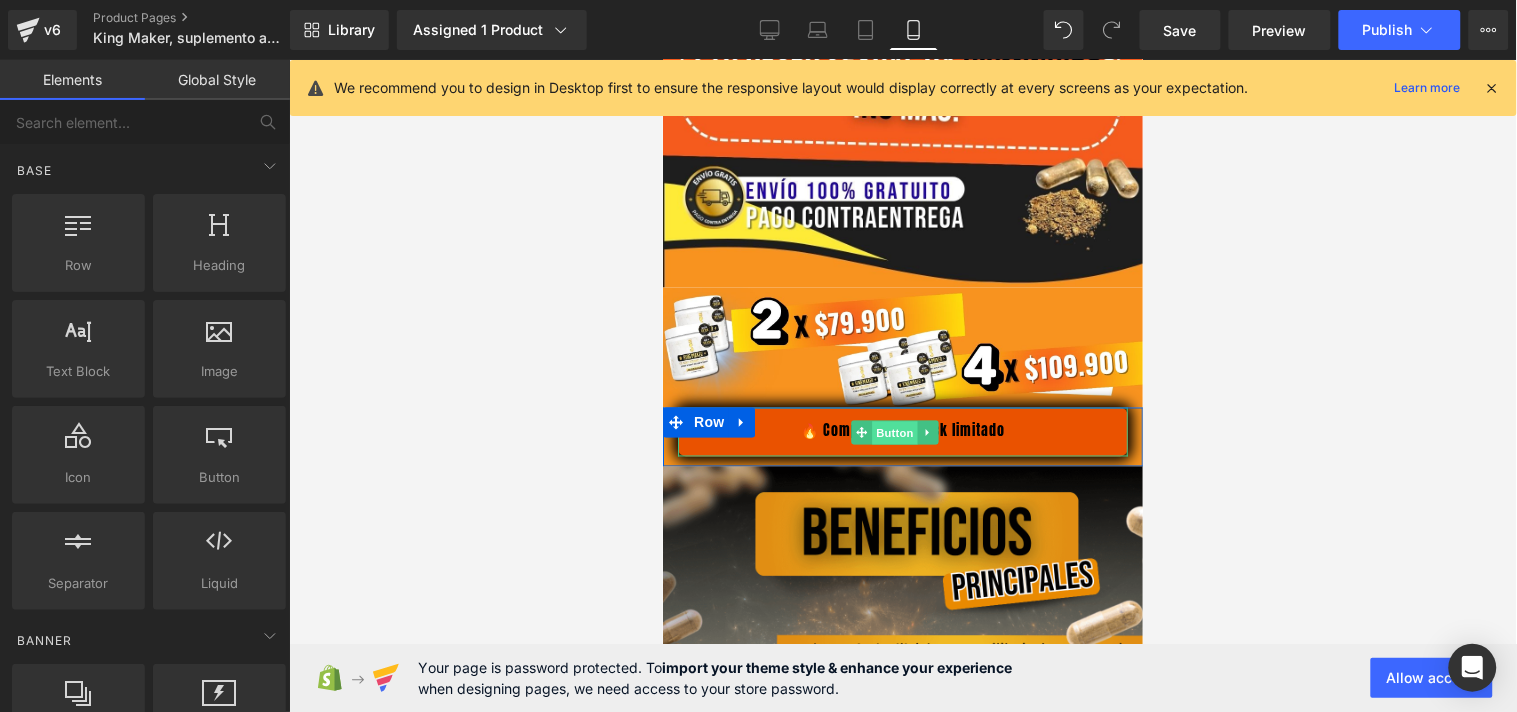 click on "Button" at bounding box center [894, 433] 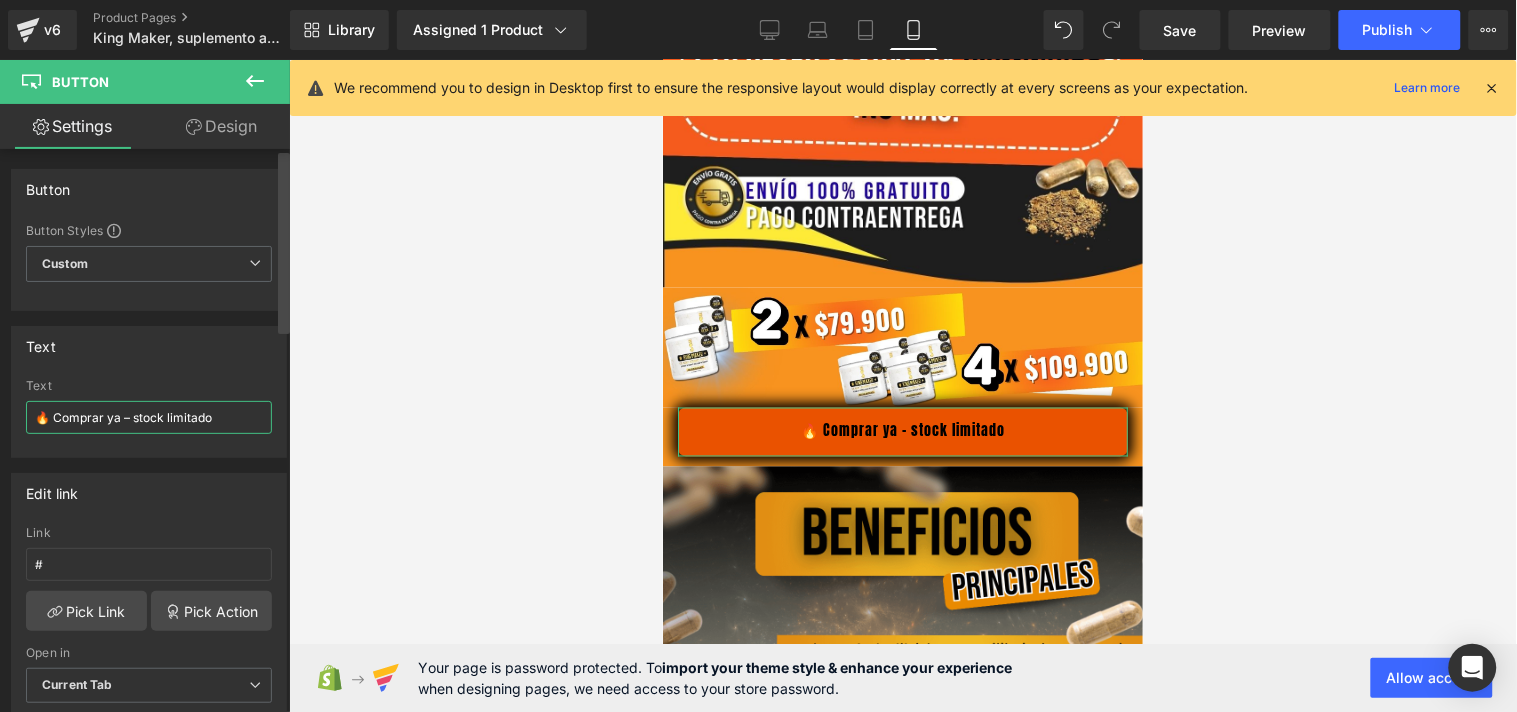 drag, startPoint x: 104, startPoint y: 416, endPoint x: 285, endPoint y: 416, distance: 181 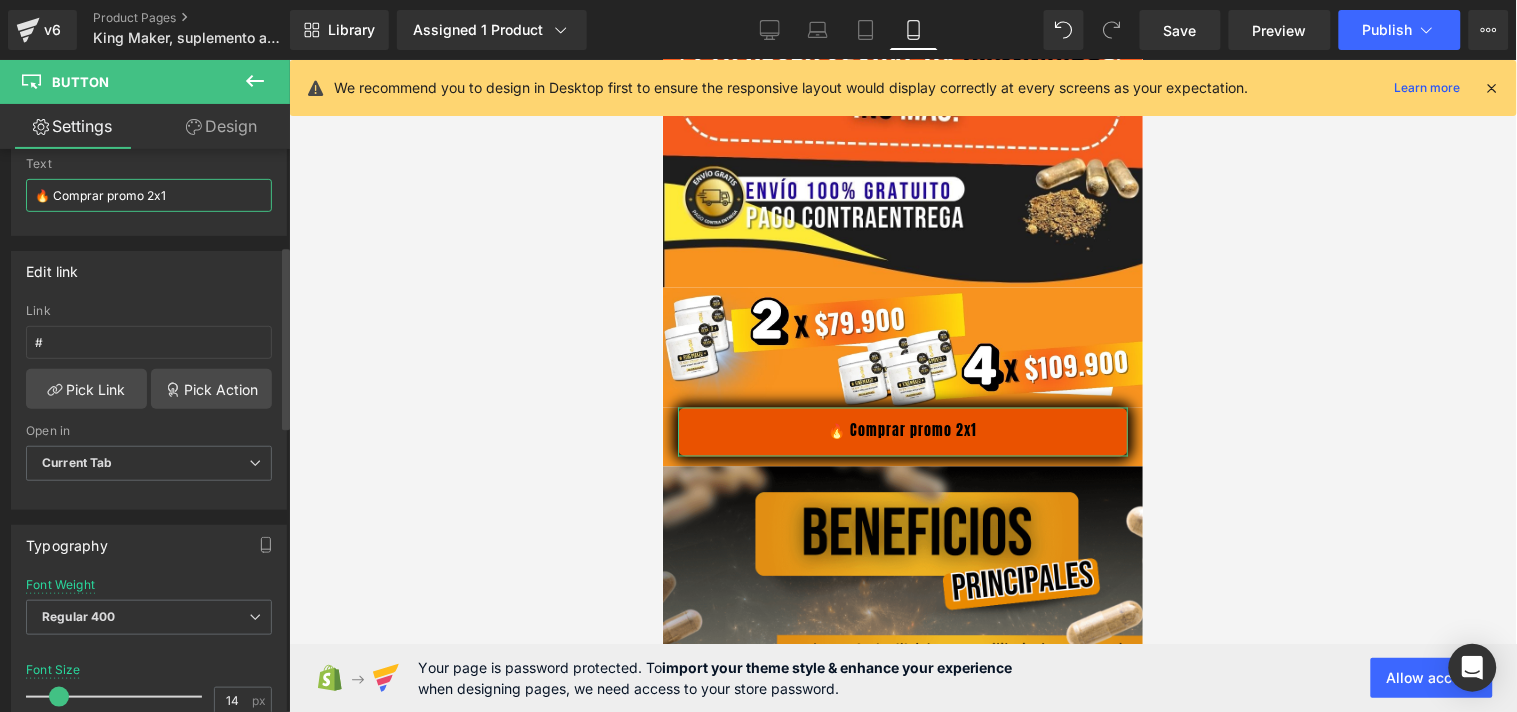 scroll, scrollTop: 666, scrollLeft: 0, axis: vertical 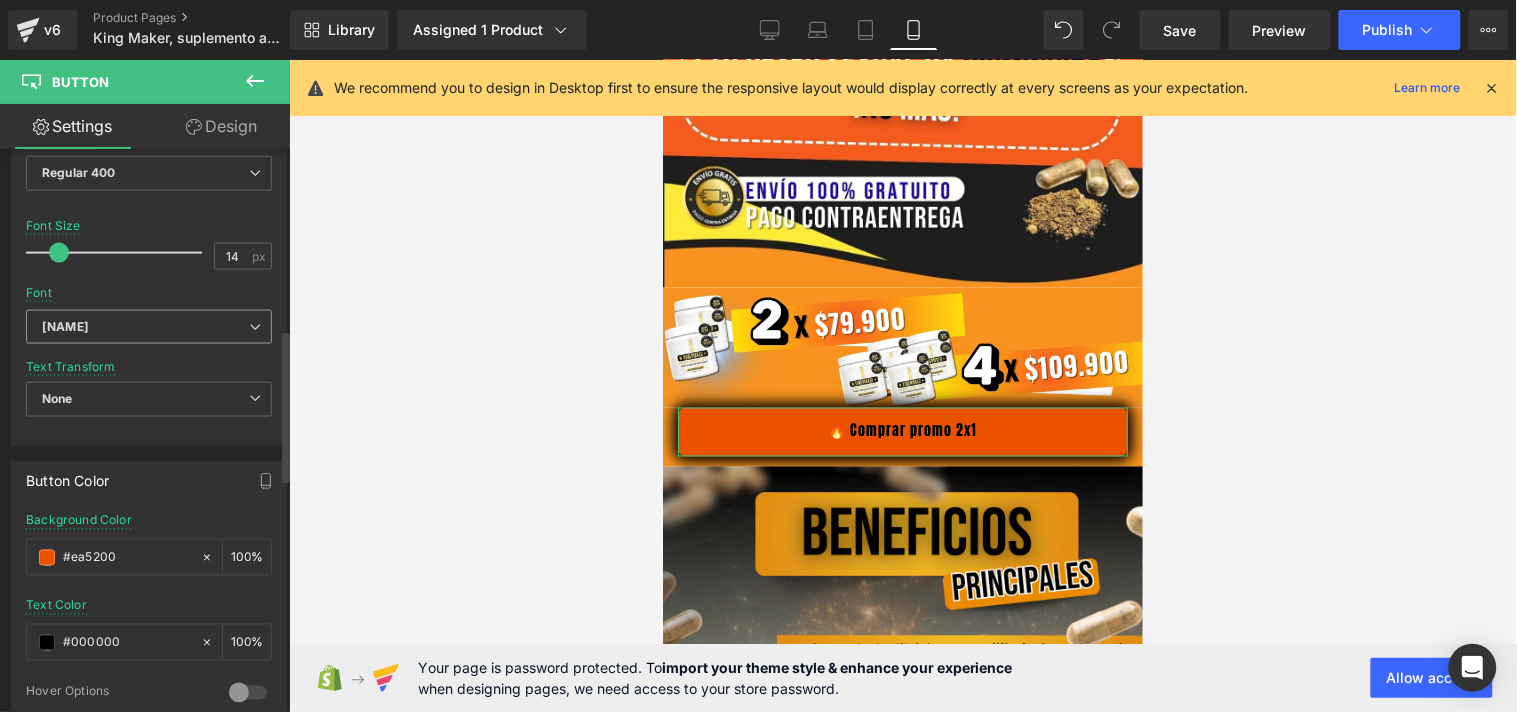 type on "🔥 Comprar promo 2x1" 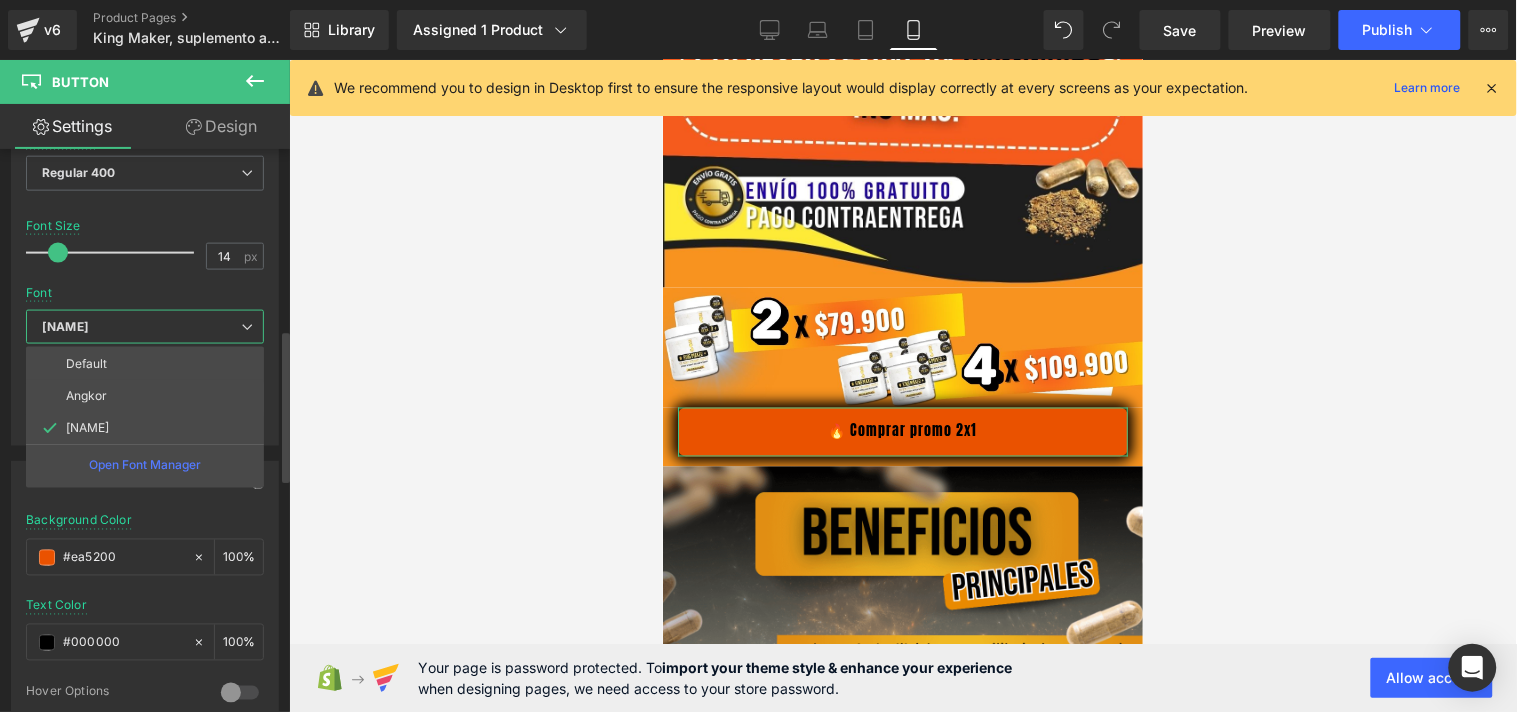 click on "[NAME]" at bounding box center (141, 327) 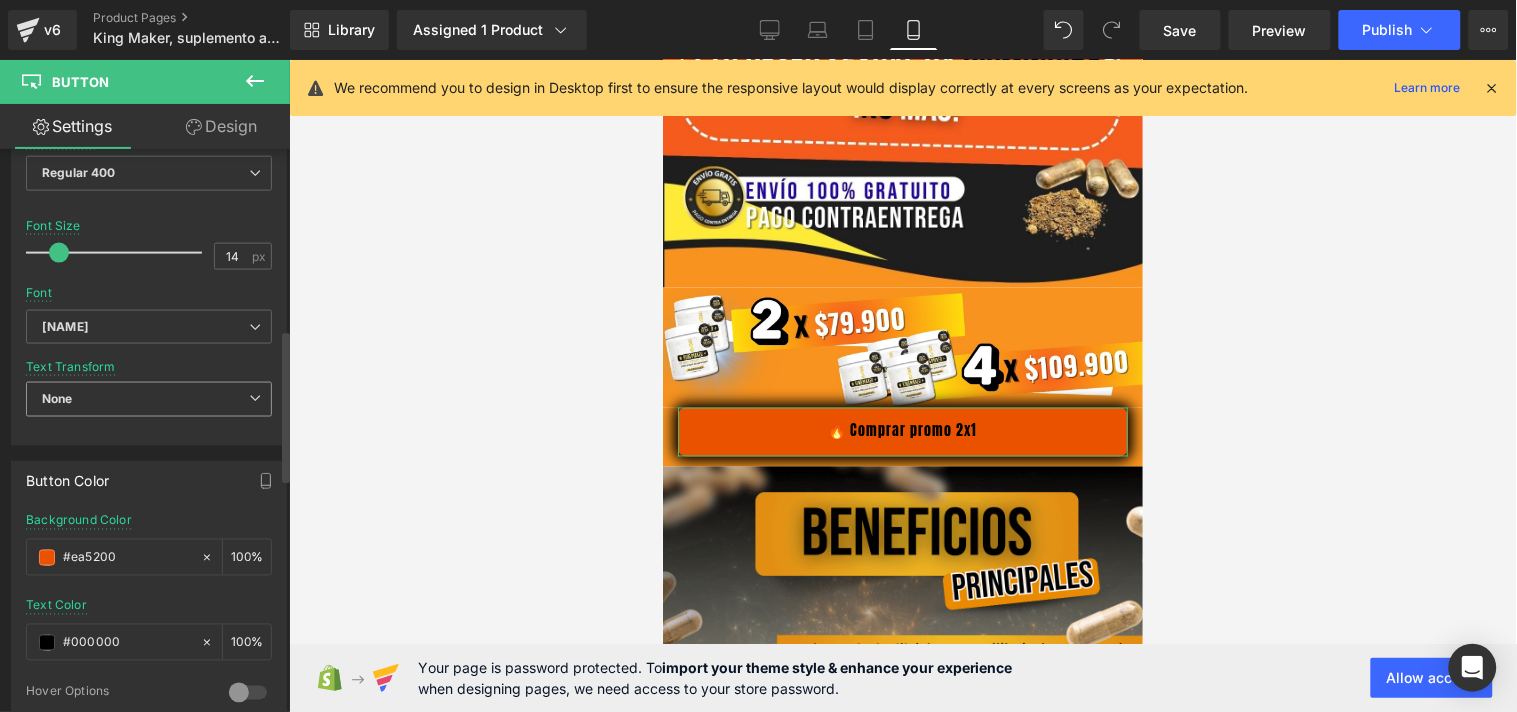 click on "None" at bounding box center (149, 399) 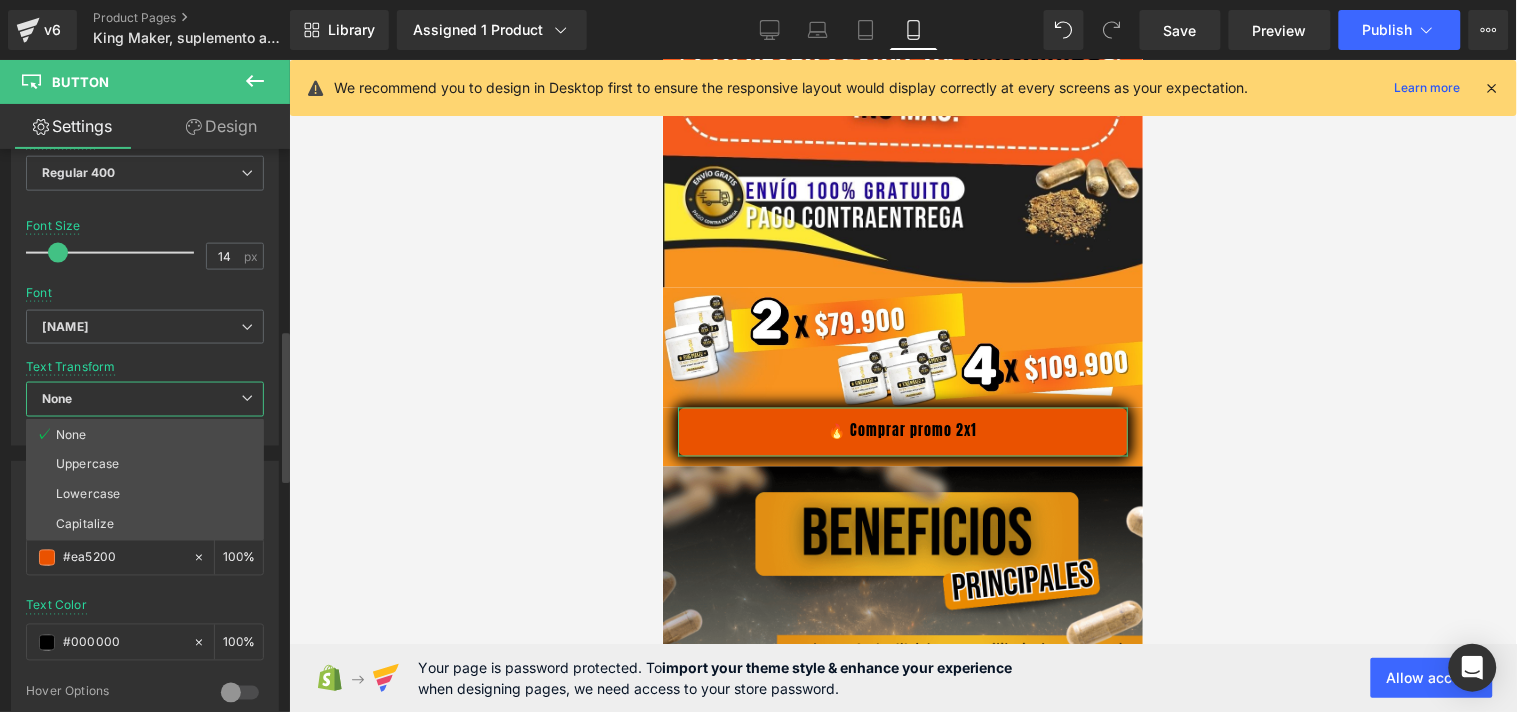 click on "None" at bounding box center (145, 399) 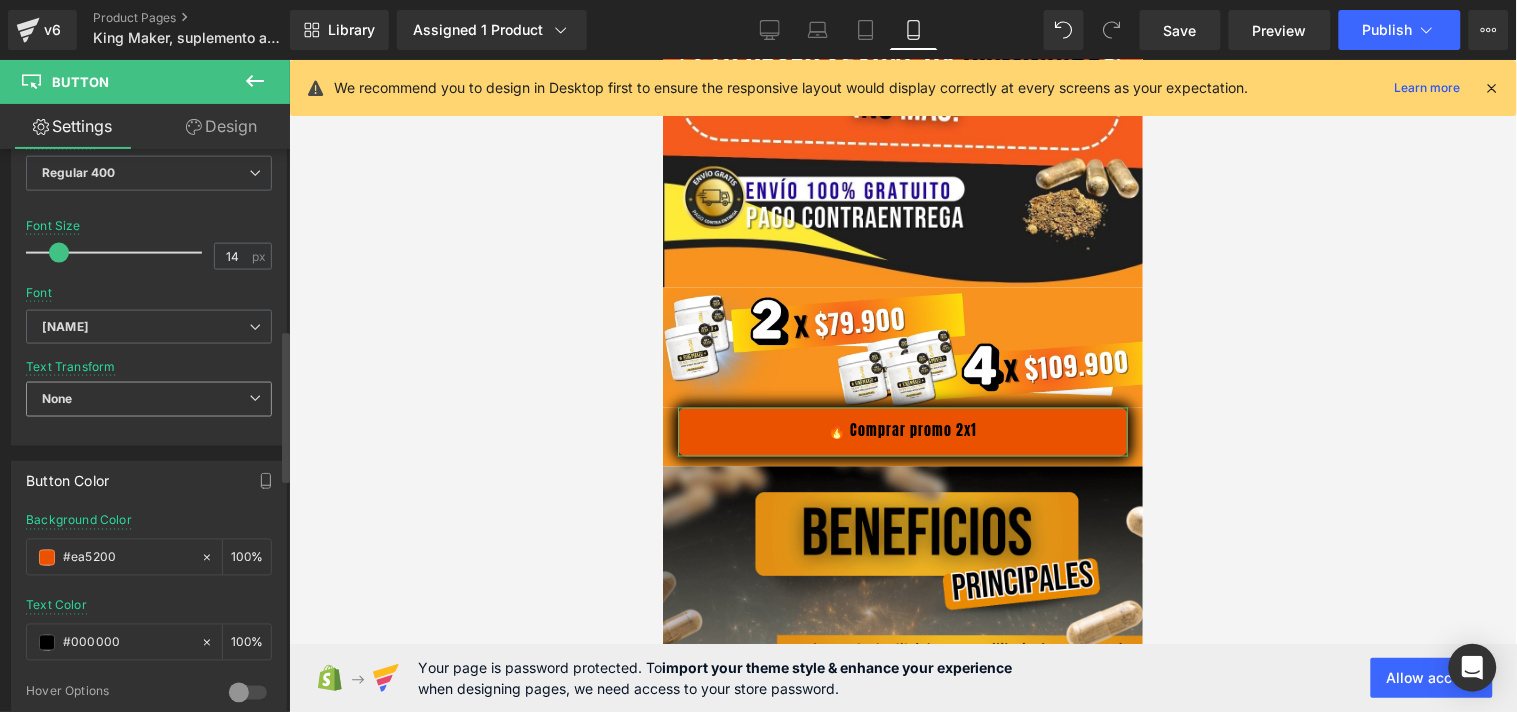 click on "None" at bounding box center [149, 399] 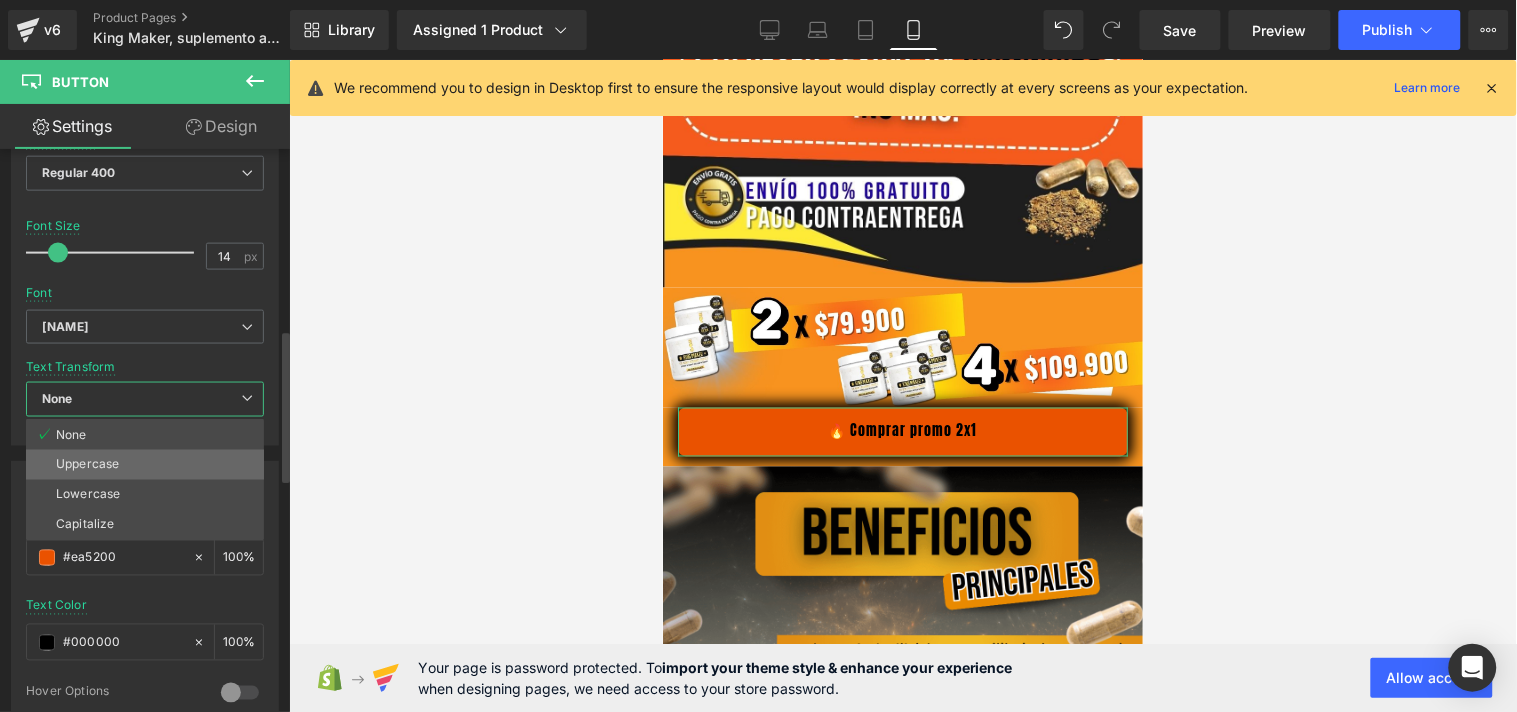 click on "Uppercase" at bounding box center [87, 465] 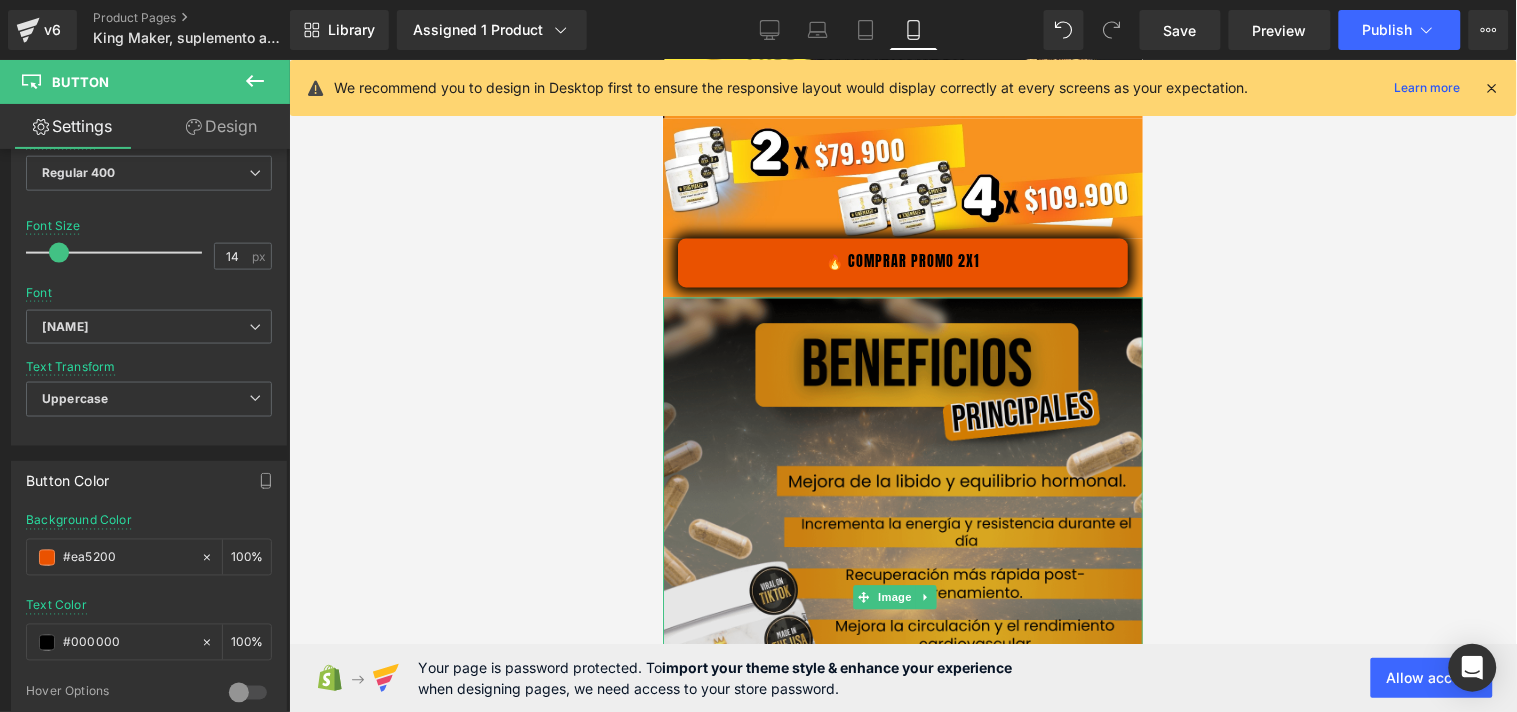 scroll, scrollTop: 888, scrollLeft: 0, axis: vertical 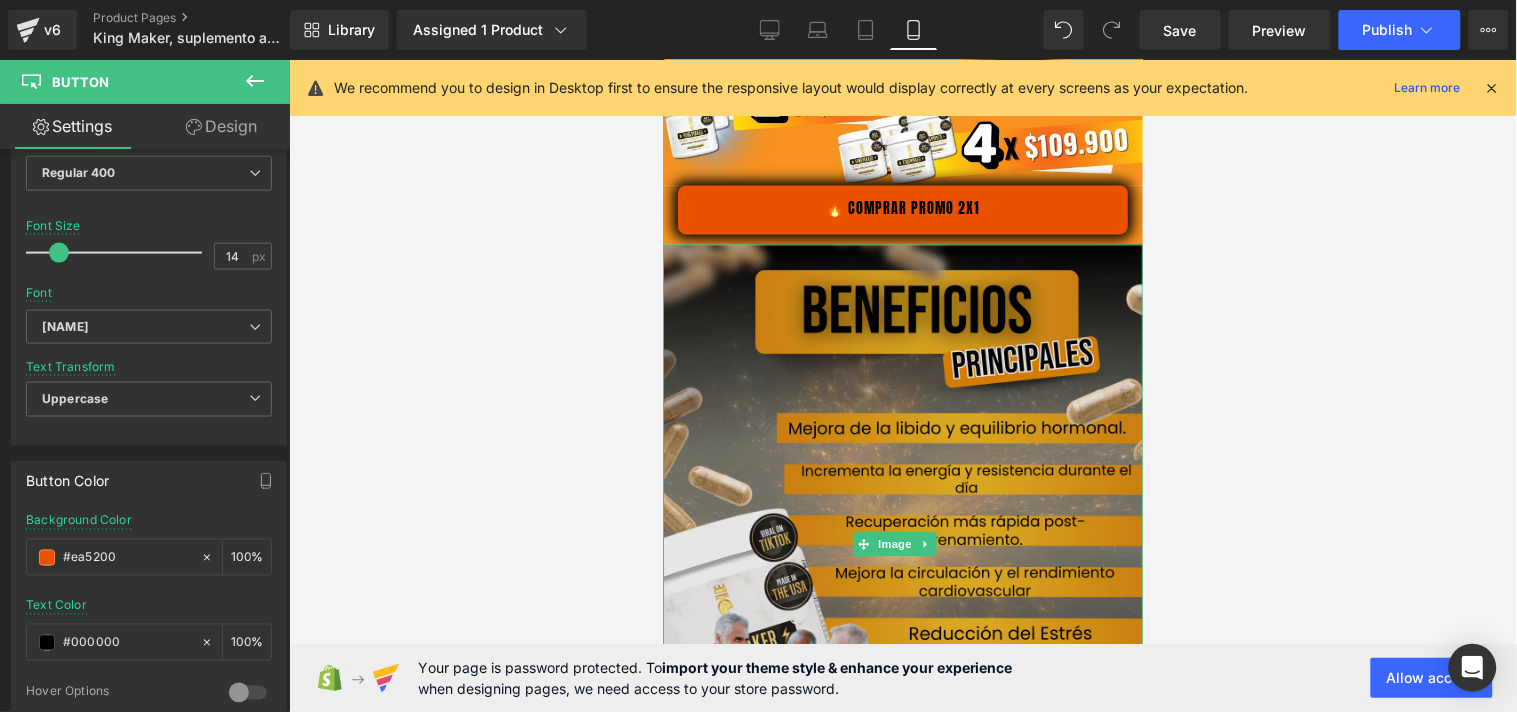 click at bounding box center [902, 544] 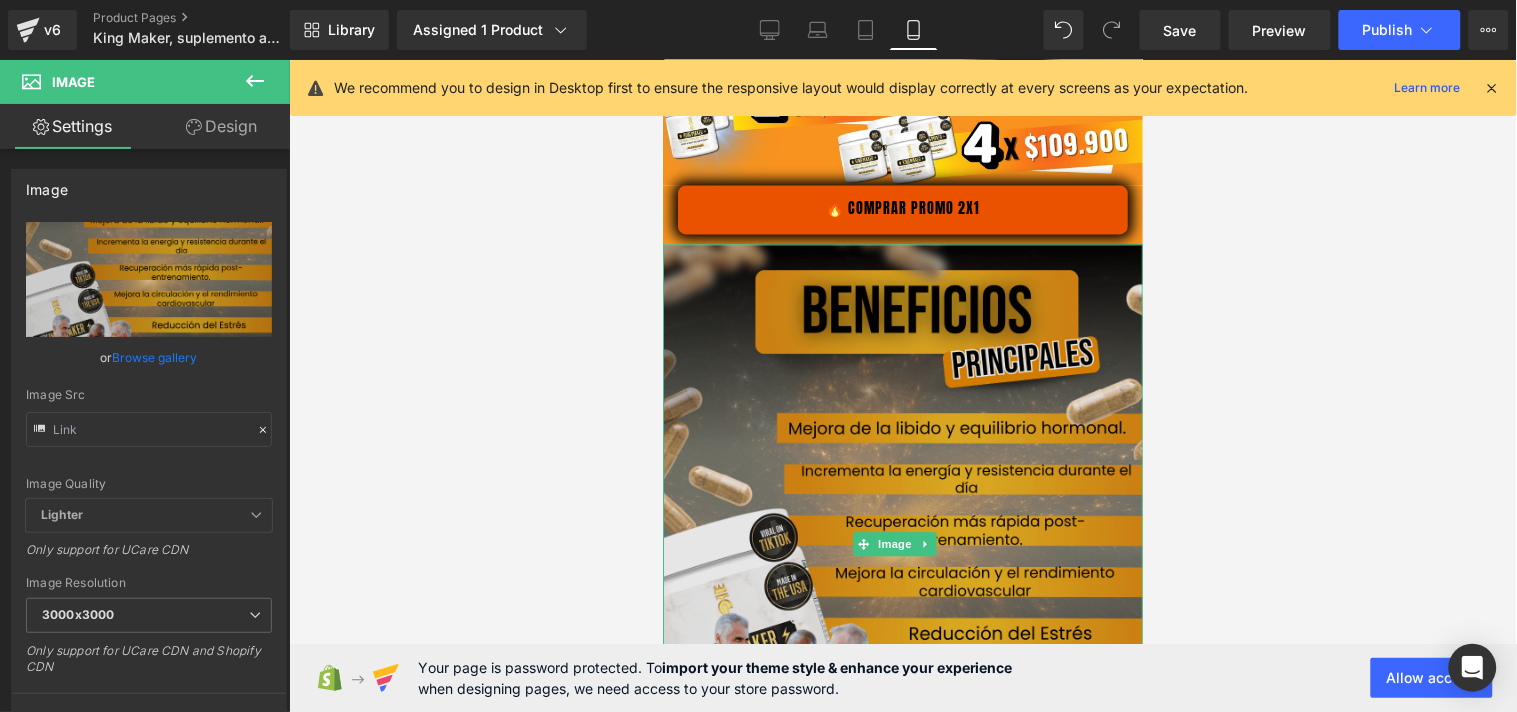 click at bounding box center (902, 544) 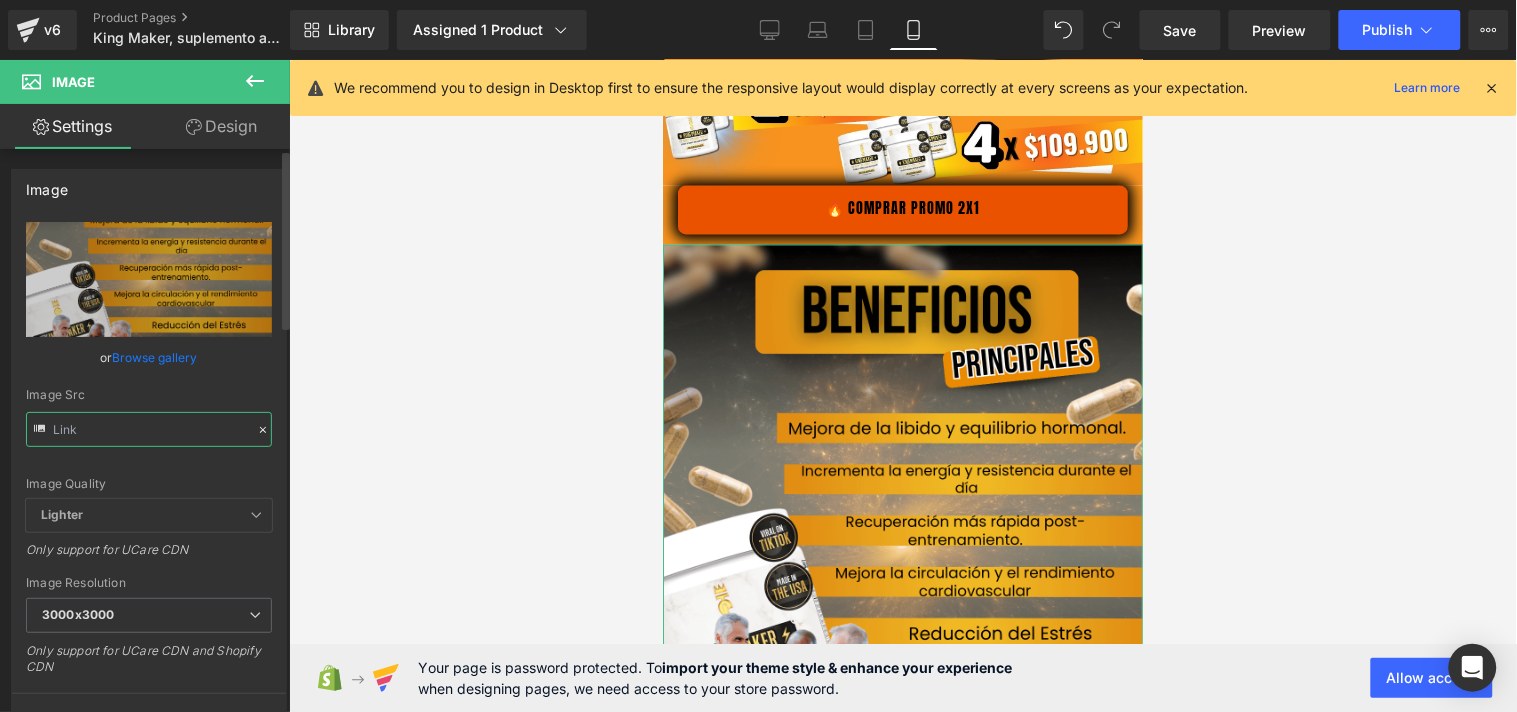 click at bounding box center (149, 429) 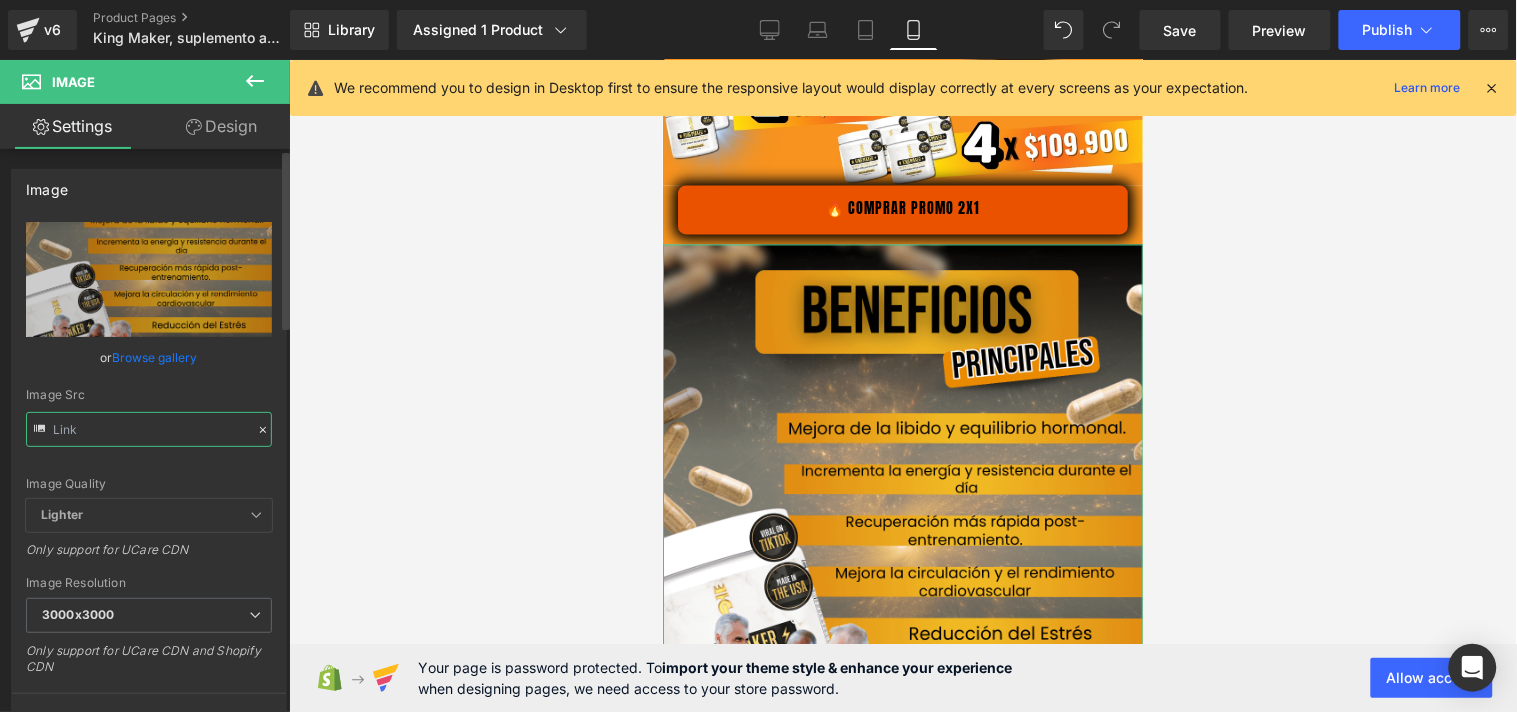 click at bounding box center (149, 429) 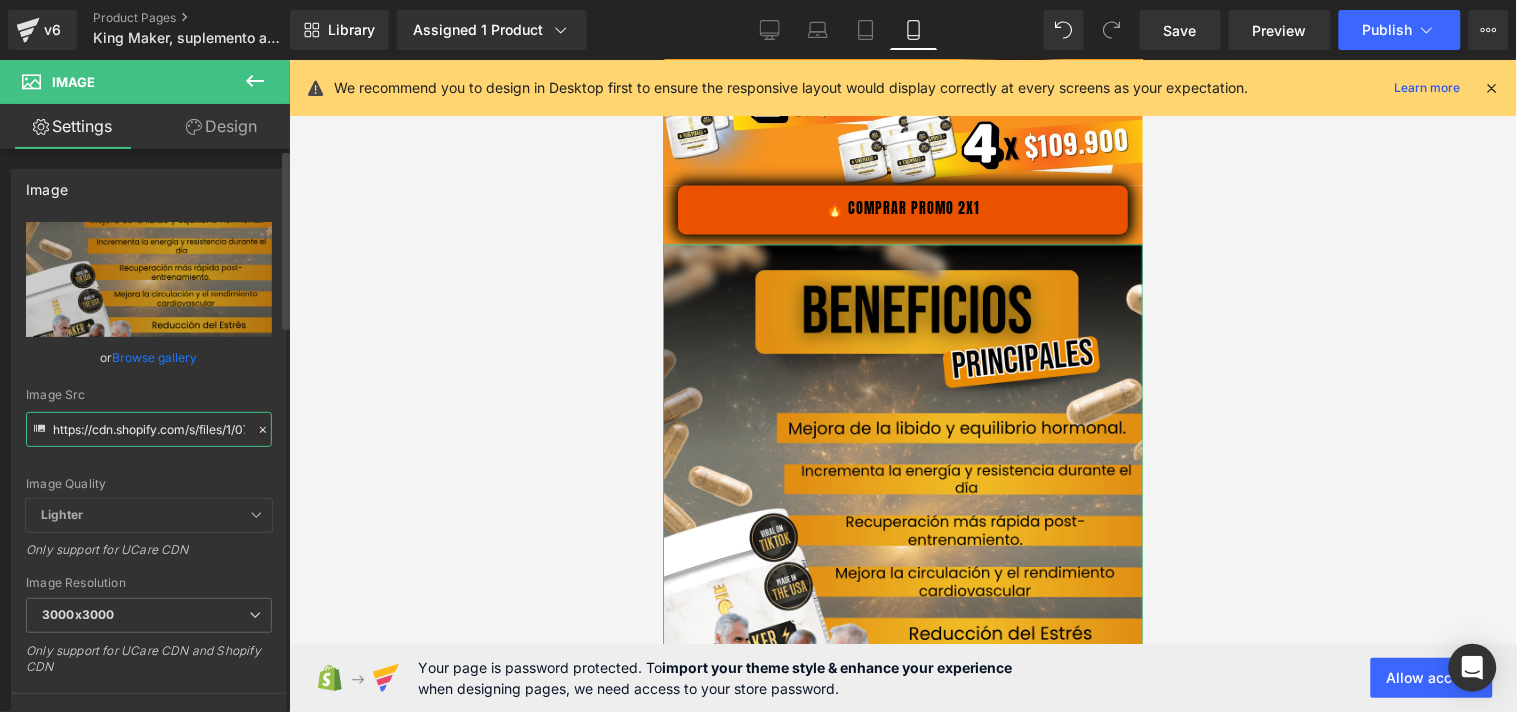 paste on "KINGMAKER_OPT_2.jpg?v=1752347103" 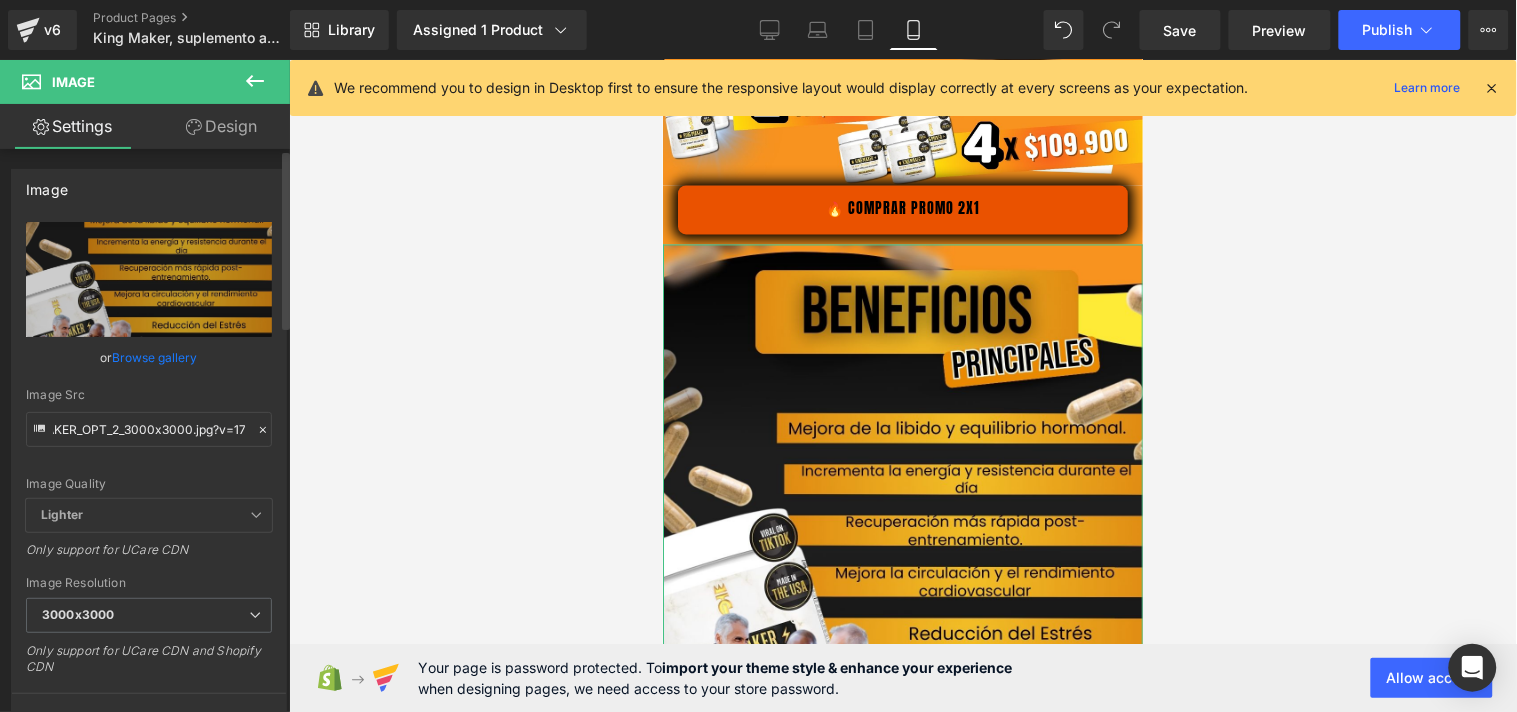 click on "Image Quality Lighter Lightest
Lighter
Lighter Lightest Only support for UCare CDN" at bounding box center [149, 360] 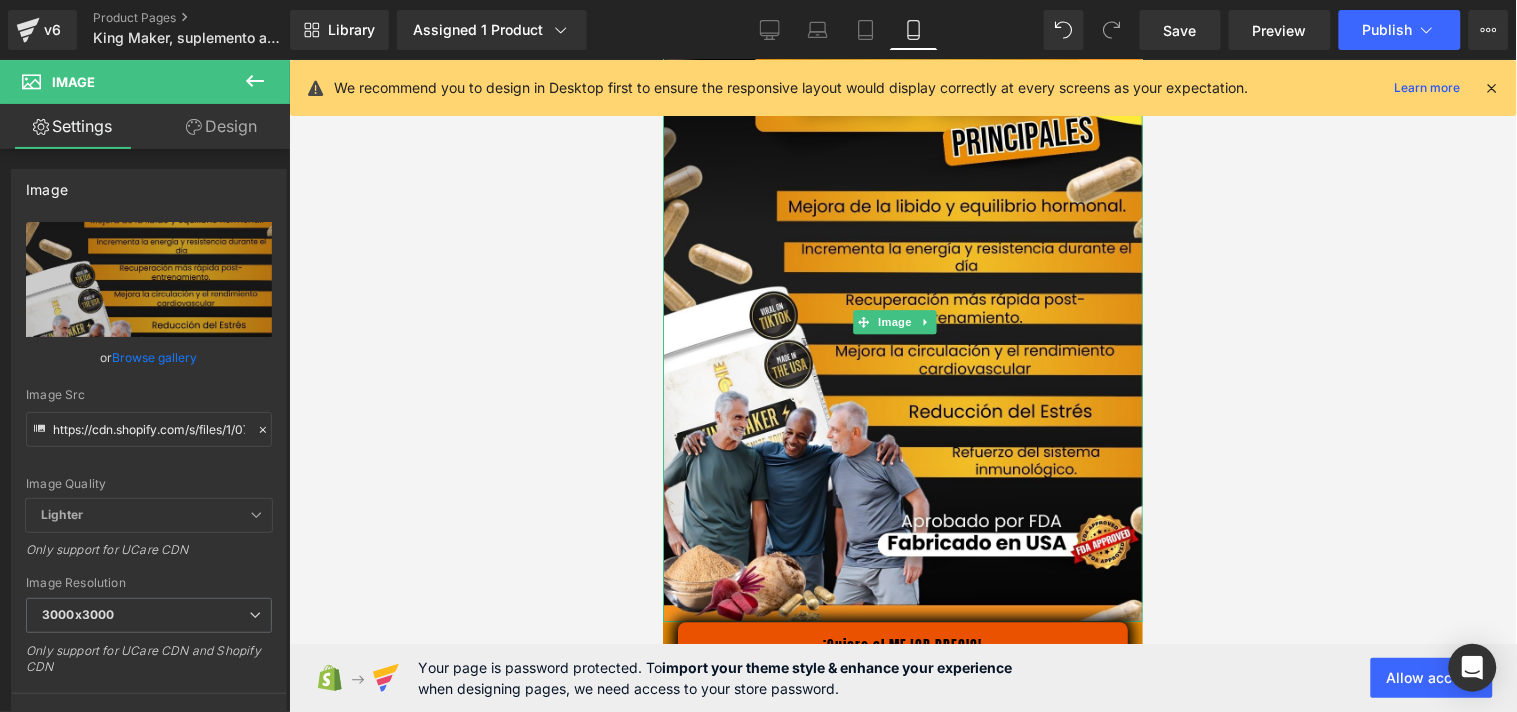 scroll, scrollTop: 1333, scrollLeft: 0, axis: vertical 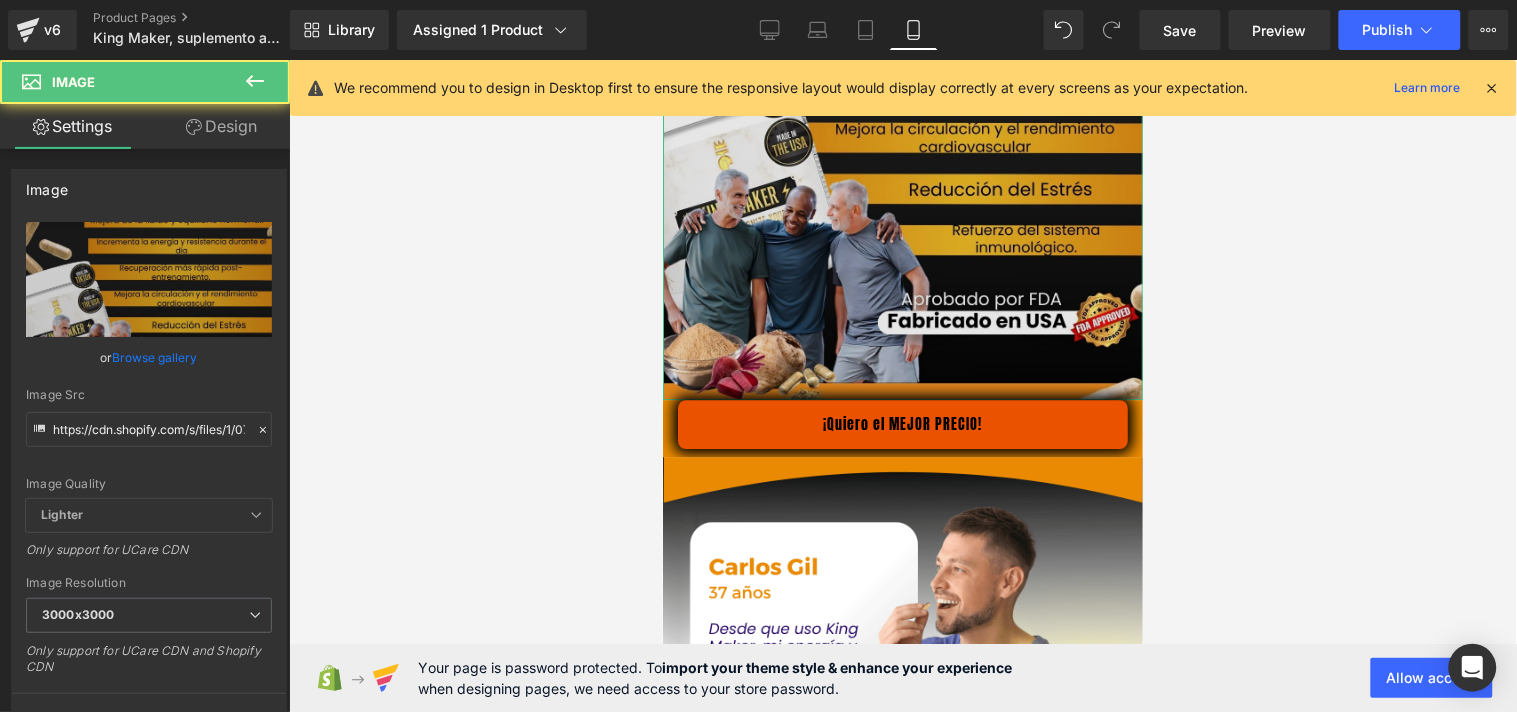 click at bounding box center (902, 99) 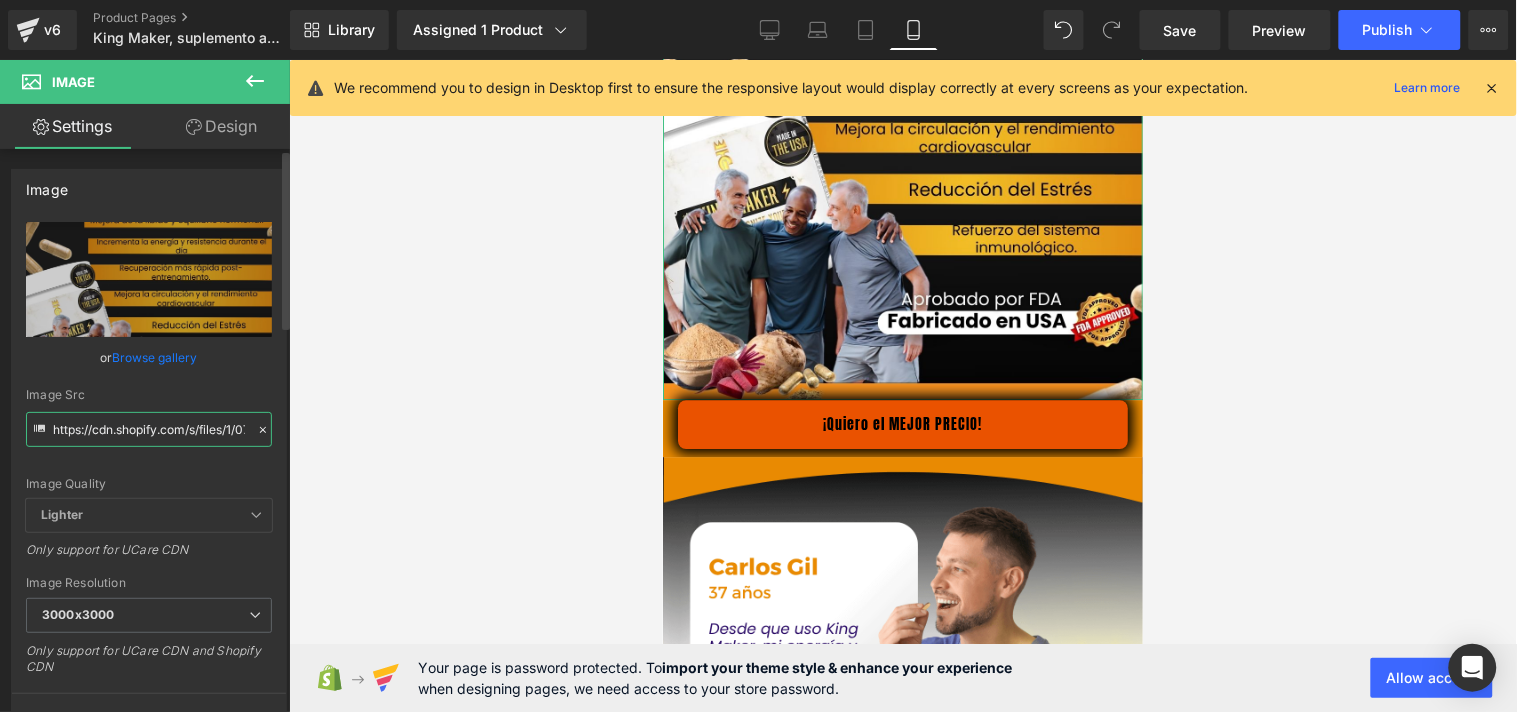 click on "https://cdn.shopify.com/s/files/1/0702/7716/9456/files/KINGMAKER_OPT_2_3000x3000.jpg?v=1752347103" at bounding box center [149, 429] 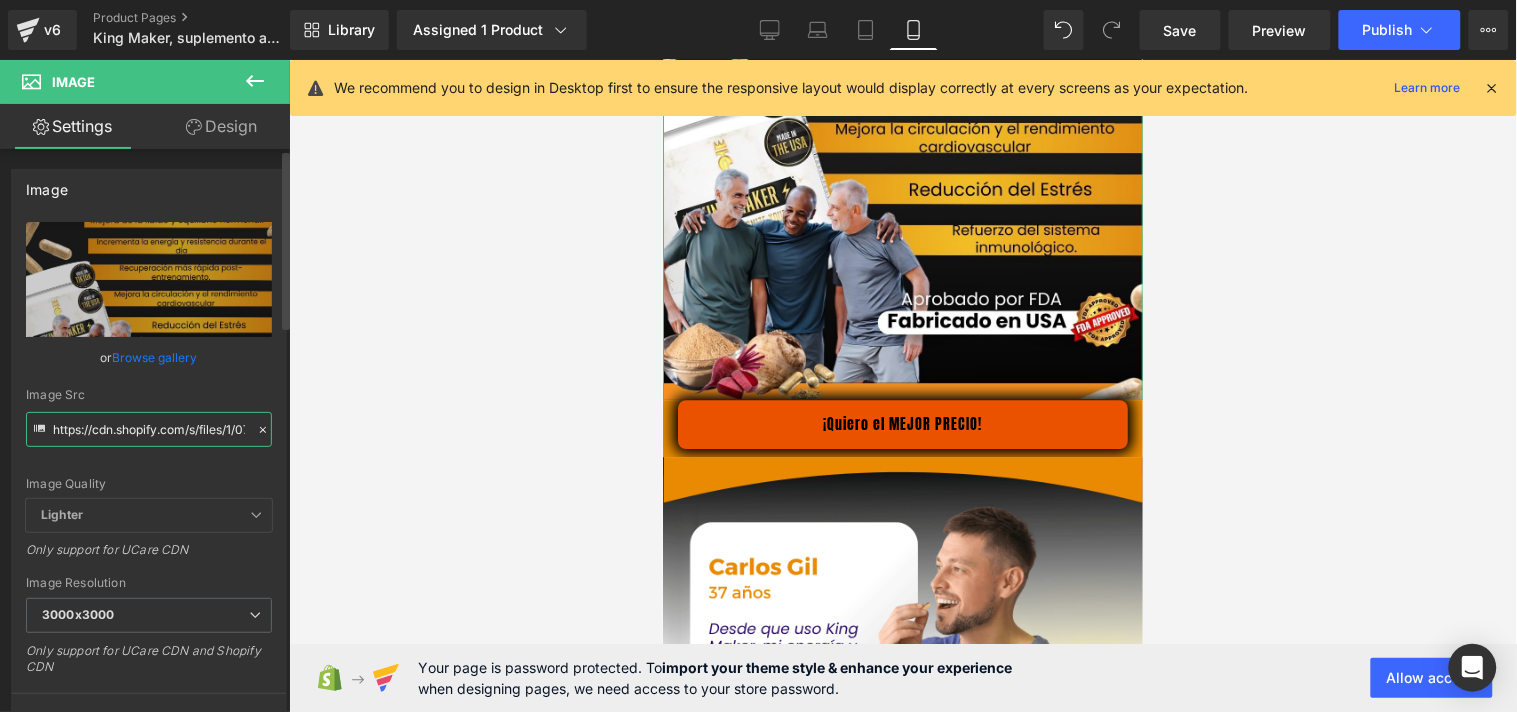 paste on "3.jpg?v=1752347198" 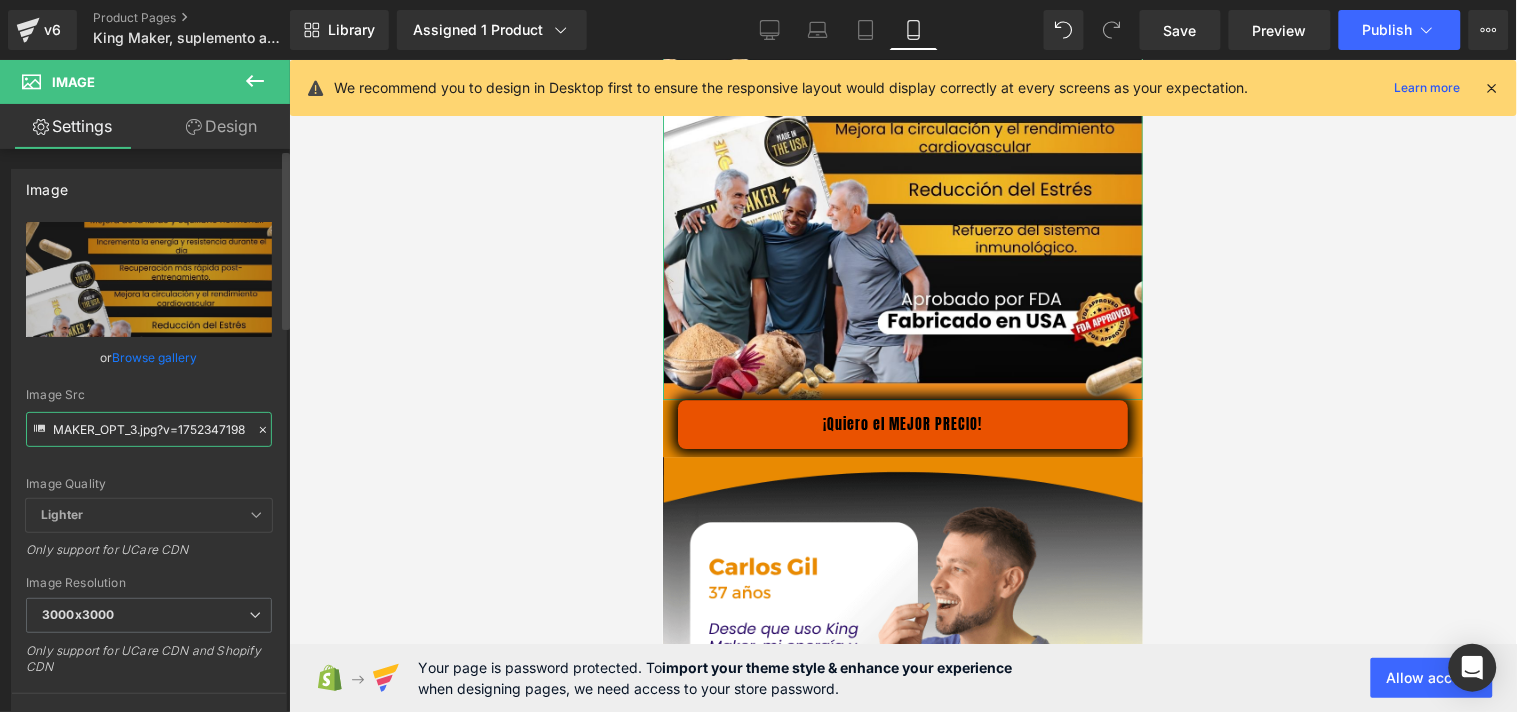 type on "https://cdn.shopify.com/s/files/1/0702/7716/9456/files/KINGMAKER_OPT_3_3000x3000.jpg?v=1752347198" 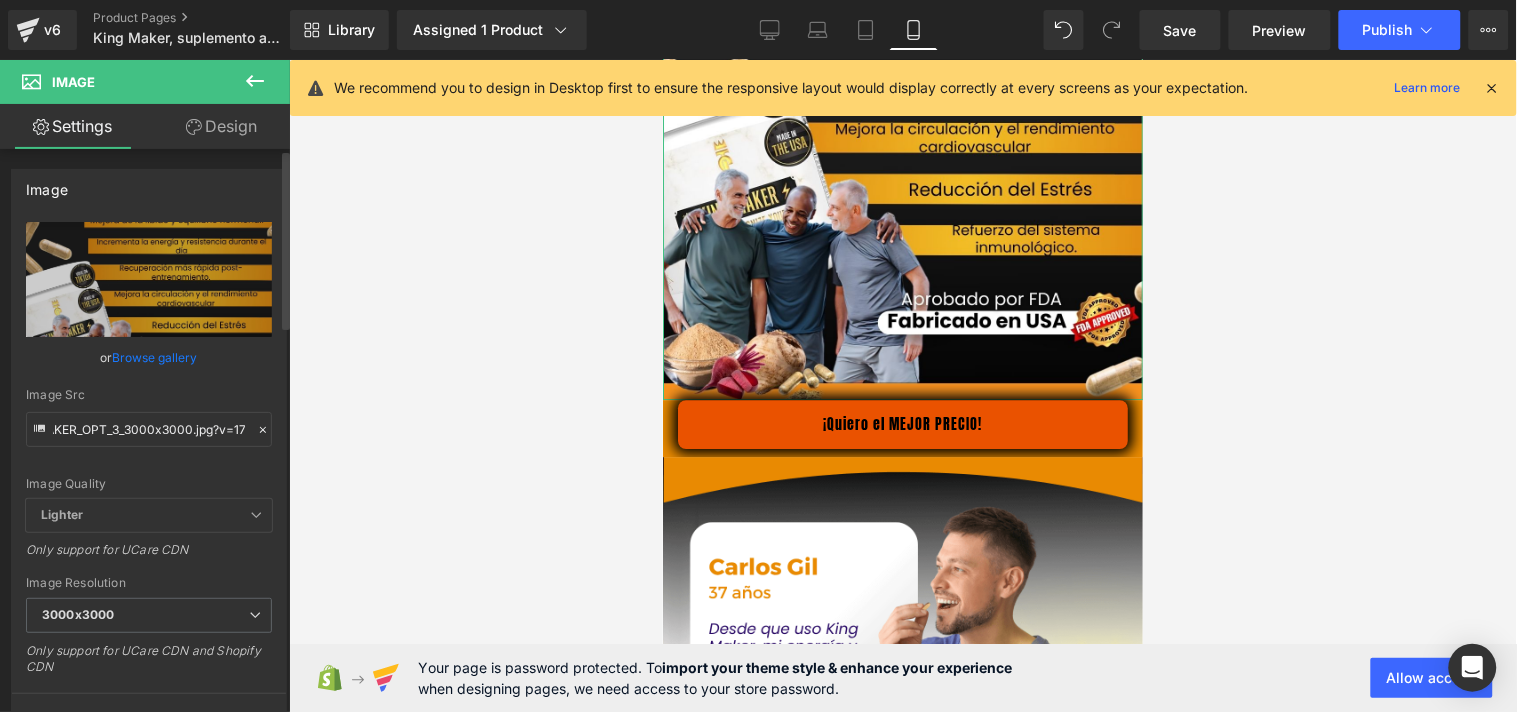 click on "Image Quality Lighter Lightest
Lighter
Lighter Lightest Only support for UCare CDN" at bounding box center (149, 360) 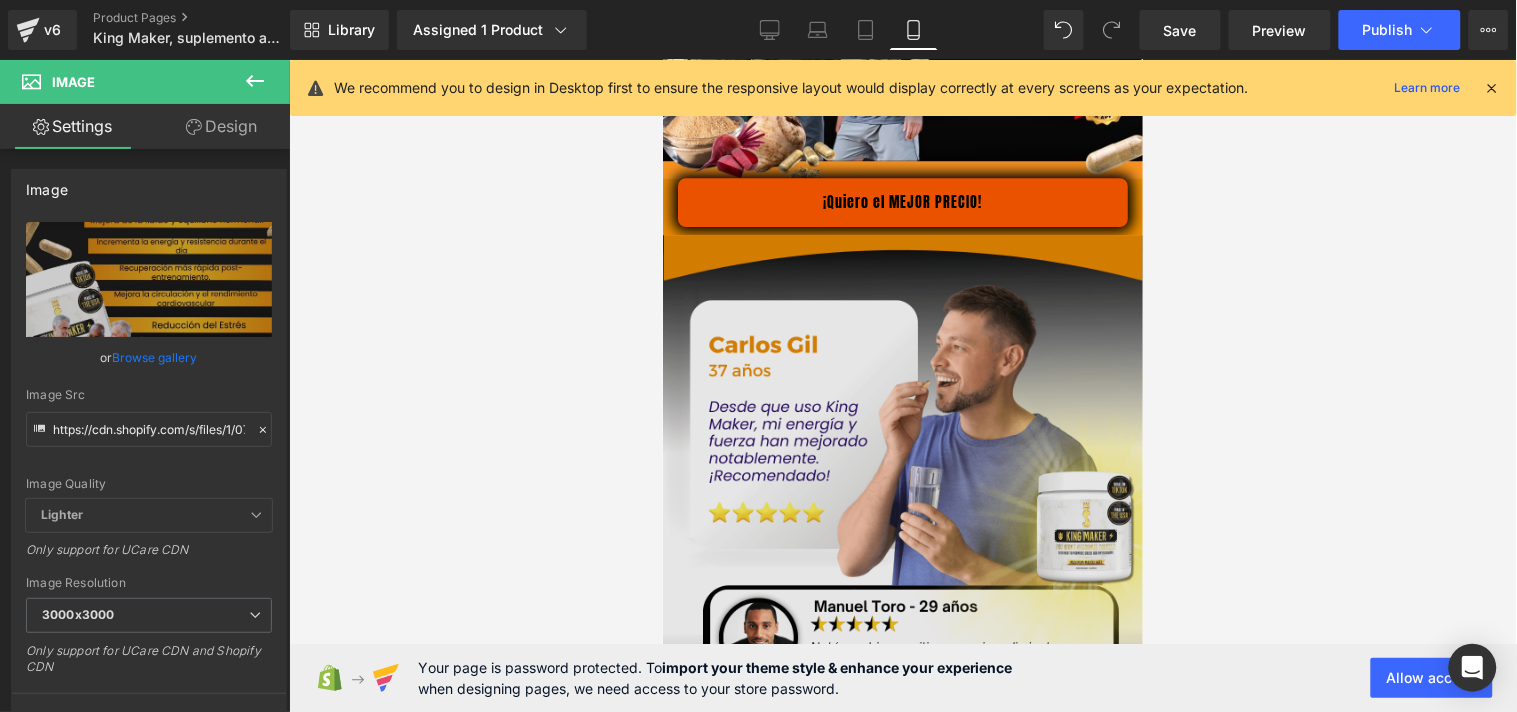scroll, scrollTop: 1333, scrollLeft: 0, axis: vertical 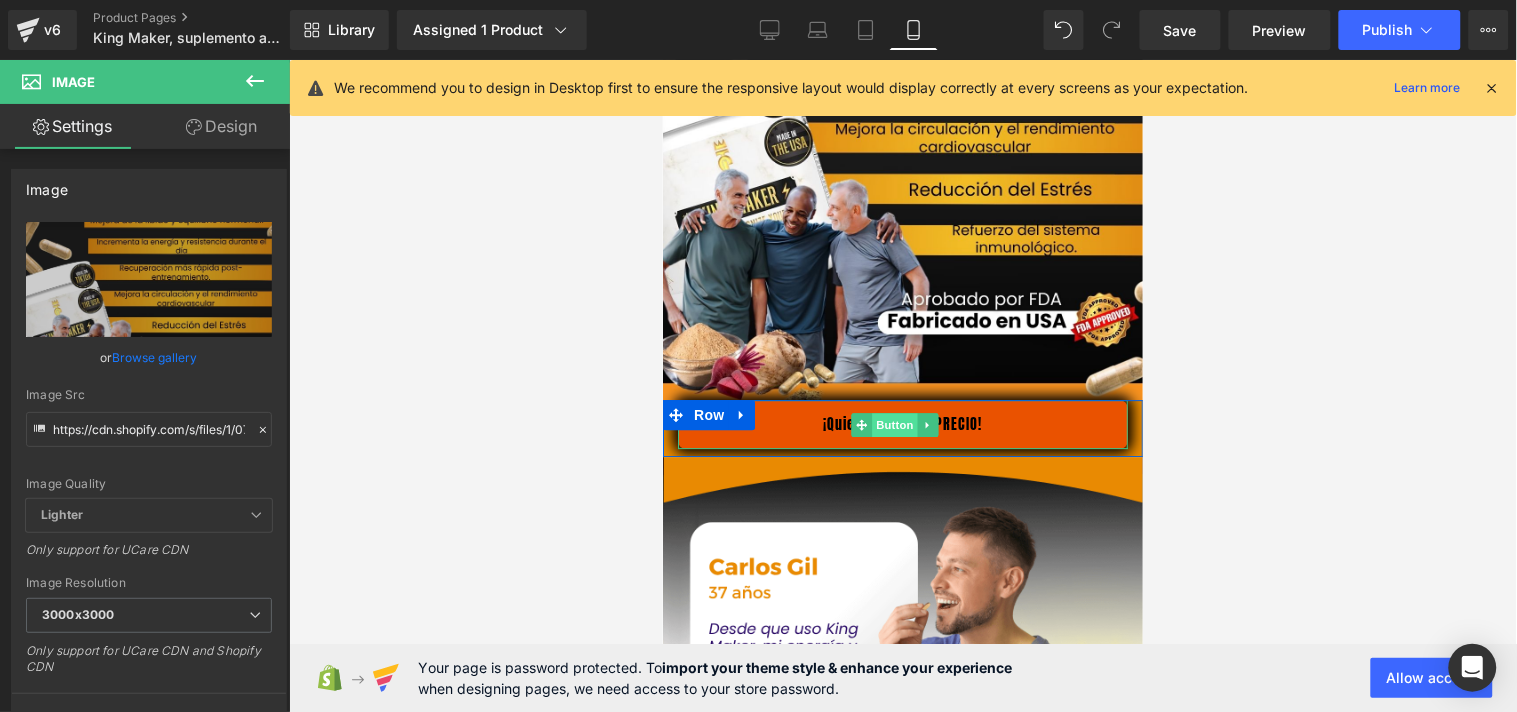 click on "Button" at bounding box center (894, 424) 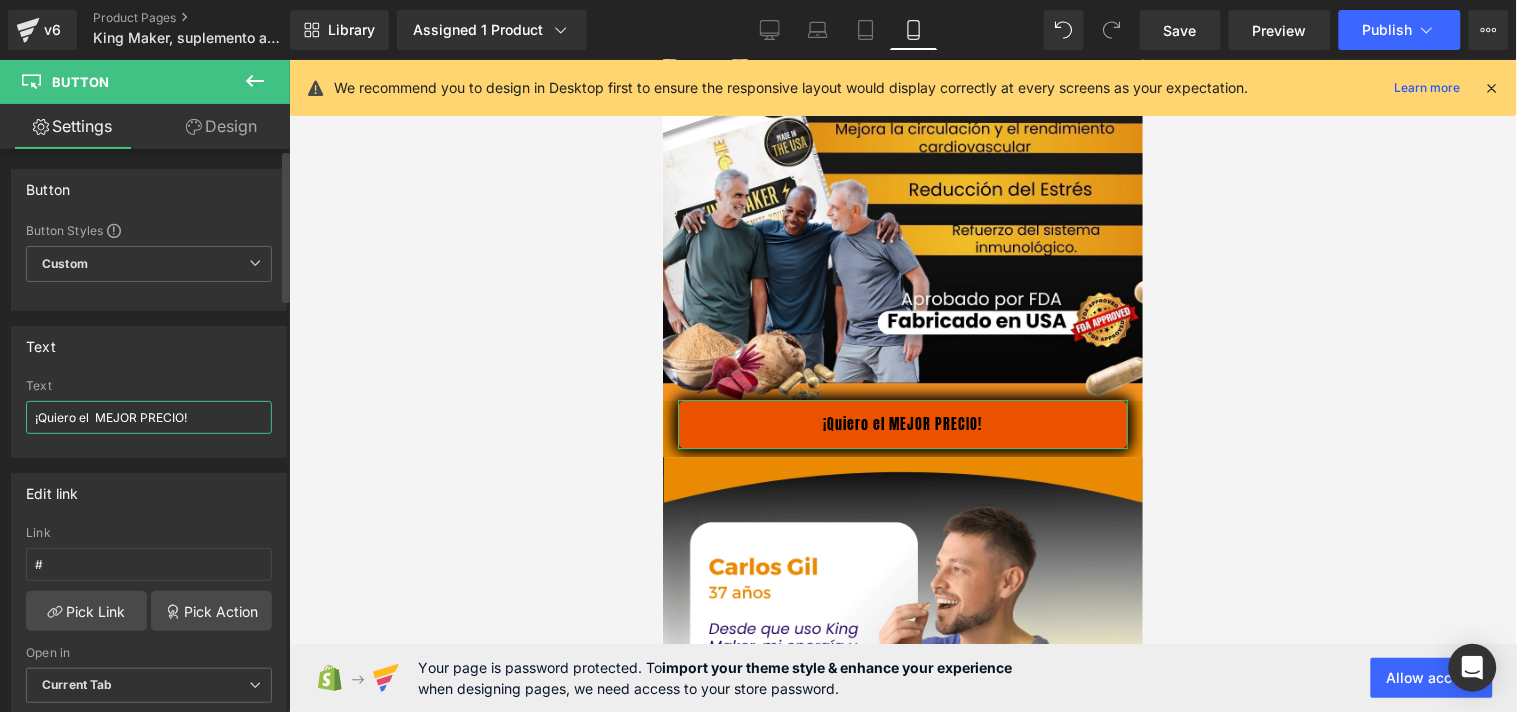 click on "¡Quiero el  MEJOR PRECIO!" at bounding box center (149, 417) 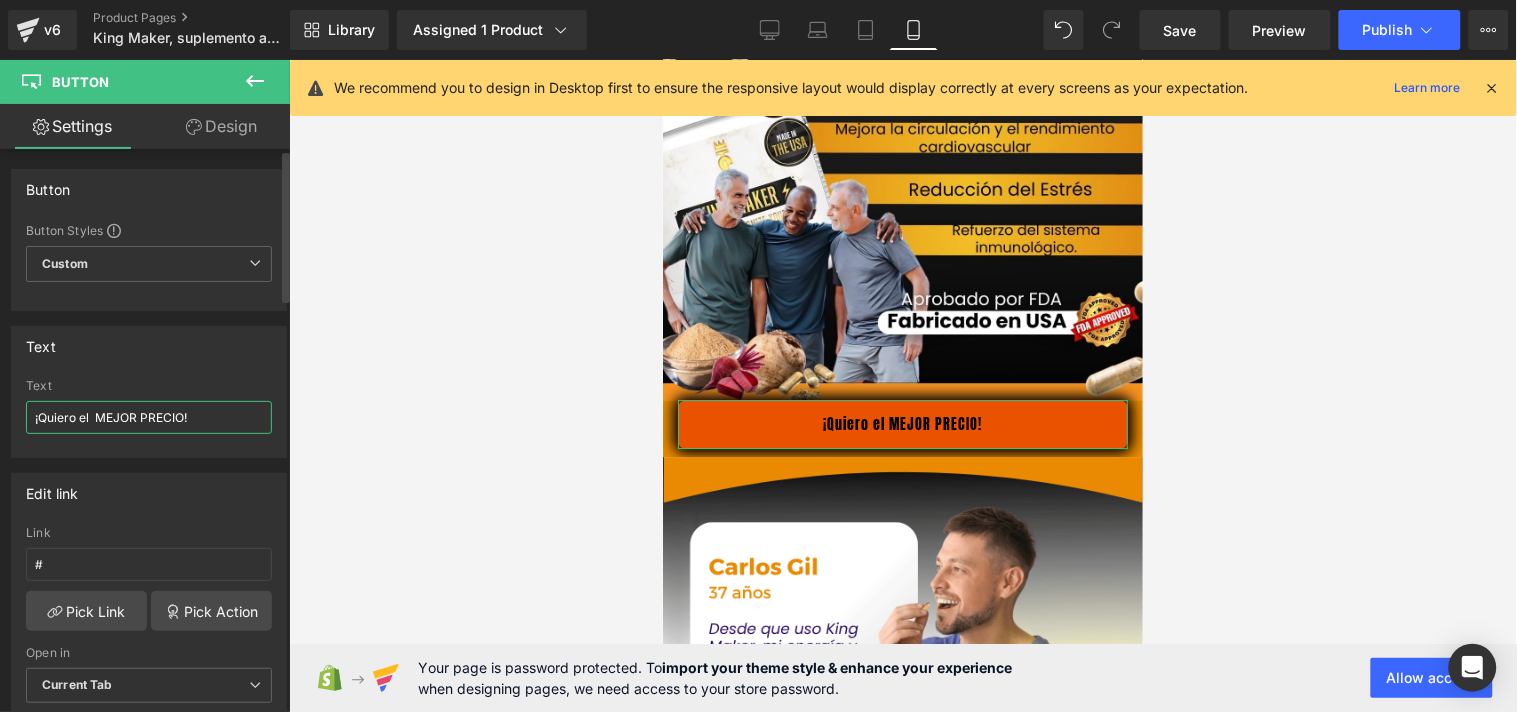 click on "¡Quiero el  MEJOR PRECIO!" at bounding box center [149, 417] 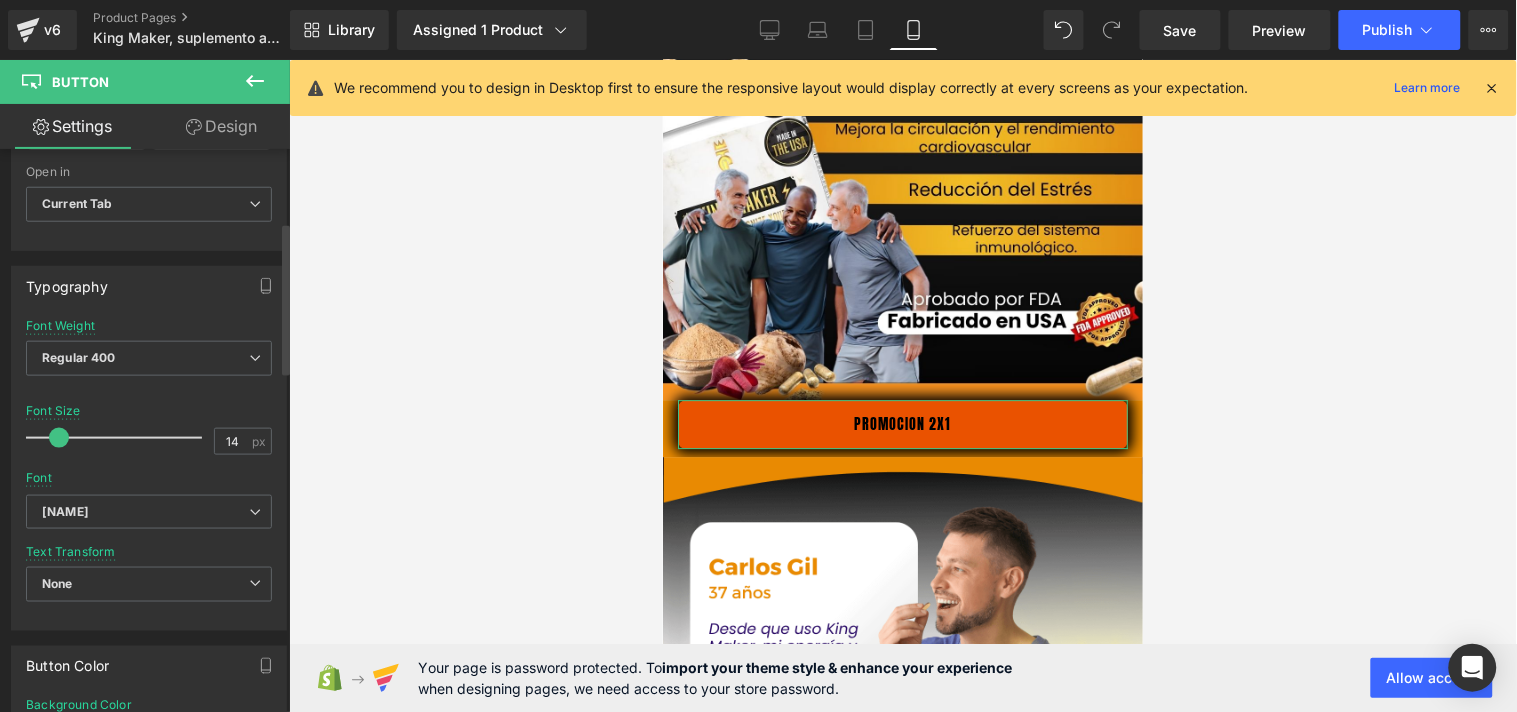 scroll, scrollTop: 666, scrollLeft: 0, axis: vertical 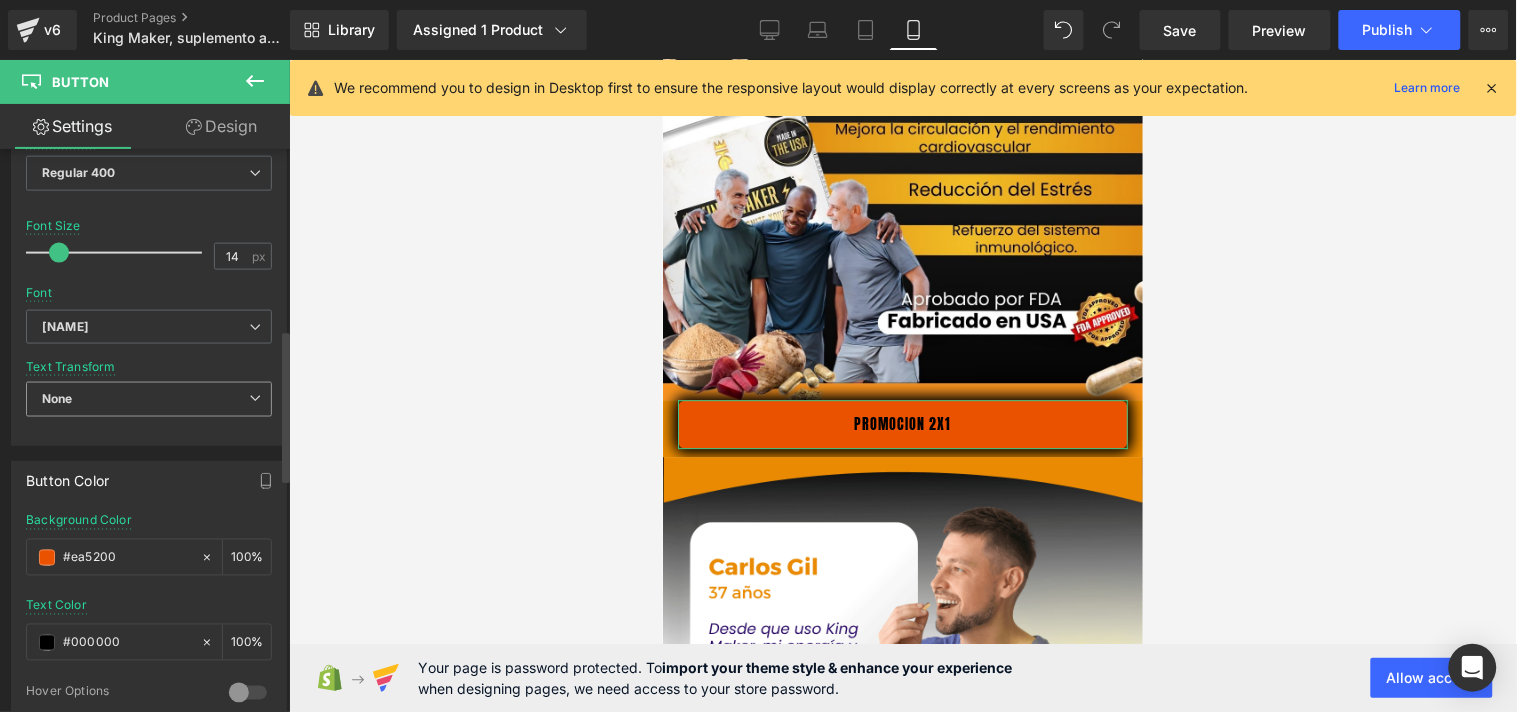 type on "PROMOCION 2X1" 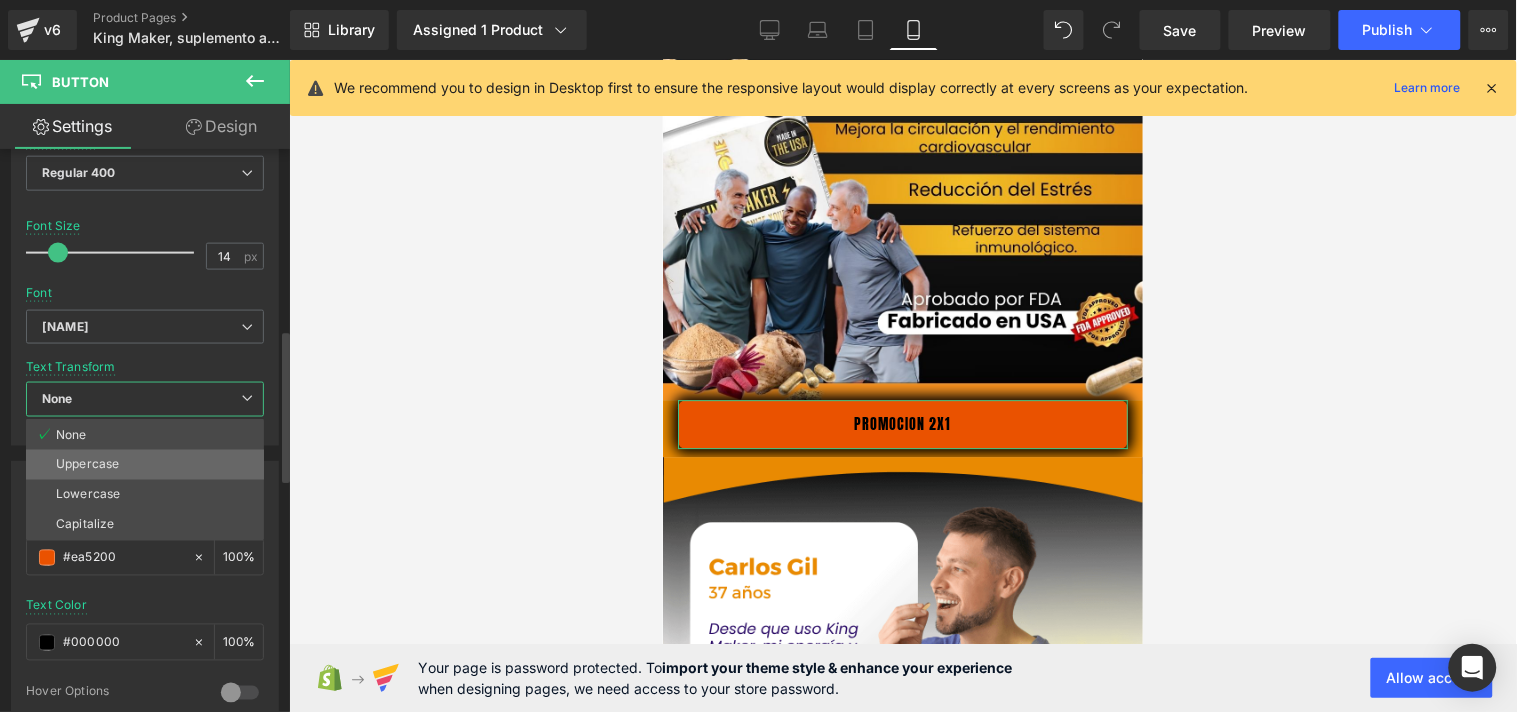 click on "Uppercase" at bounding box center (87, 465) 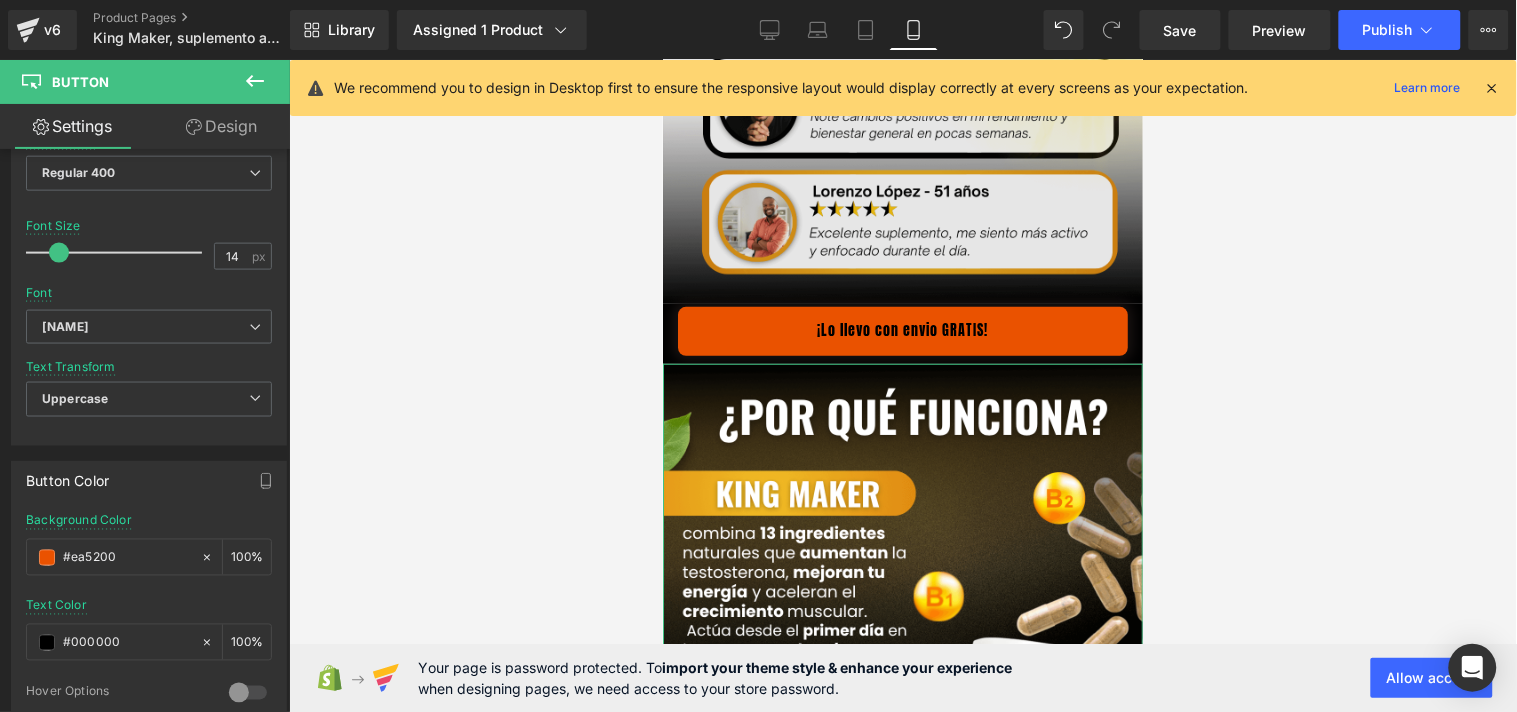 scroll, scrollTop: 2000, scrollLeft: 0, axis: vertical 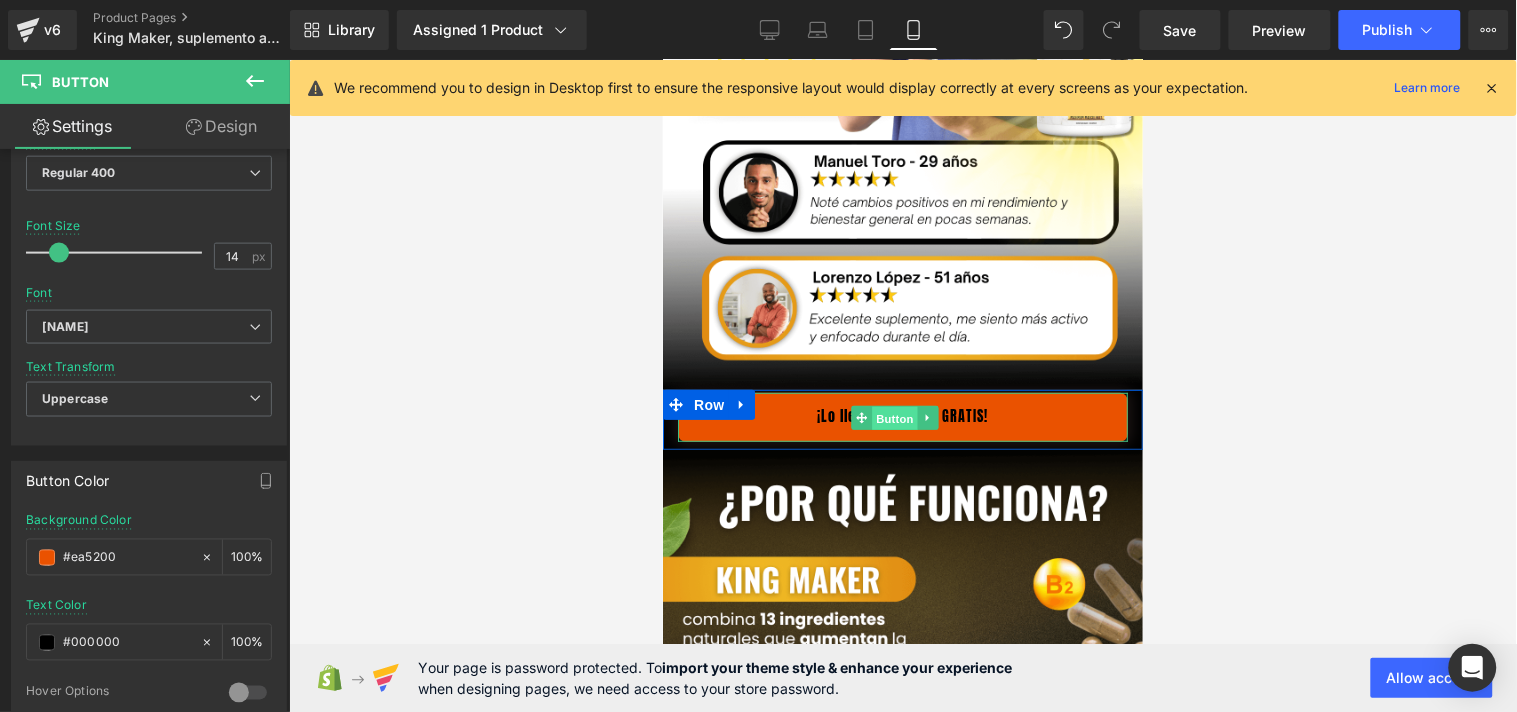 click on "Button" at bounding box center [894, 418] 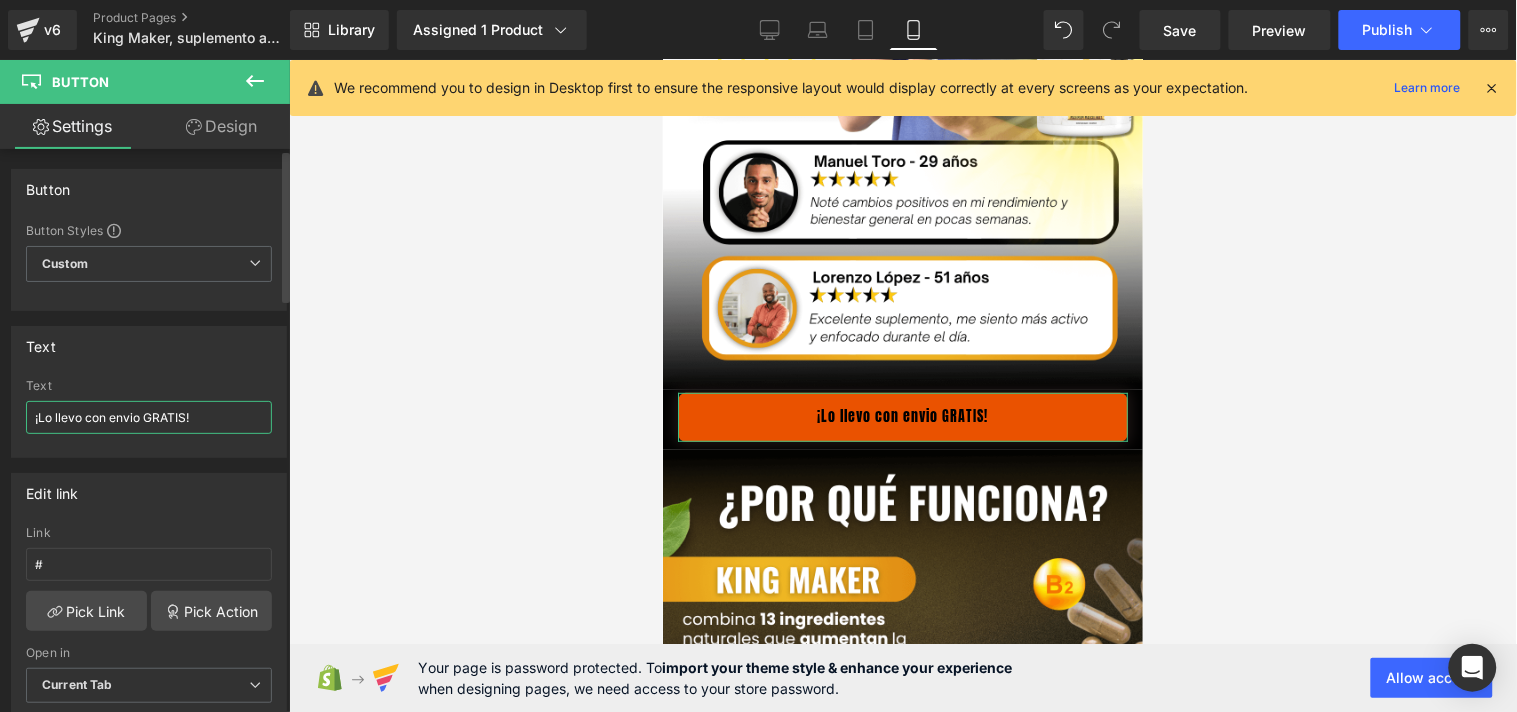 click on "¡Lo llevo con envio GRATIS!" at bounding box center [149, 417] 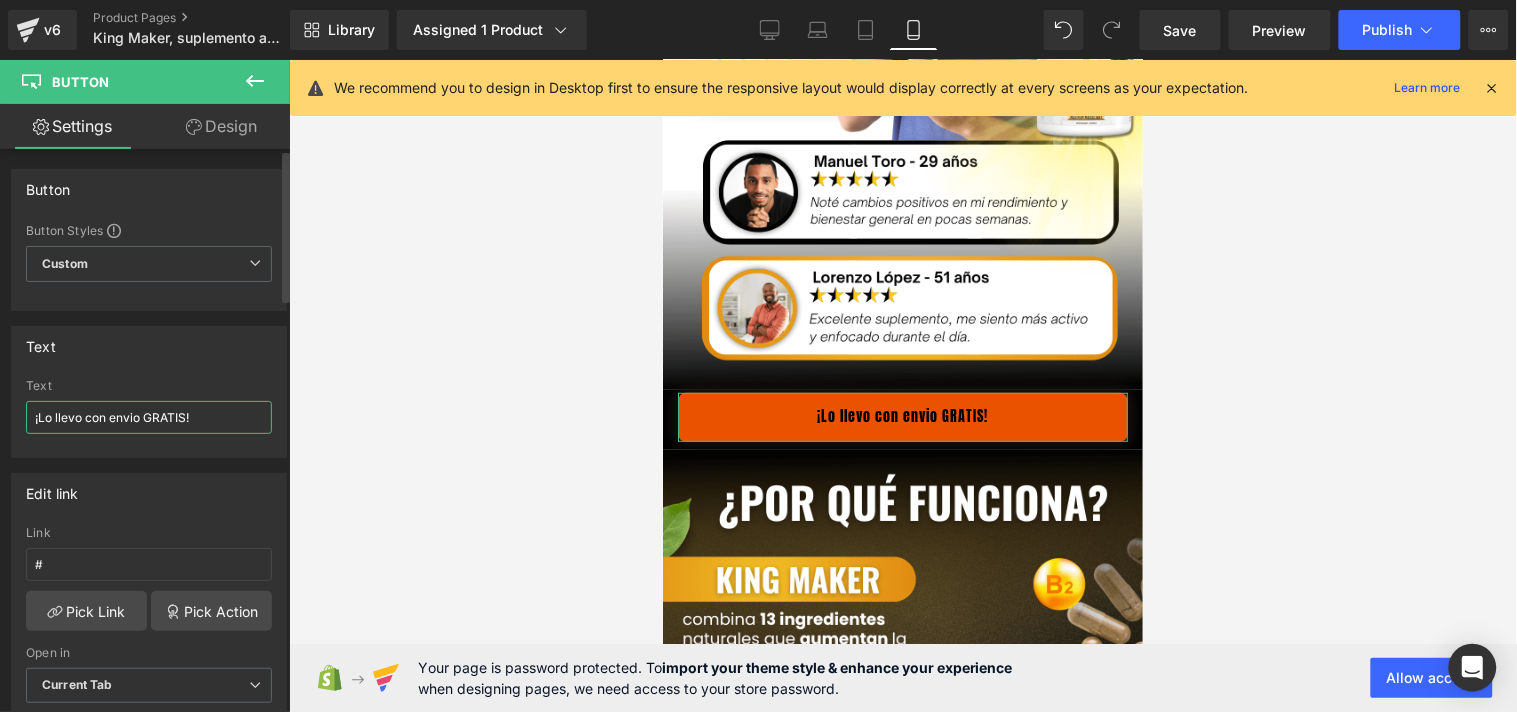 click on "¡Lo llevo con envio GRATIS!" at bounding box center [149, 417] 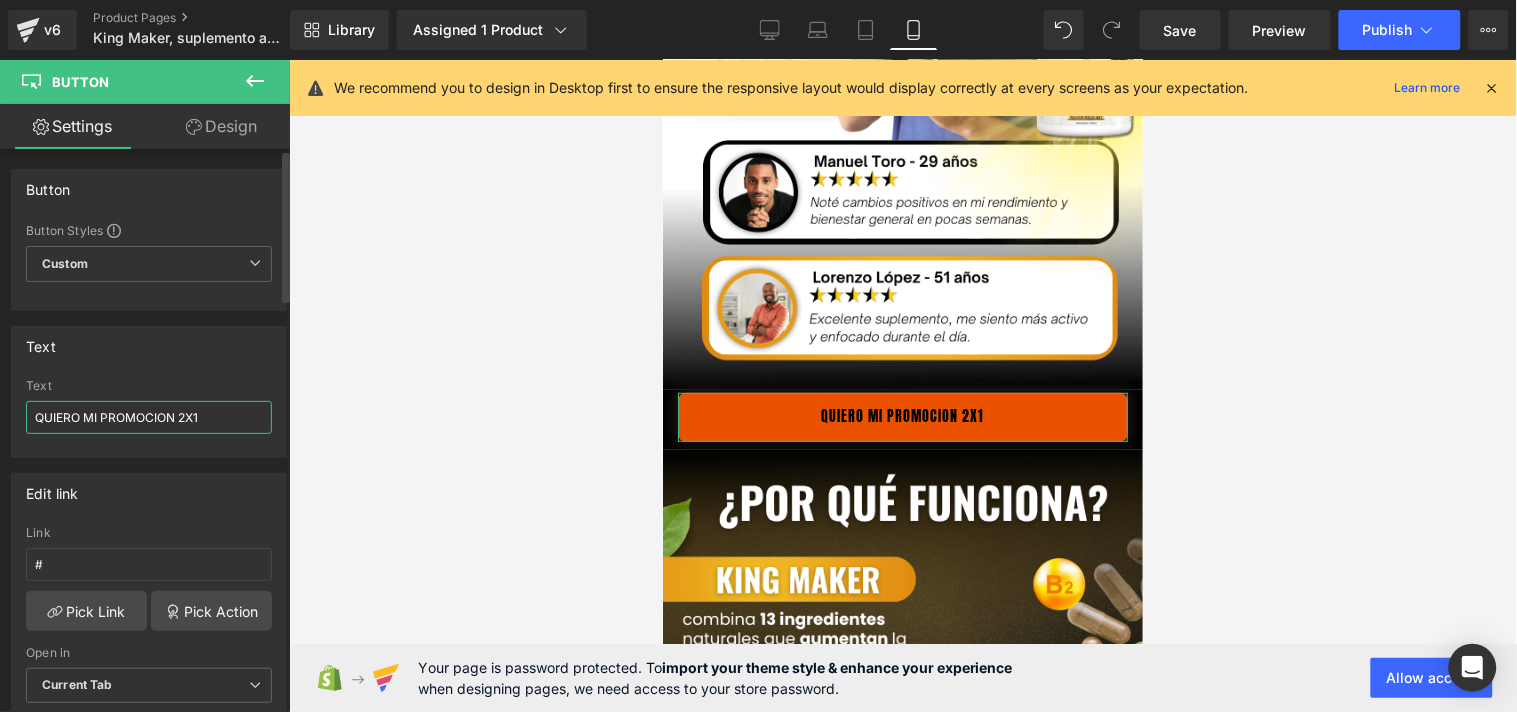 click on "QUIERO MI PROMOCION 2X1" at bounding box center [149, 417] 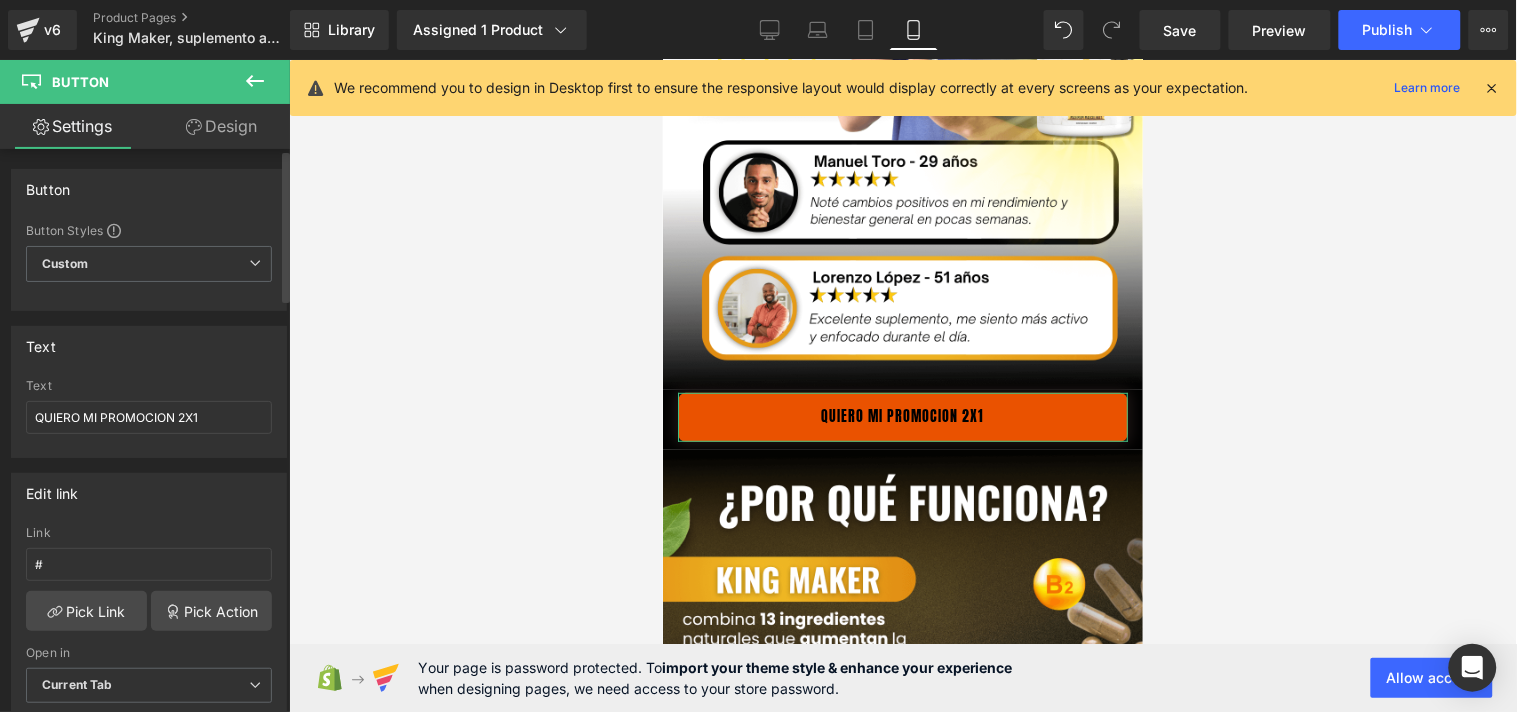 click on "Text" at bounding box center (149, 346) 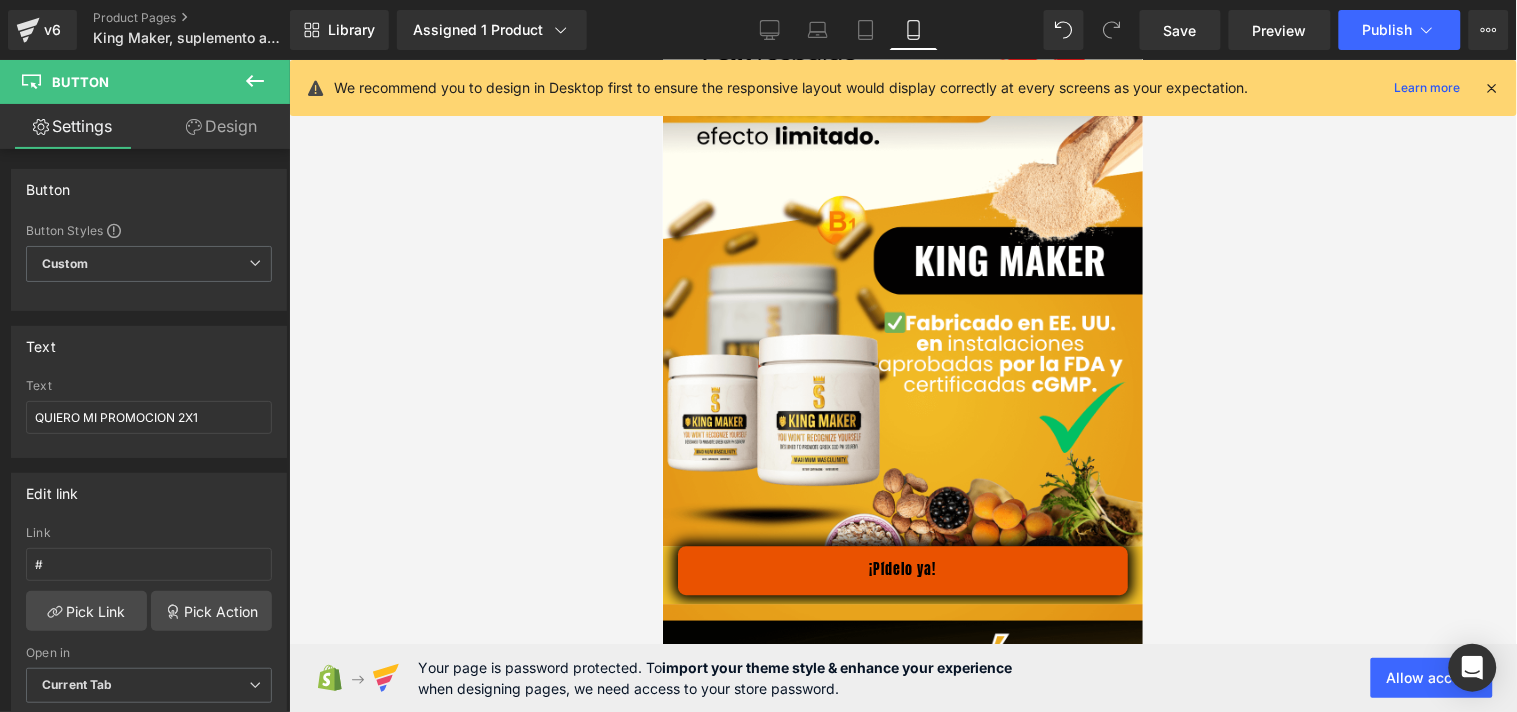 scroll, scrollTop: 3111, scrollLeft: 0, axis: vertical 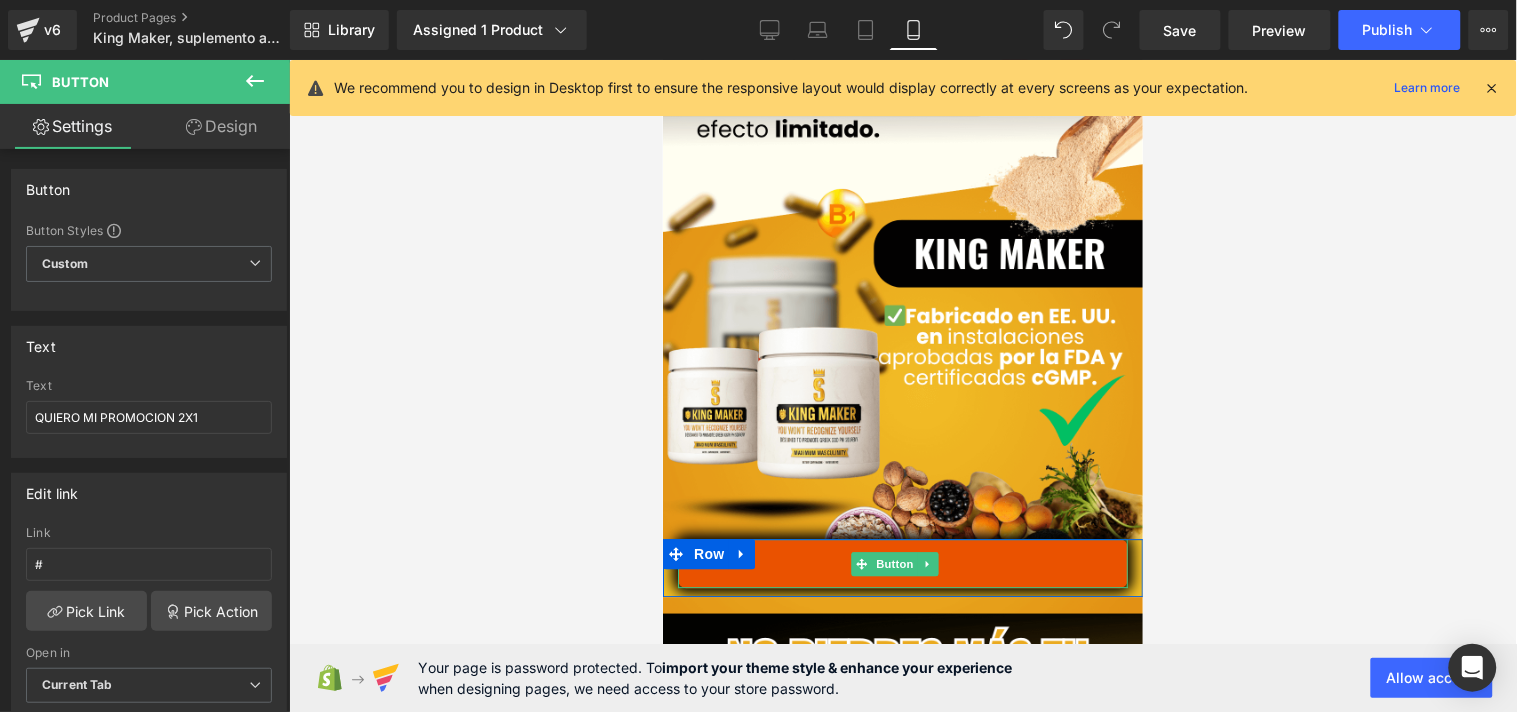 click on "Button" at bounding box center (894, 563) 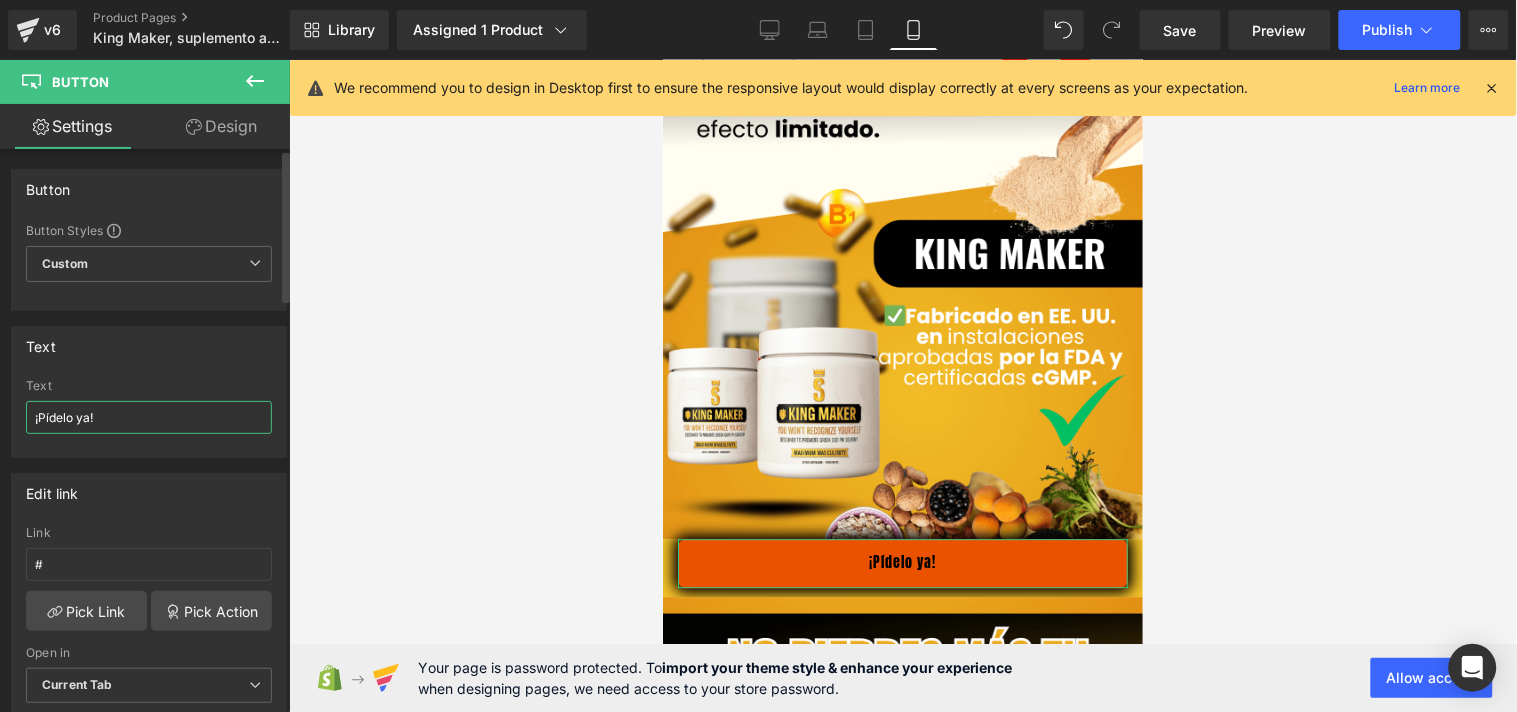 click on "¡Pídelo ya!" at bounding box center (149, 417) 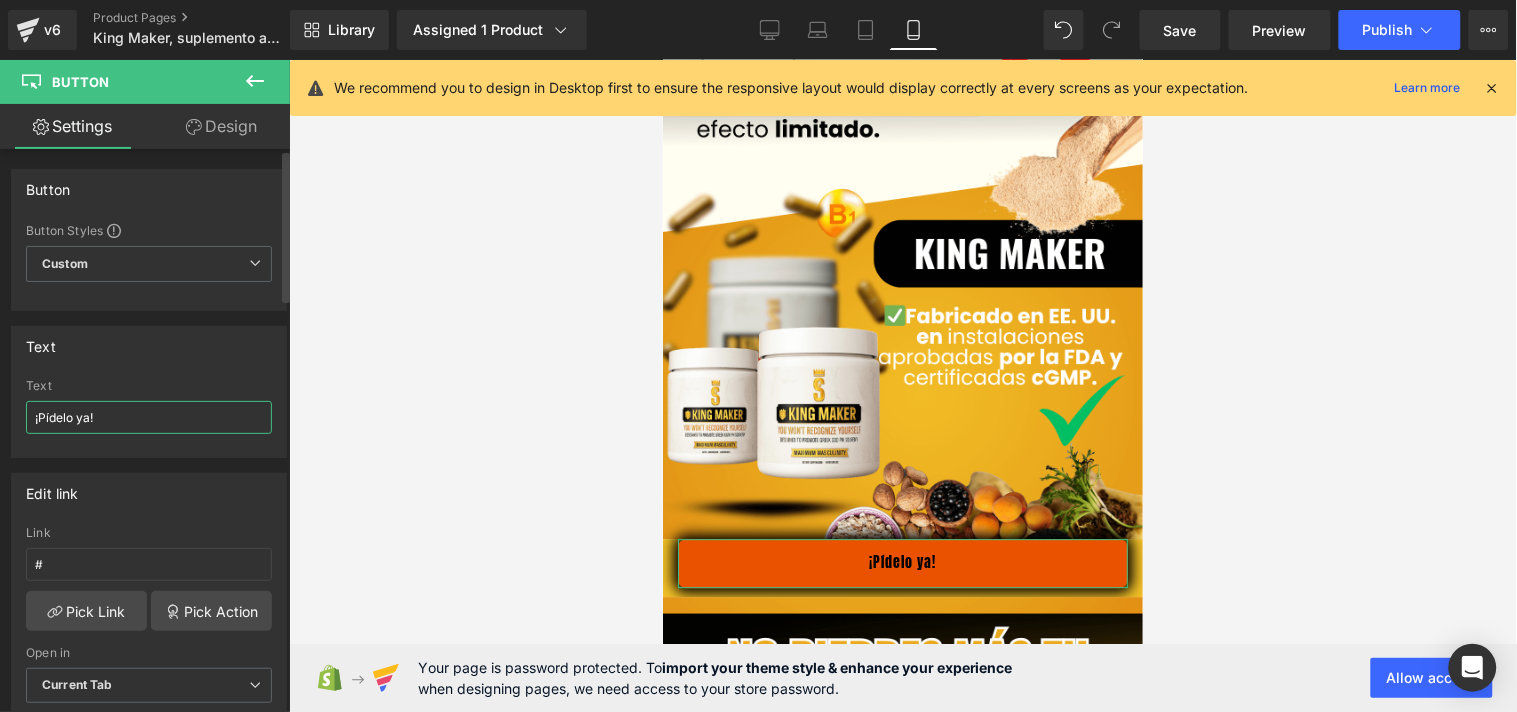 click on "¡Pídelo ya!" at bounding box center (149, 417) 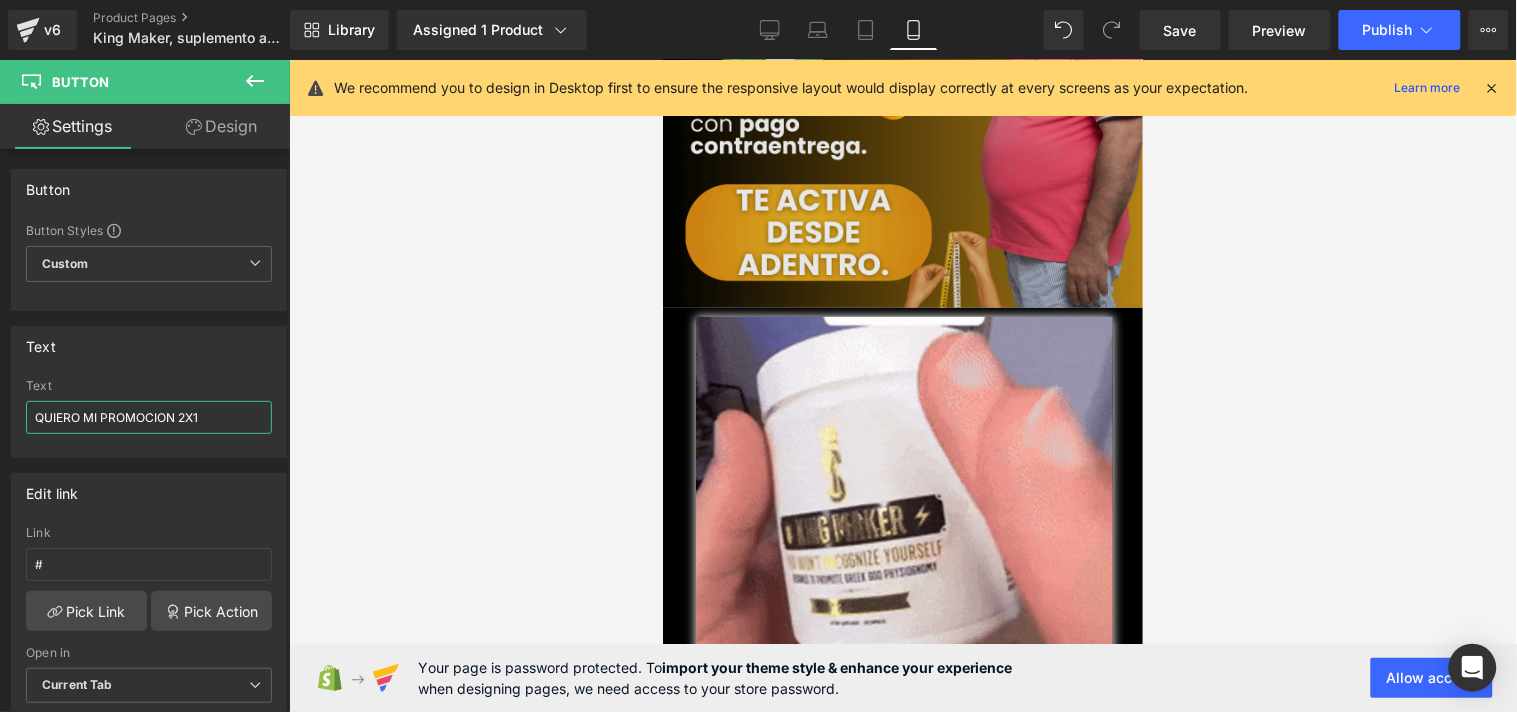 scroll, scrollTop: 4222, scrollLeft: 0, axis: vertical 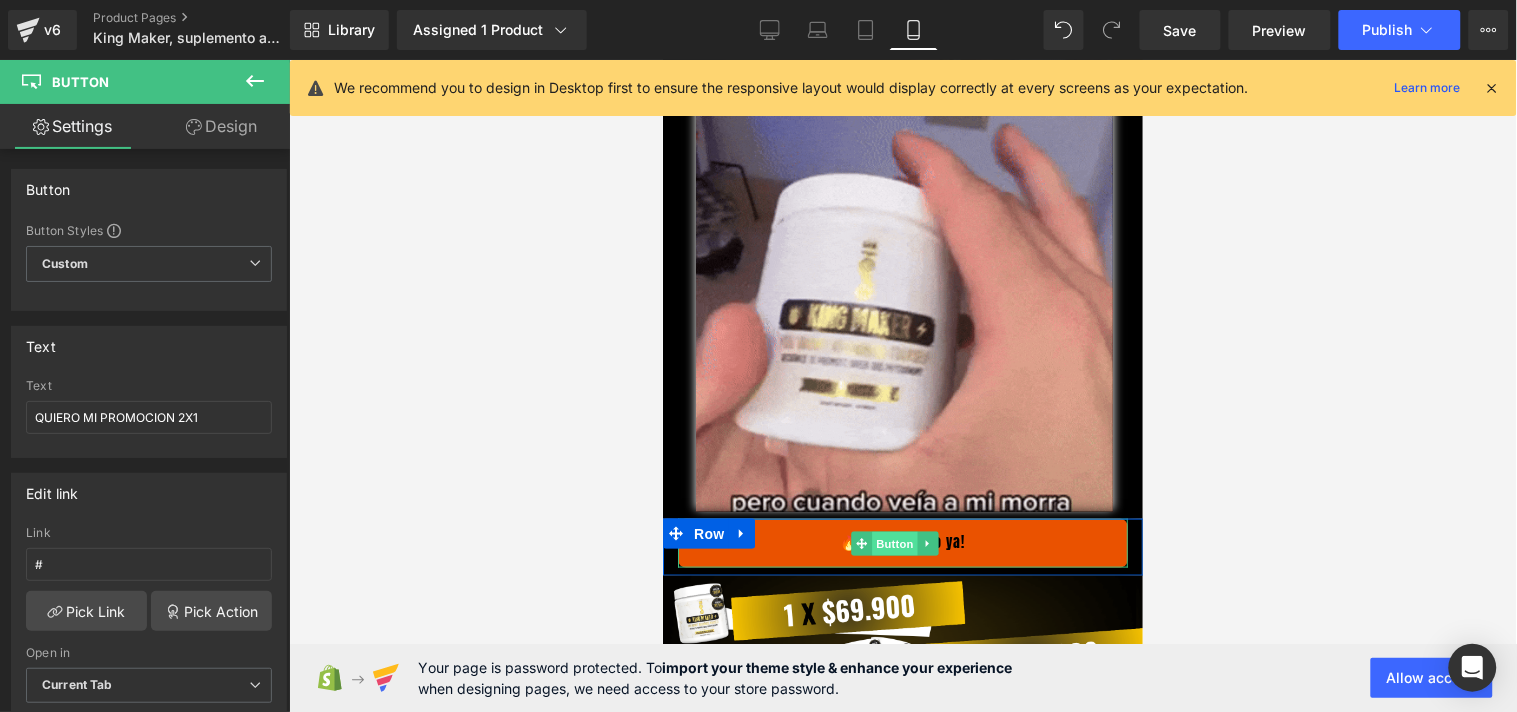 click on "Button" at bounding box center [894, 543] 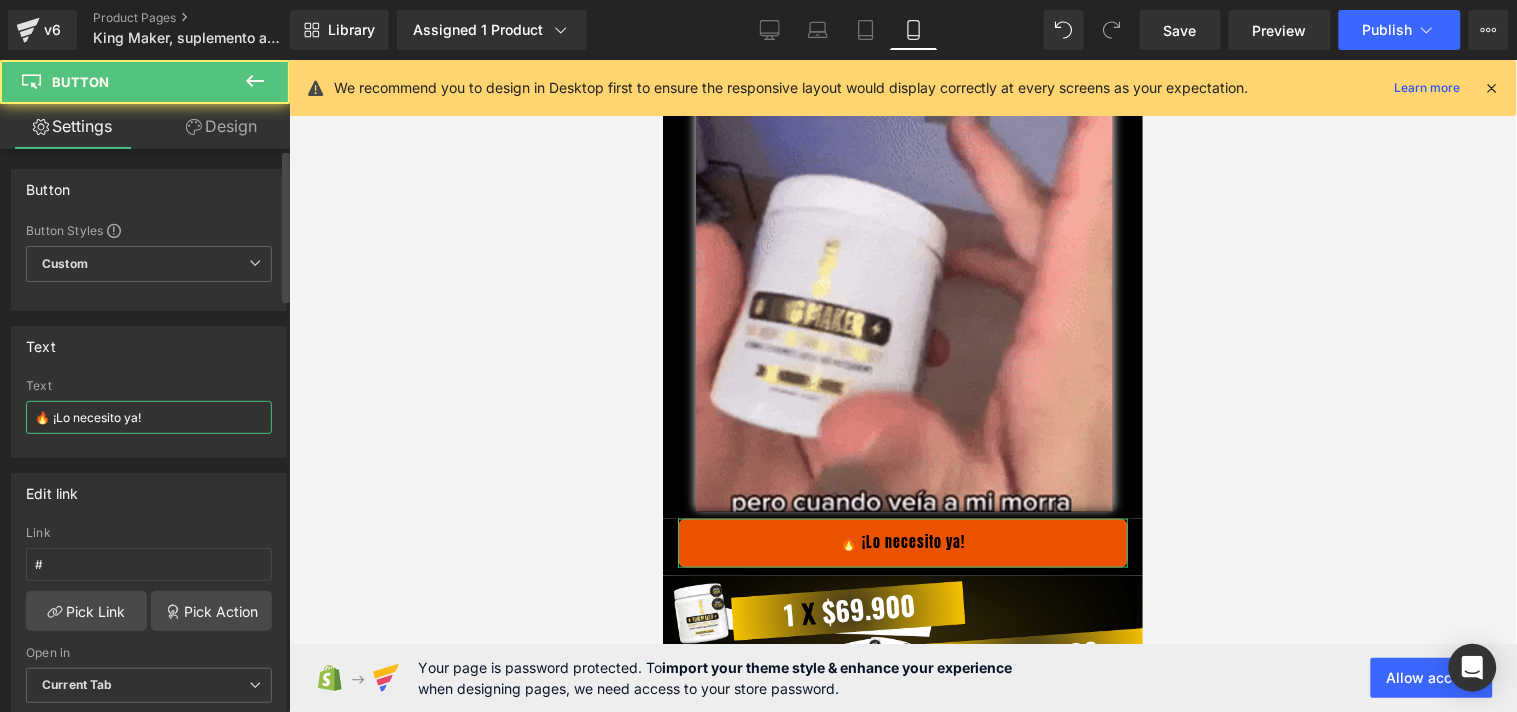 click on "🔥 ¡Lo necesito ya!" at bounding box center [149, 417] 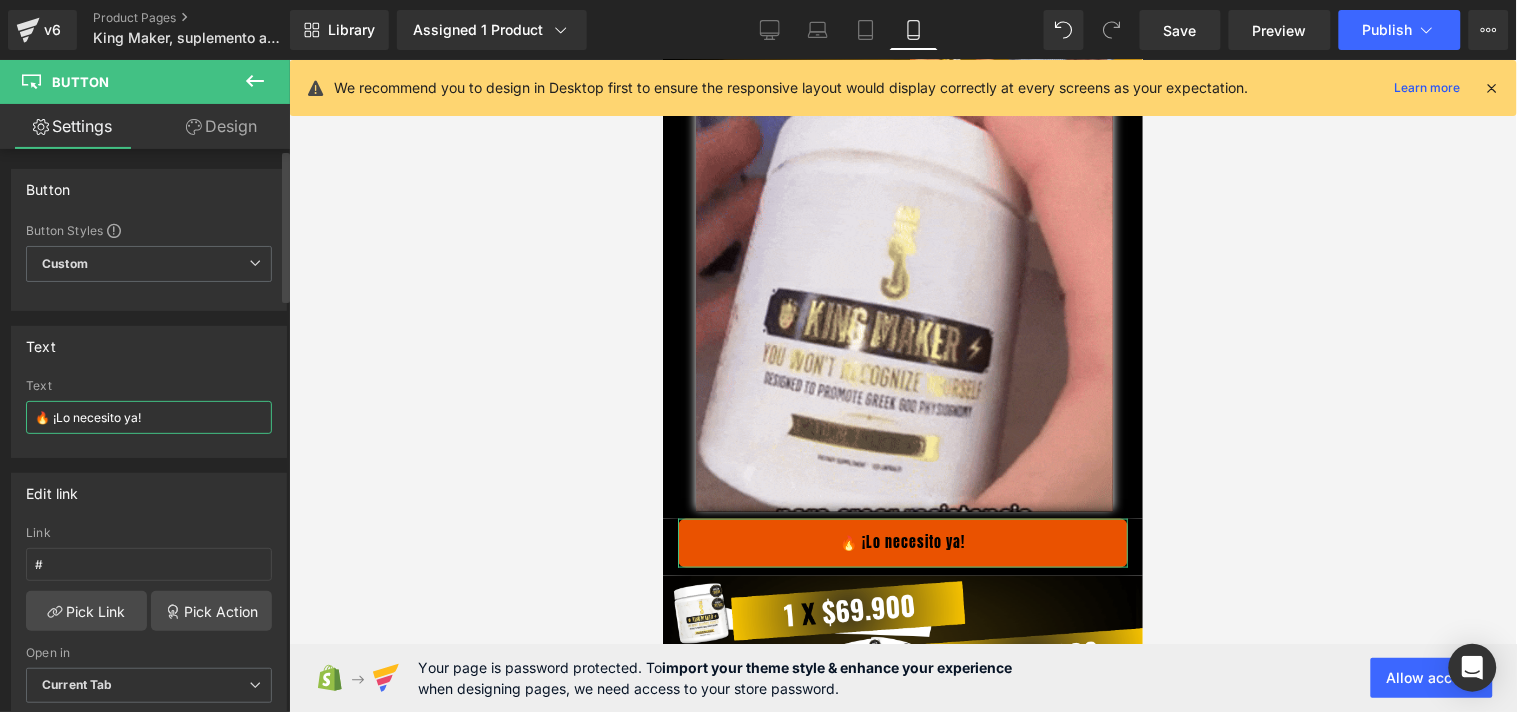 click on "🔥 ¡Lo necesito ya!" at bounding box center [149, 417] 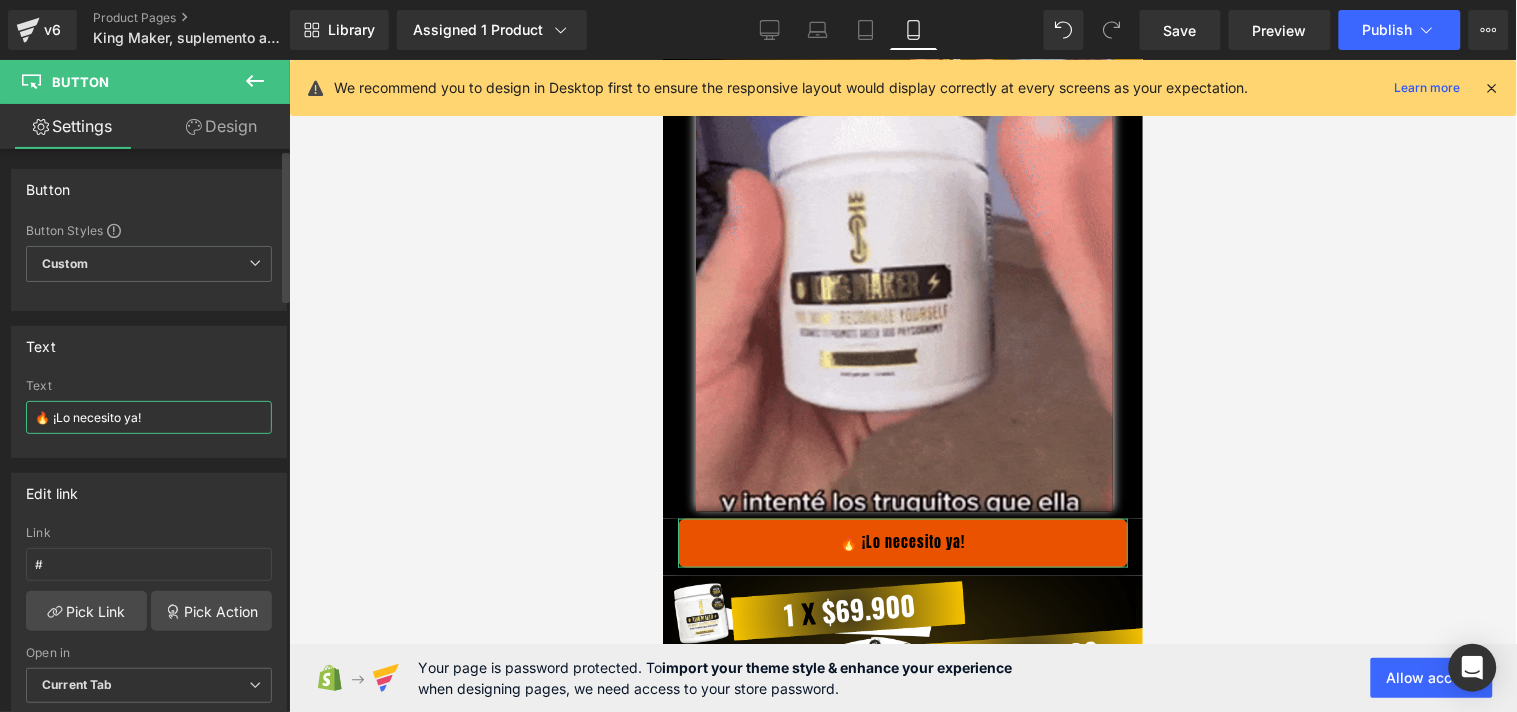 click on "🔥 ¡Lo necesito ya!" at bounding box center (149, 417) 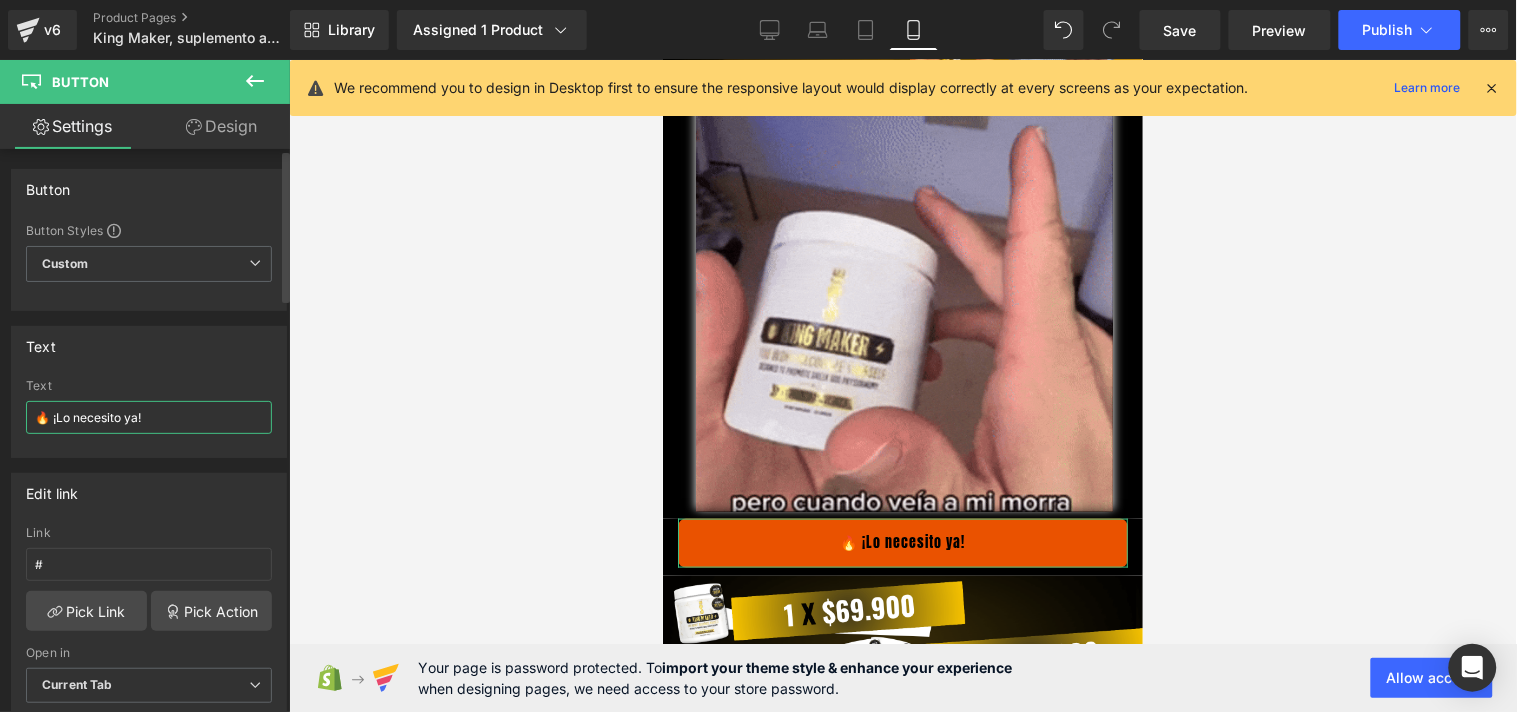 paste on "QUIERO MI PROMOCION 2X1" 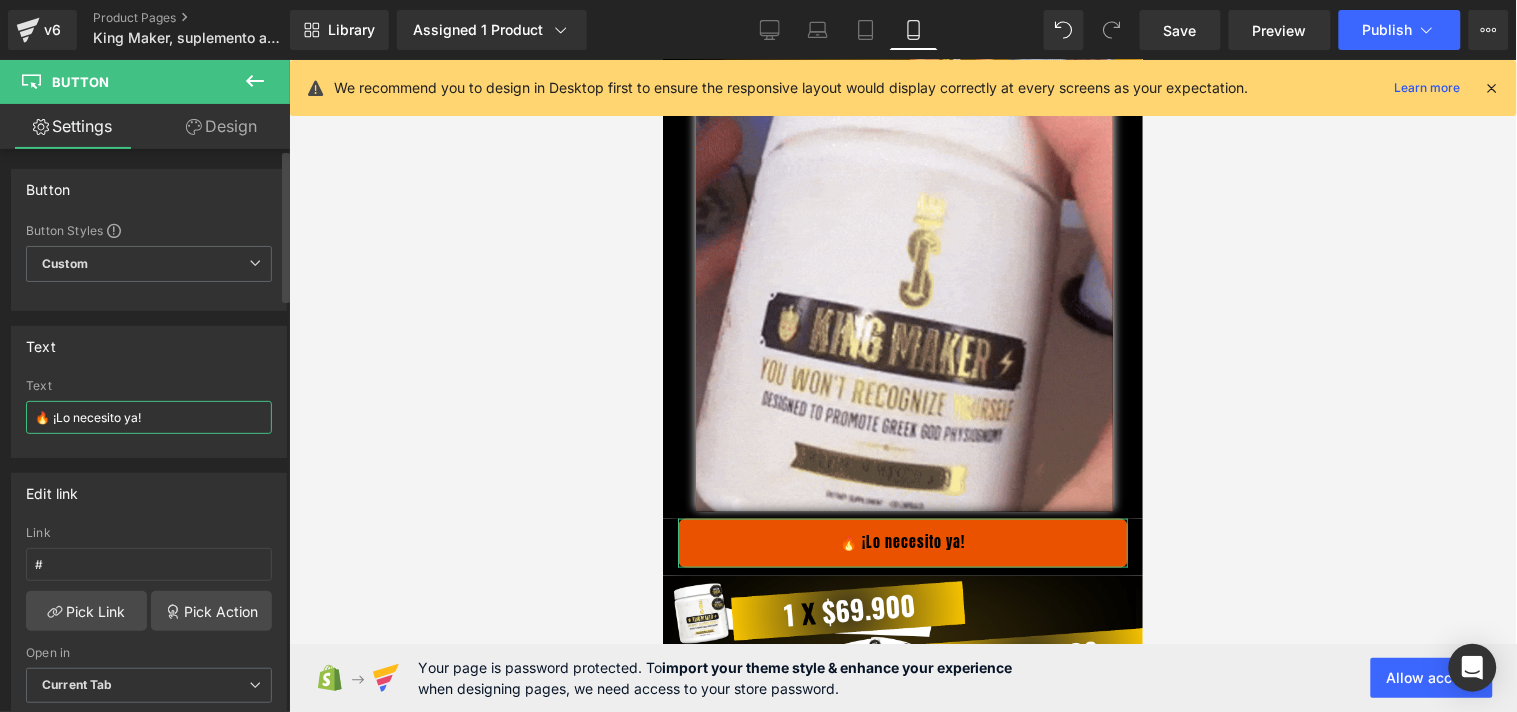 type on "QUIERO MI PROMOCION 2X1" 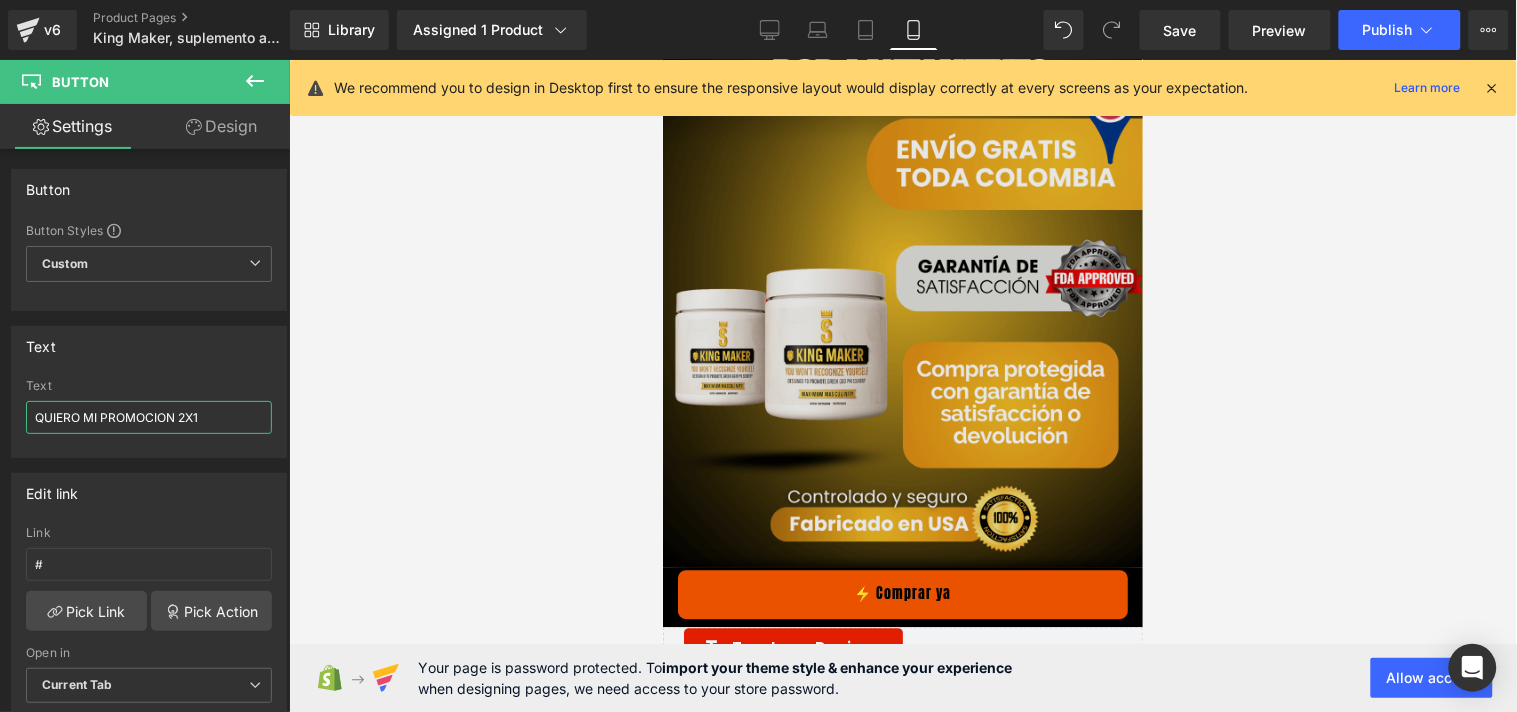 scroll, scrollTop: 5111, scrollLeft: 0, axis: vertical 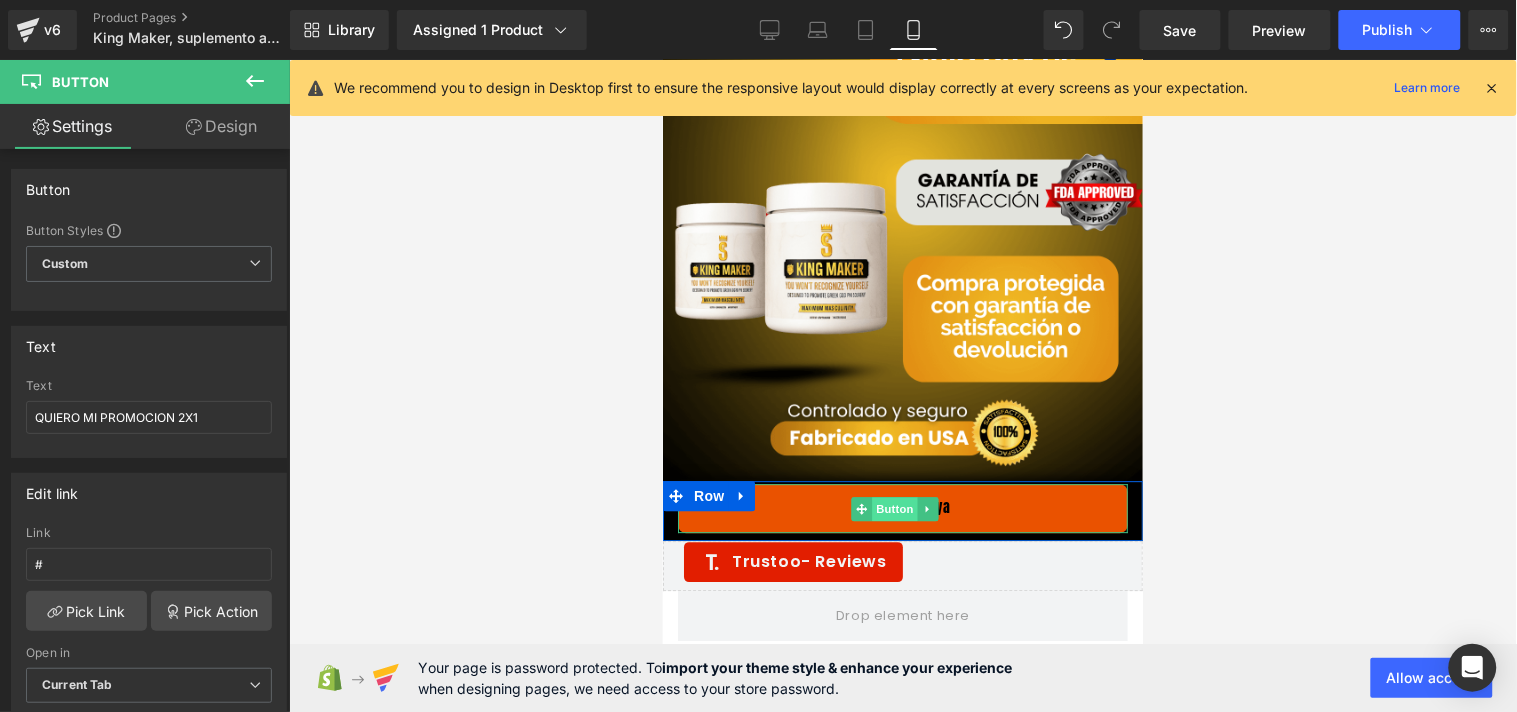 click on "Button" at bounding box center (894, 508) 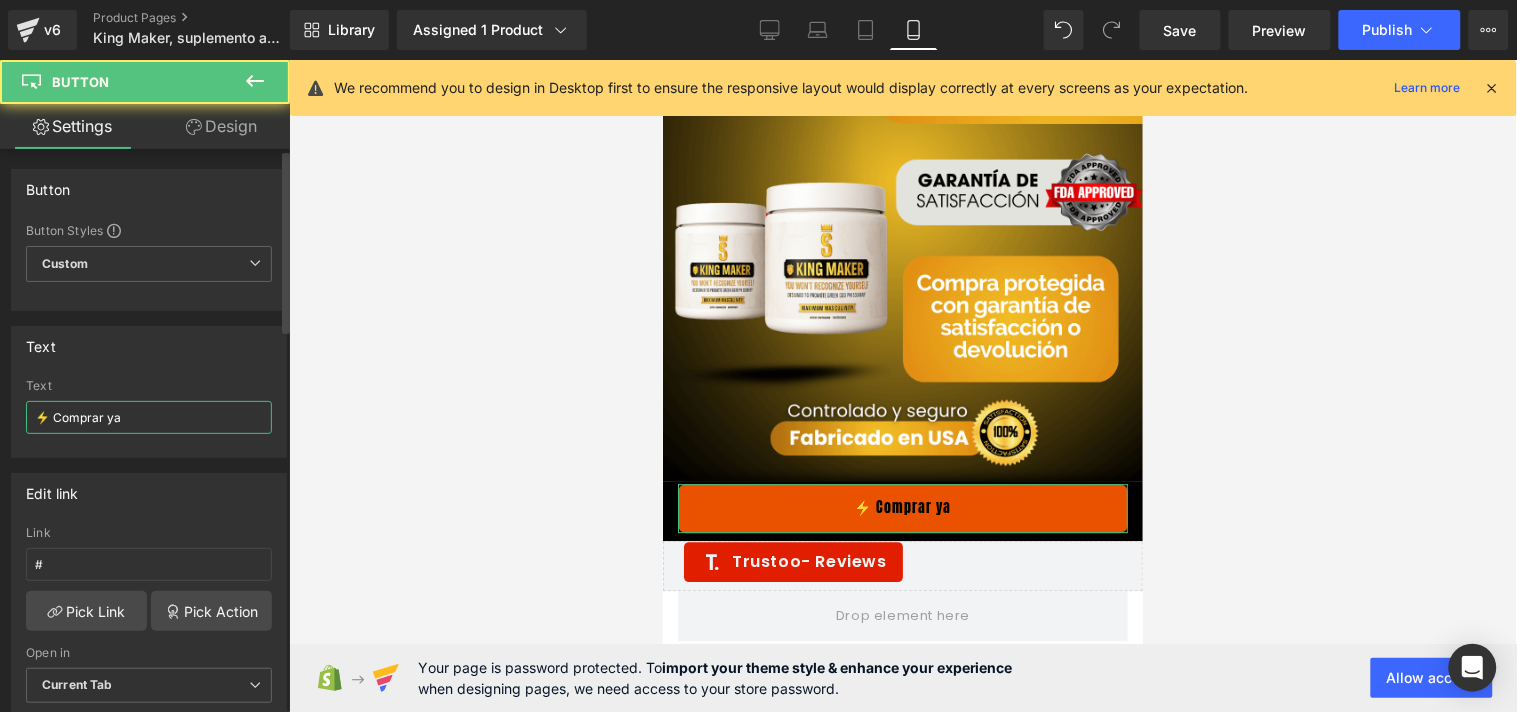 click on "⚡ Comprar ya" at bounding box center [149, 417] 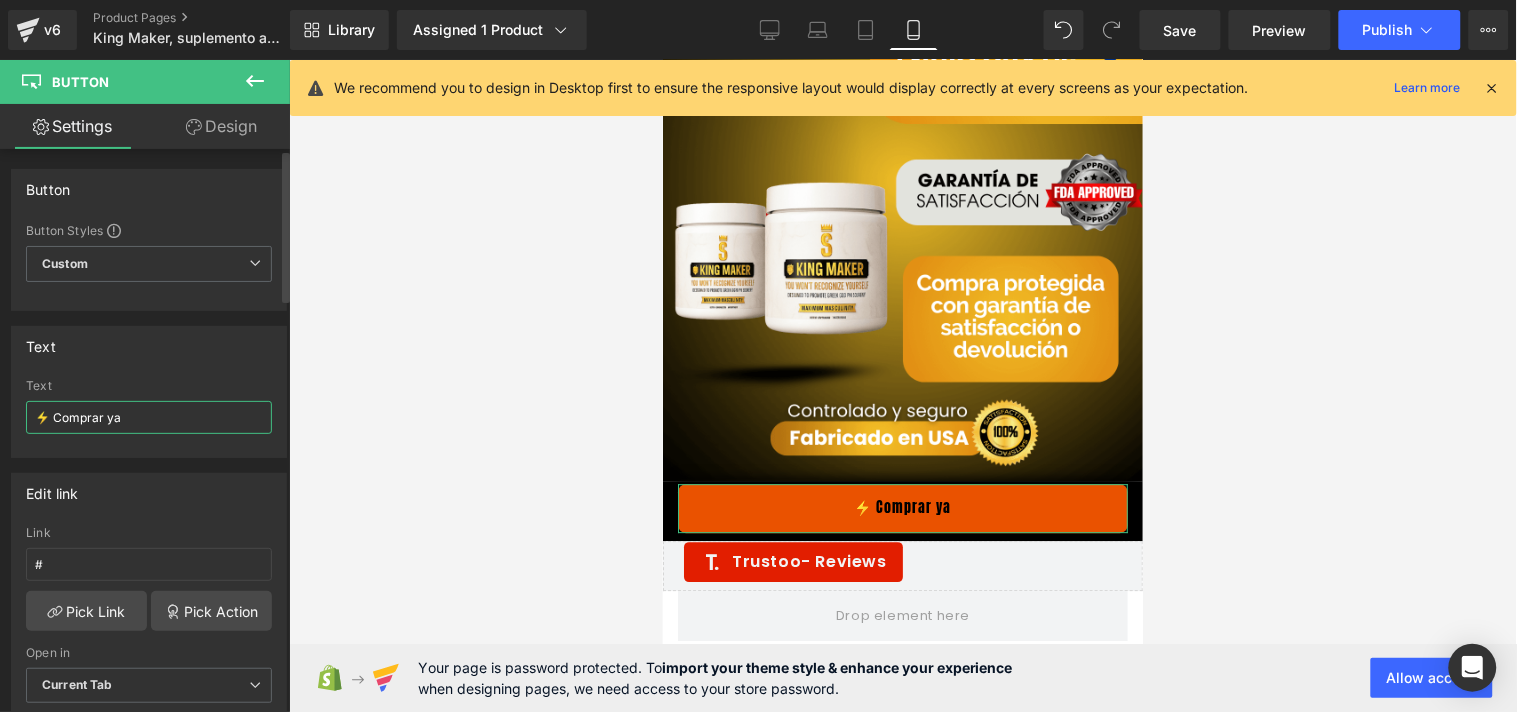 paste on "QUIERO MI PROMOCION 2X1" 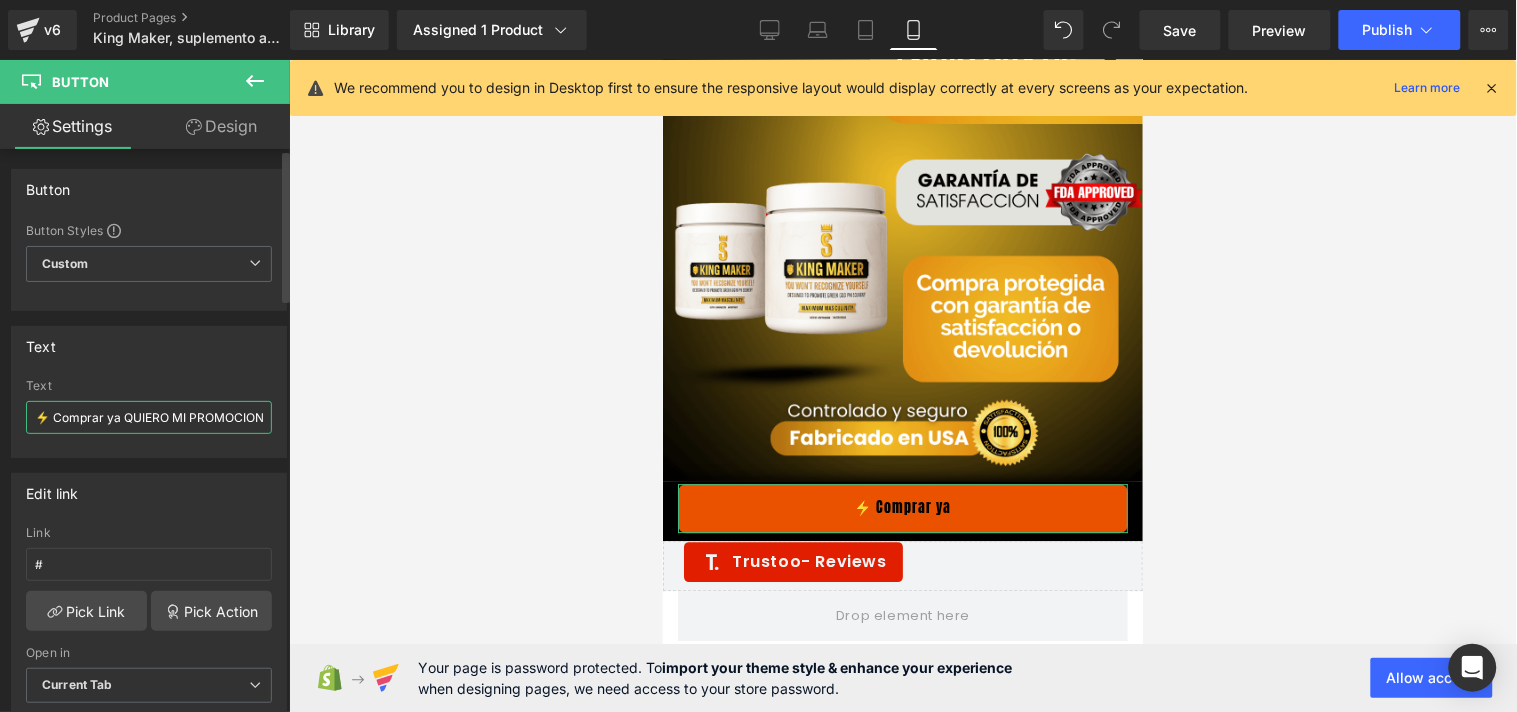 scroll, scrollTop: 0, scrollLeft: 33, axis: horizontal 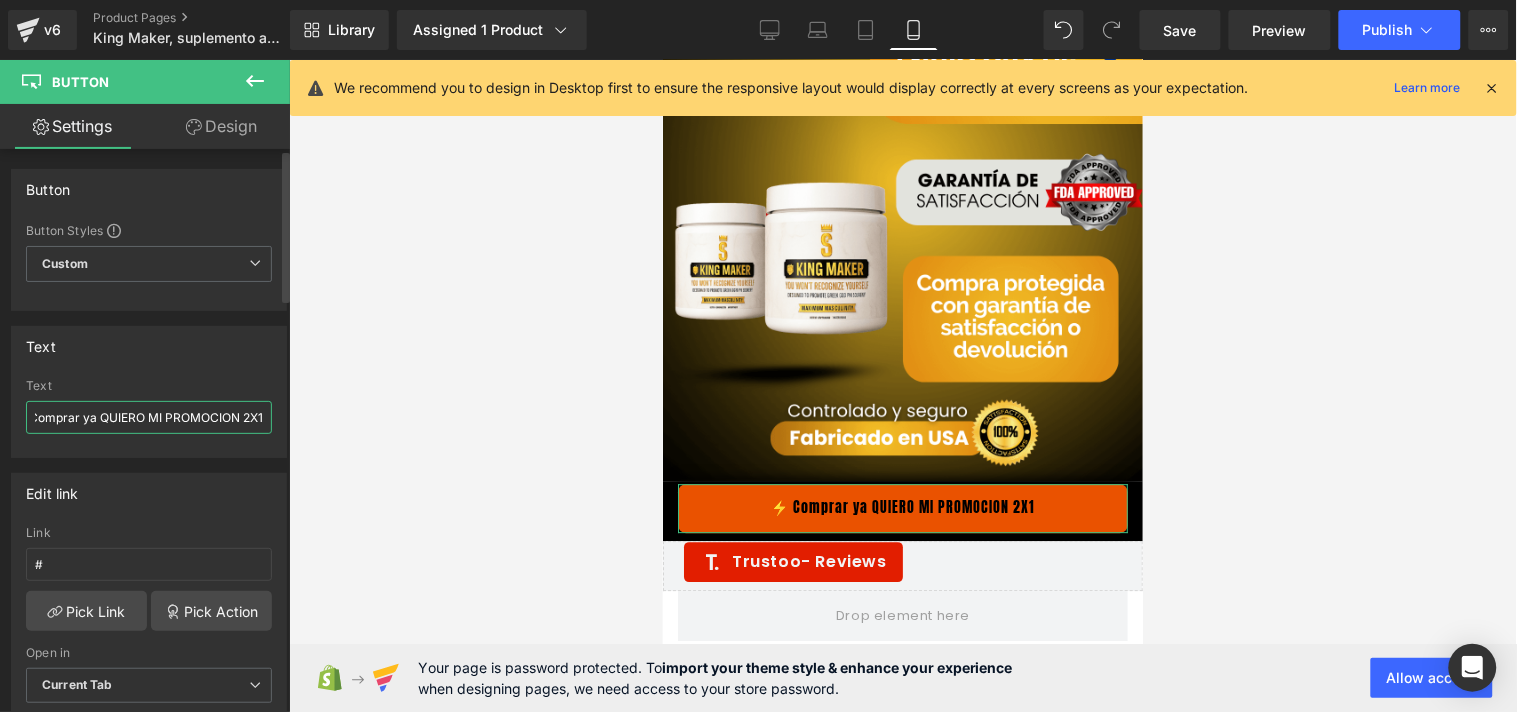 click on "⚡ Comprar ya QUIERO MI PROMOCION 2X1" at bounding box center [149, 417] 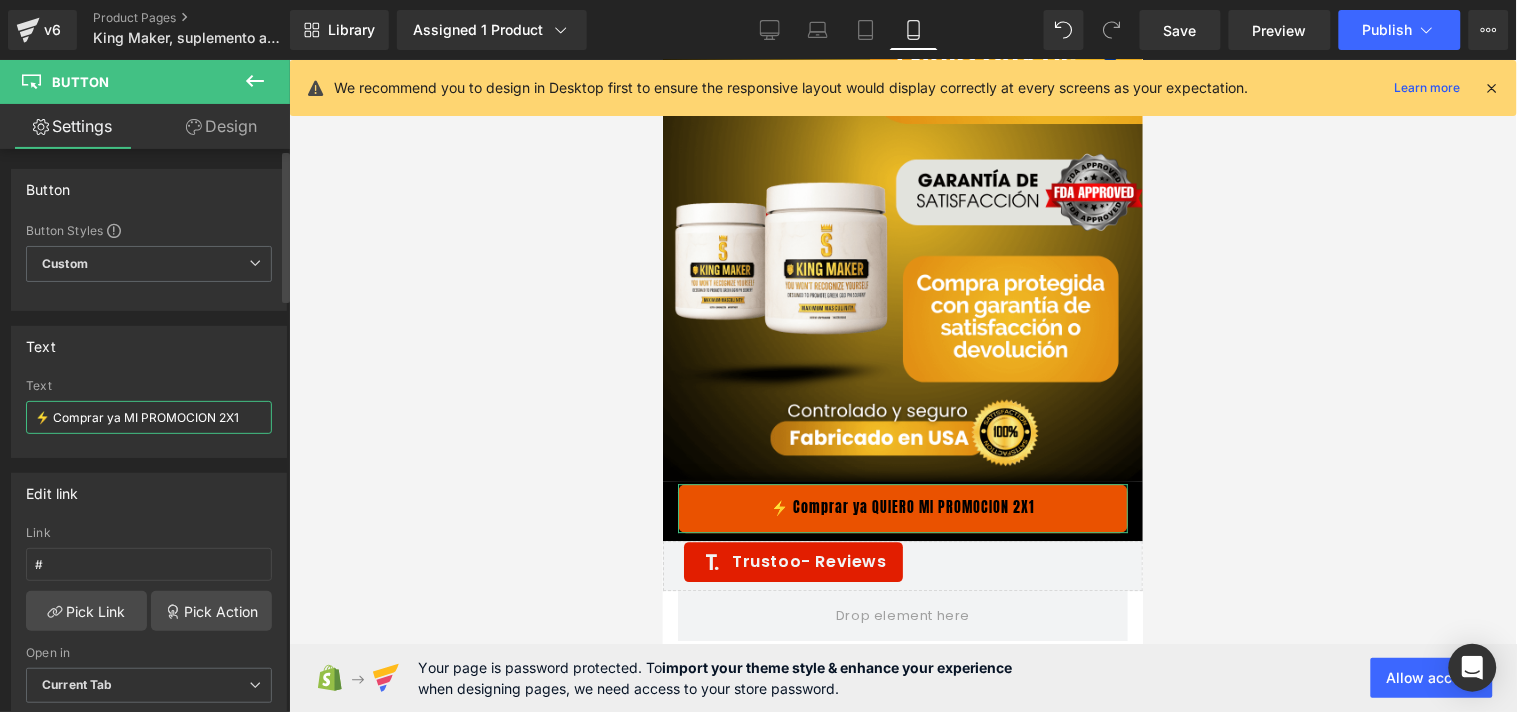 scroll, scrollTop: 0, scrollLeft: 0, axis: both 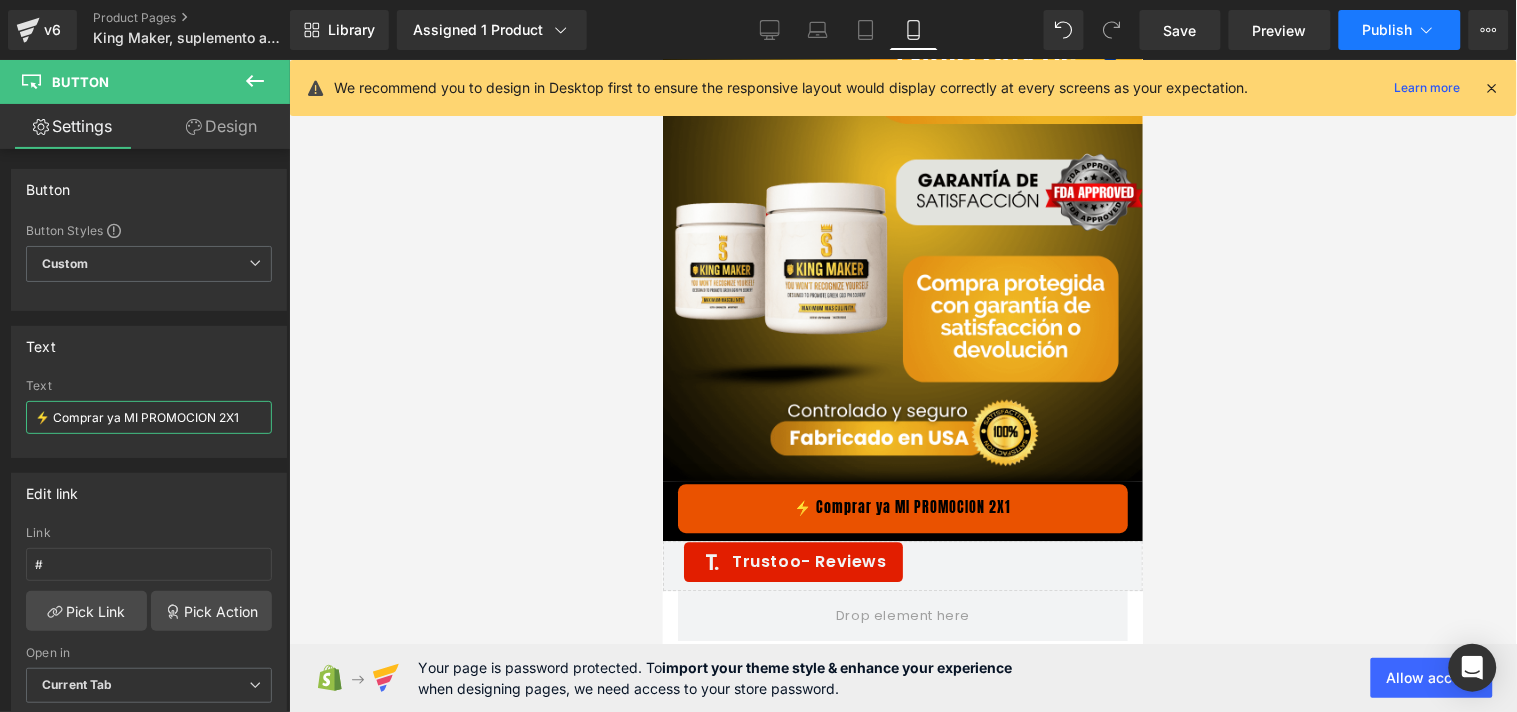 type on "⚡ Comprar ya MI PROMOCION 2X1" 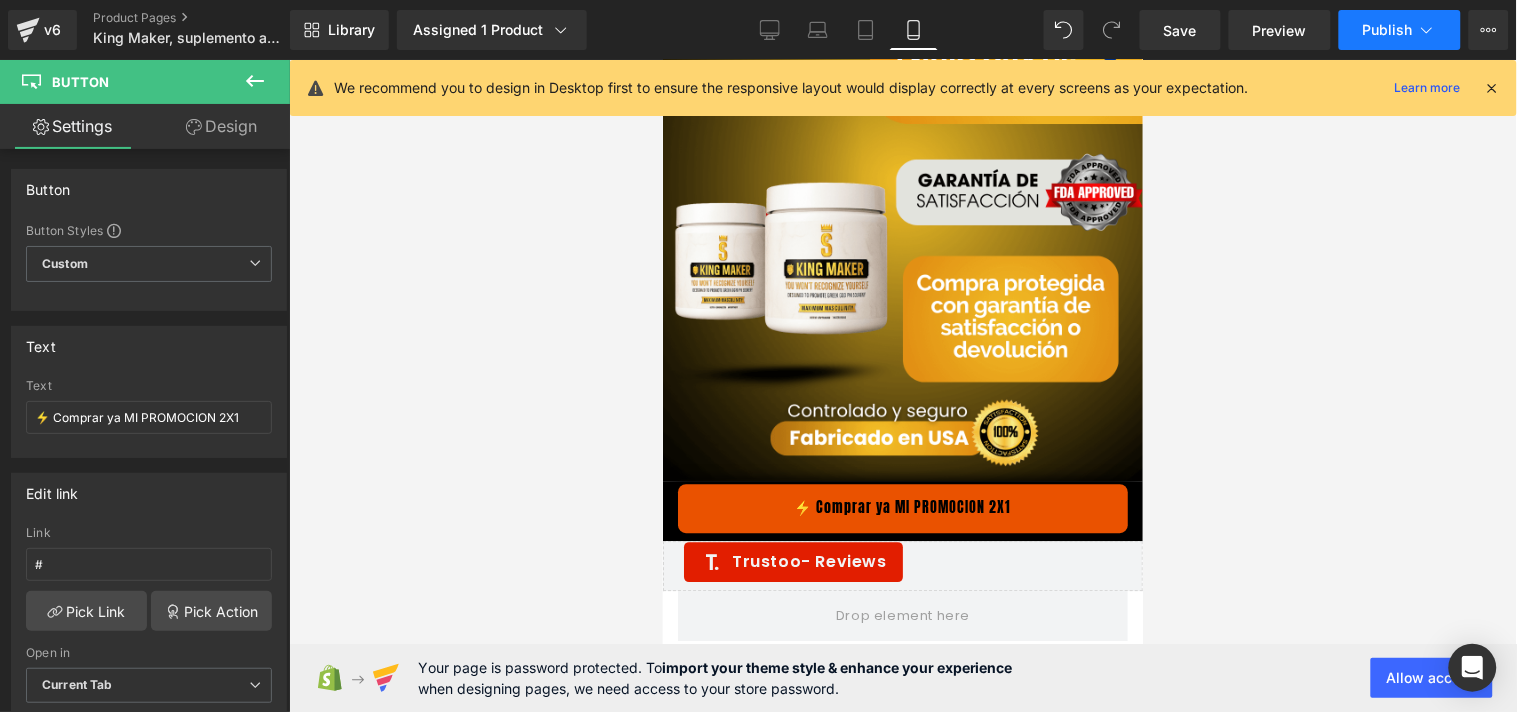 click on "Publish" at bounding box center (1388, 30) 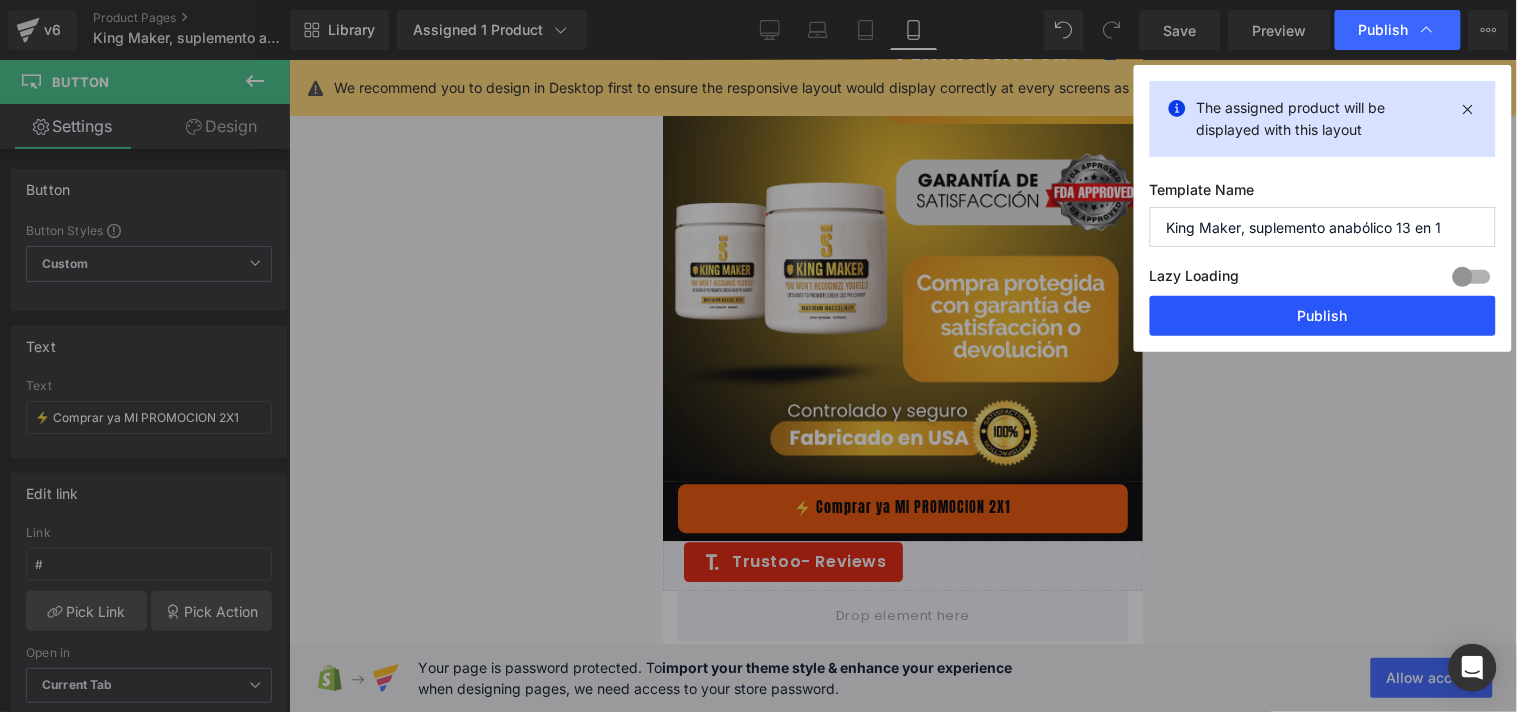 click on "Publish" at bounding box center (1323, 316) 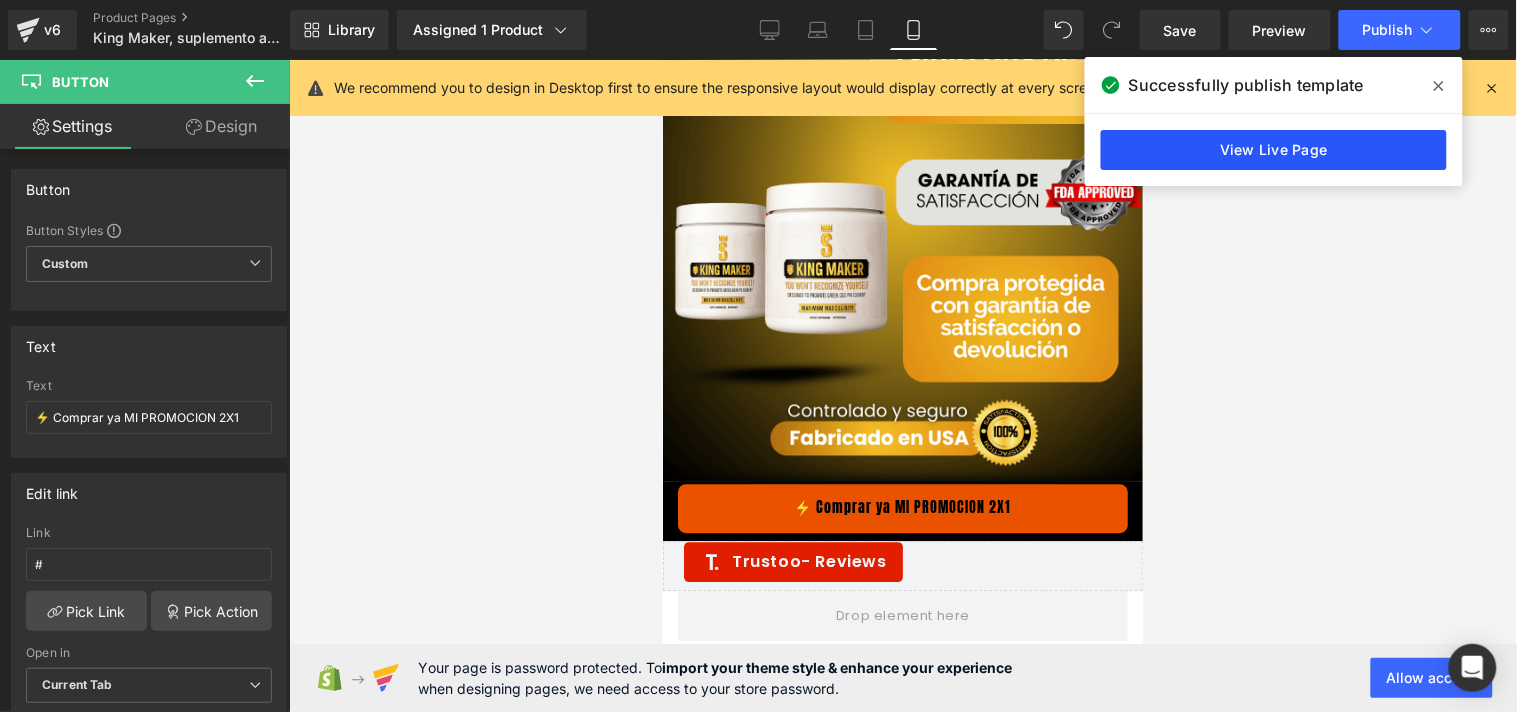 click on "View Live Page" at bounding box center (1274, 150) 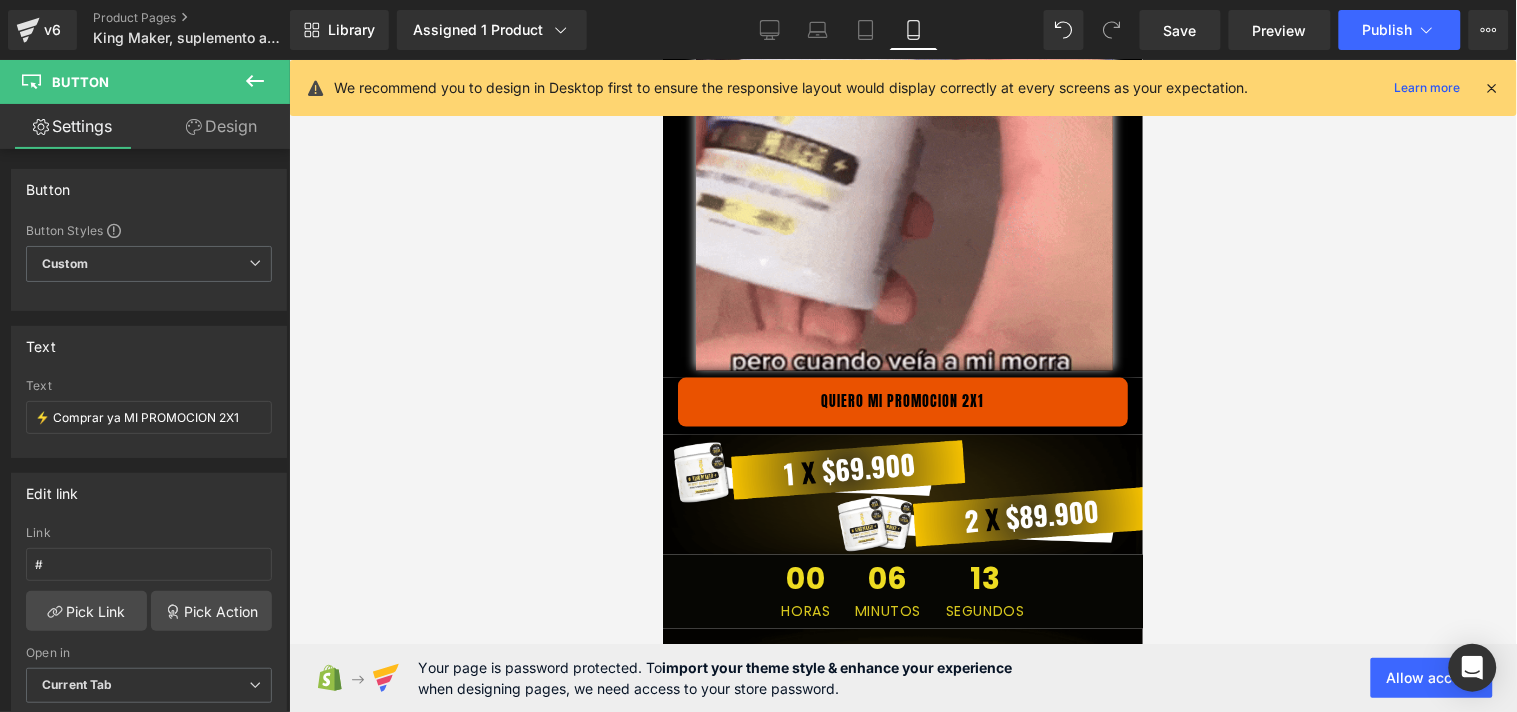 scroll, scrollTop: 4444, scrollLeft: 0, axis: vertical 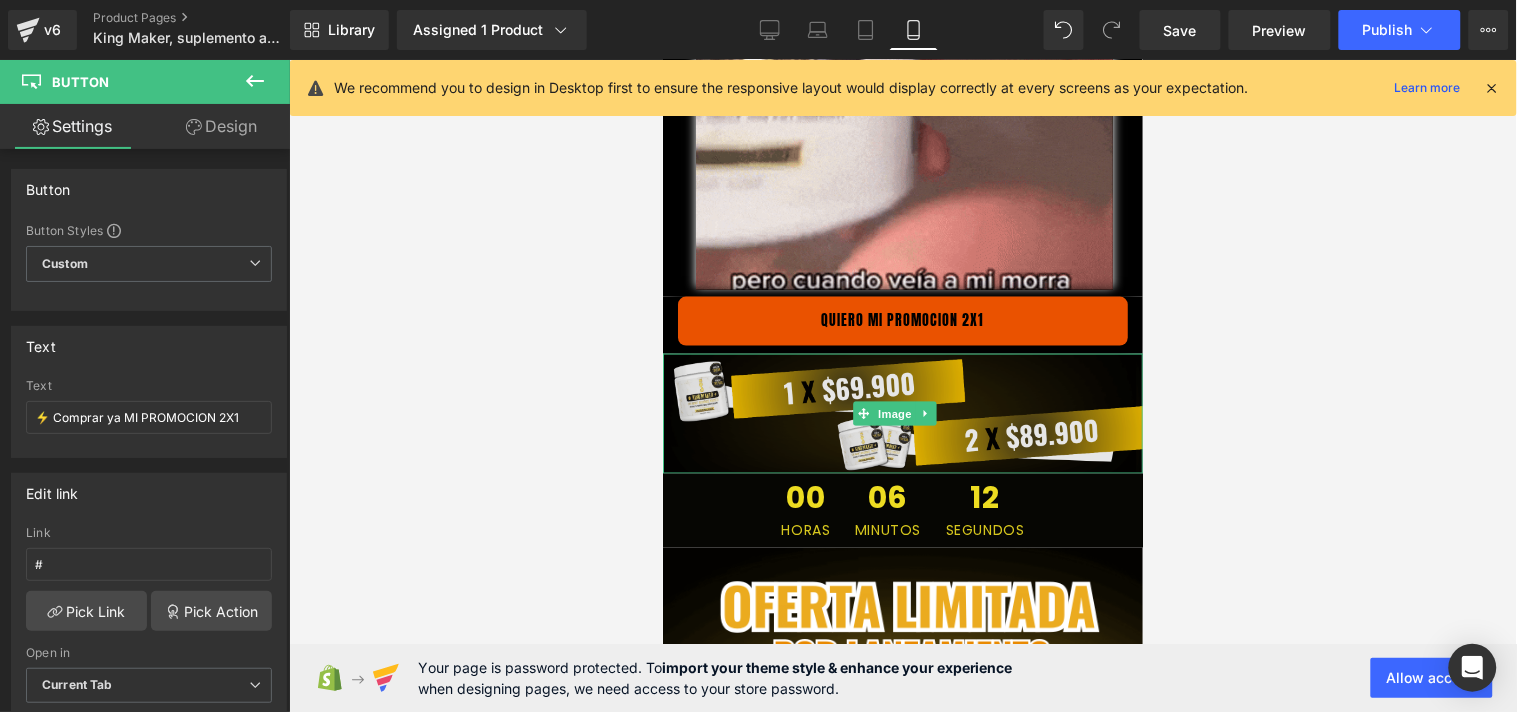 click at bounding box center [902, 413] 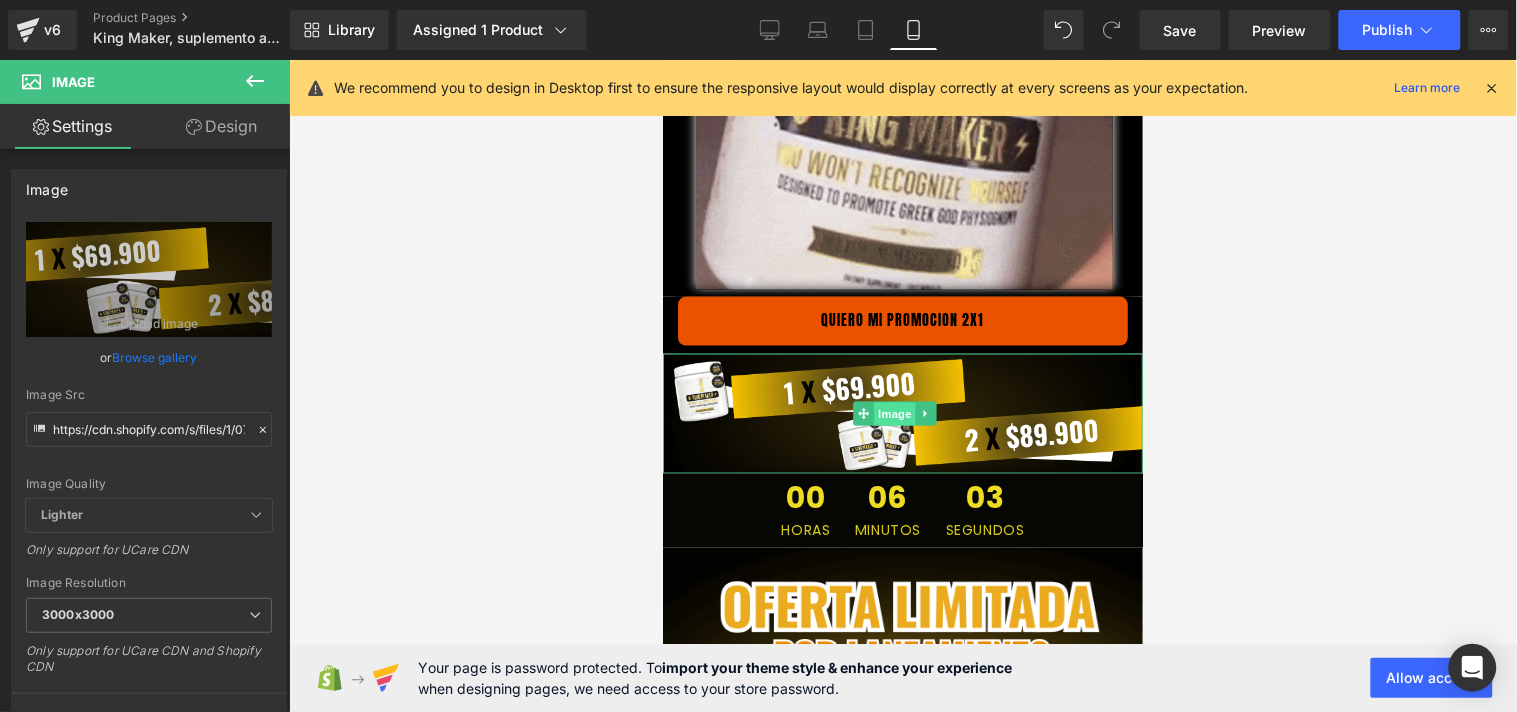 click on "Image" at bounding box center [894, 414] 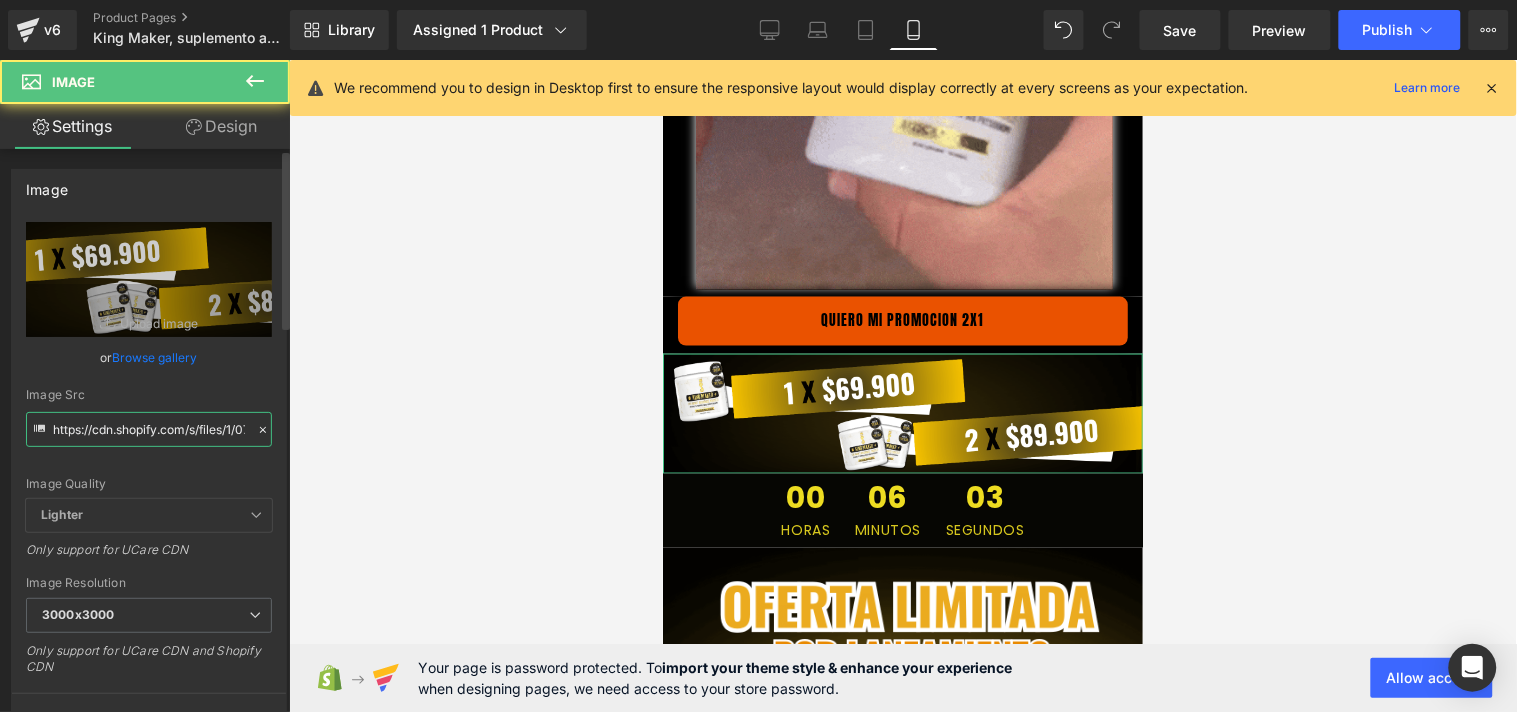 click on "https://cdn.shopify.com/s/files/1/0702/7716/9456/files/6_8_3000x3000.png?v=1749251000" at bounding box center (149, 429) 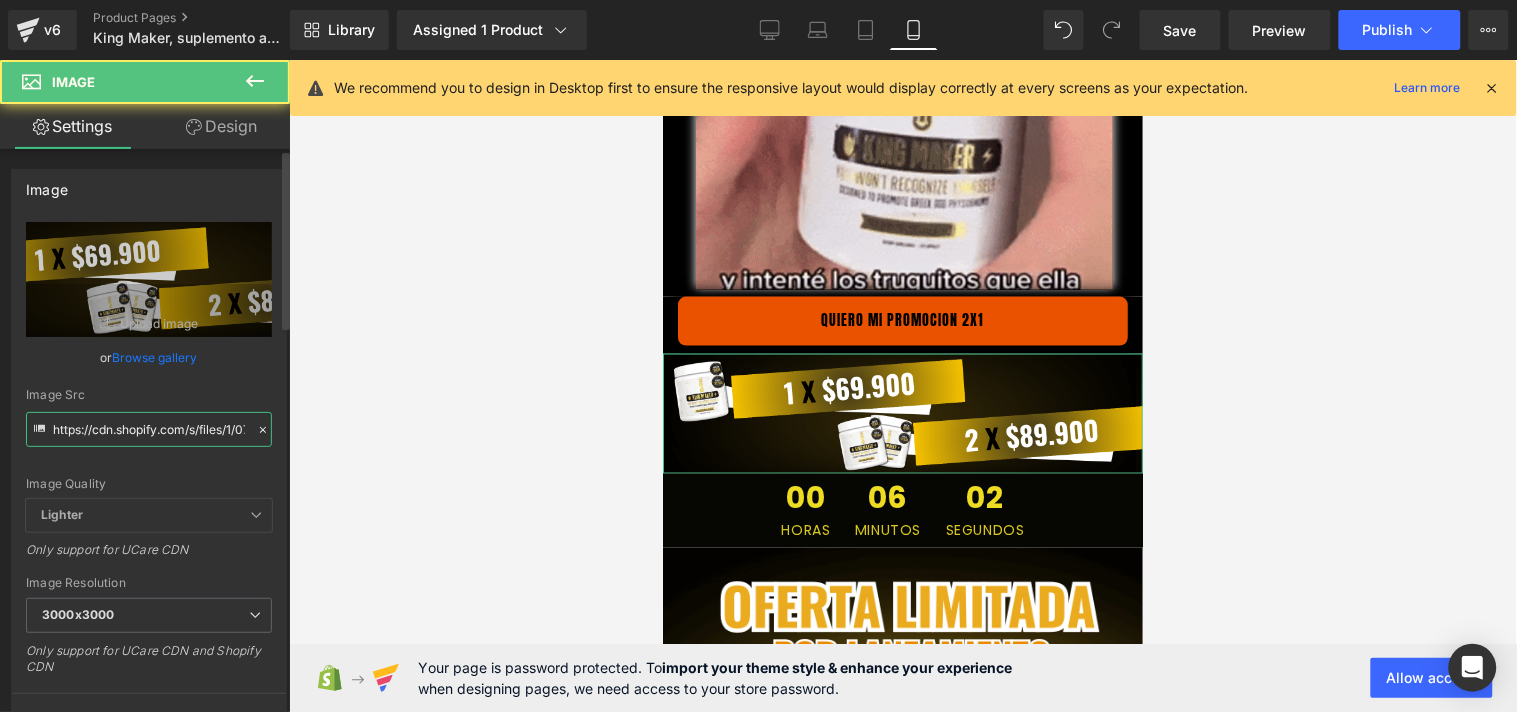 click on "https://cdn.shopify.com/s/files/1/0702/7716/9456/files/6_8_3000x3000.png?v=1749251000" at bounding box center [149, 429] 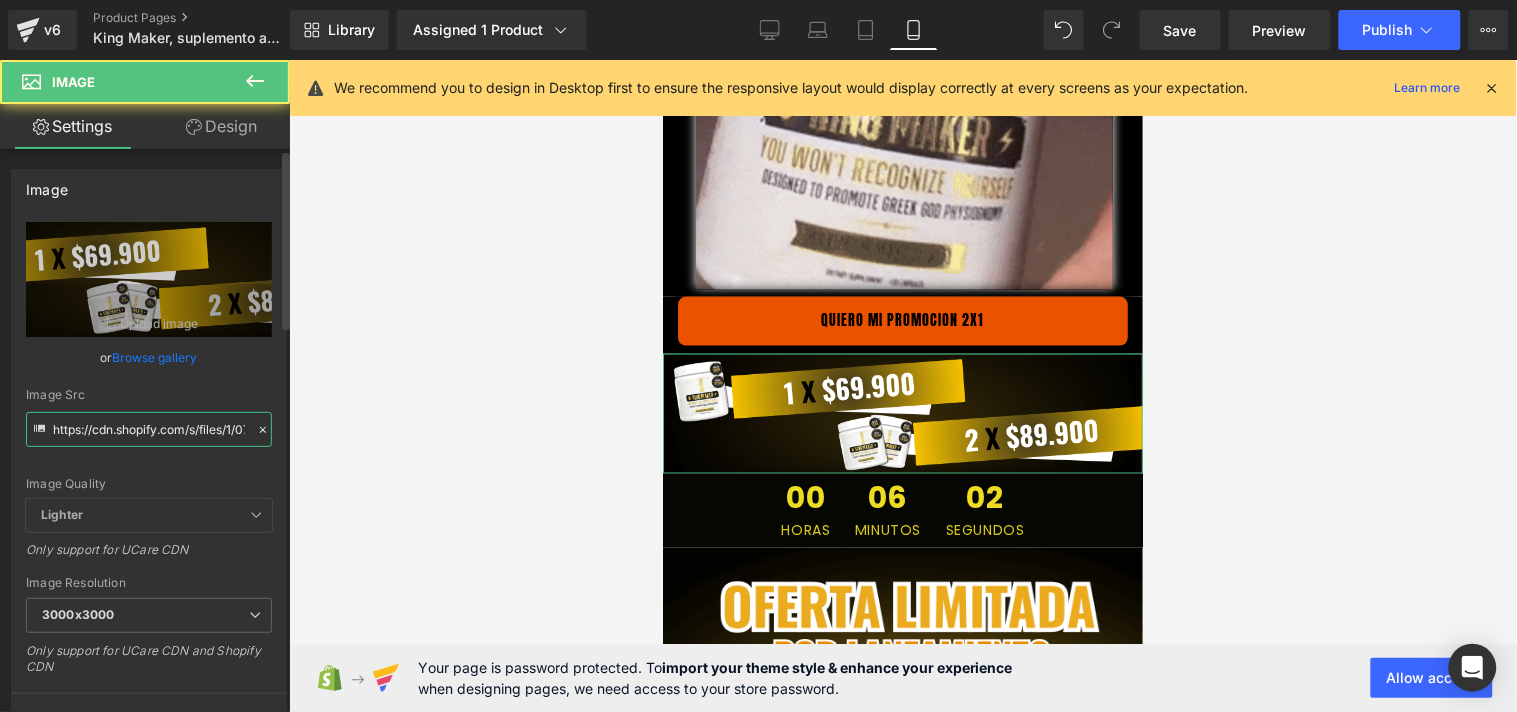 click on "https://cdn.shopify.com/s/files/1/0702/7716/9456/files/6_8_3000x3000.png?v=1749251000" at bounding box center (149, 429) 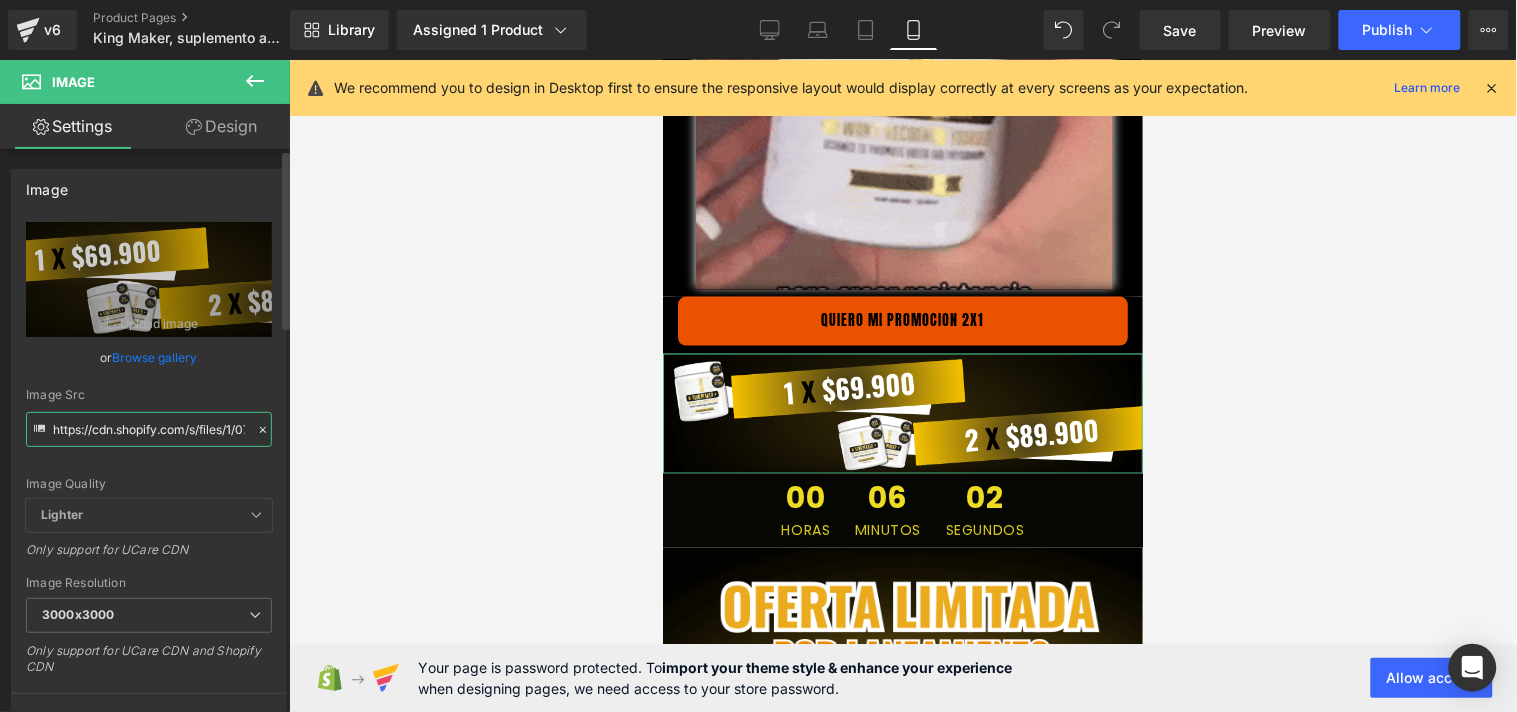scroll, scrollTop: 0, scrollLeft: 351, axis: horizontal 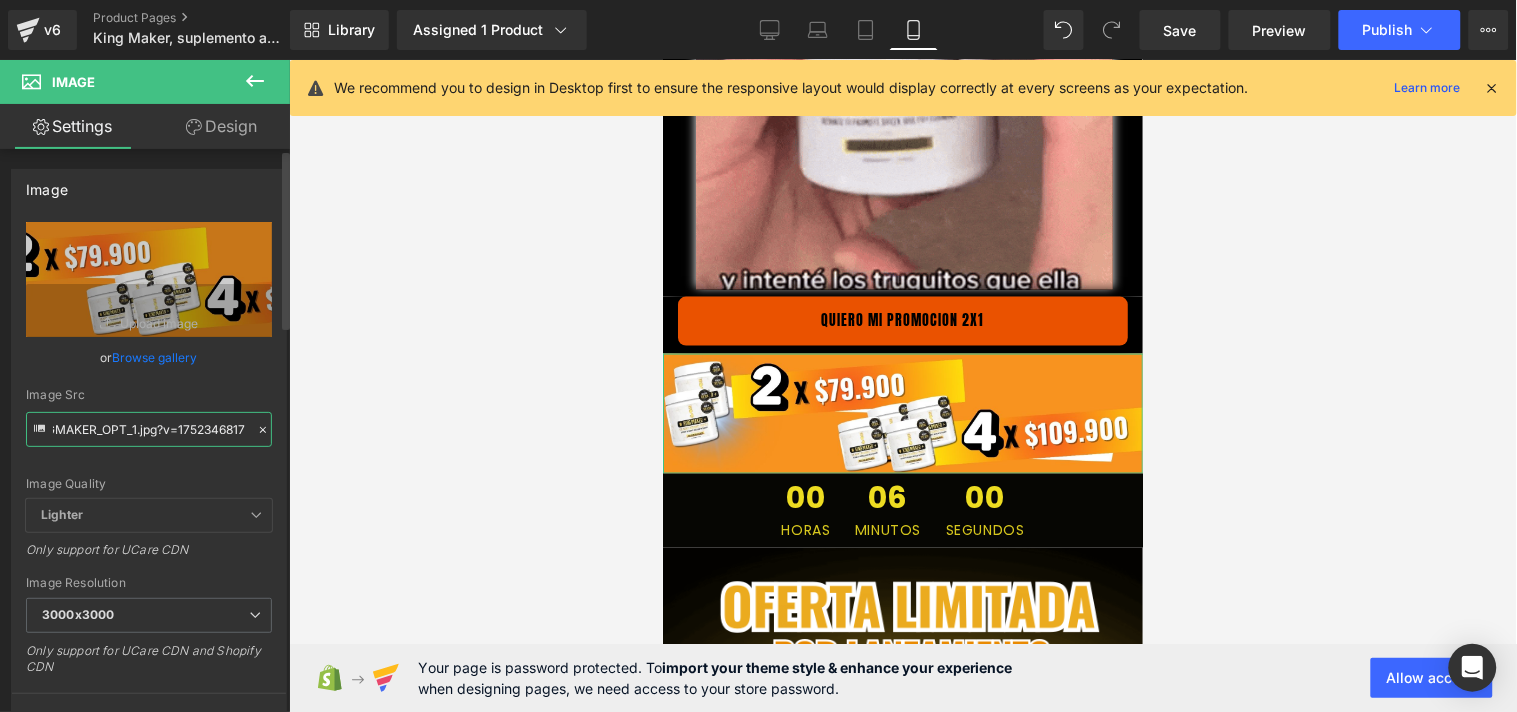 type on "https://cdn.shopify.com/s/files/1/0702/7716/9456/files/KINGMAKER_OPT_1_3000x3000.jpg?v=1752346817" 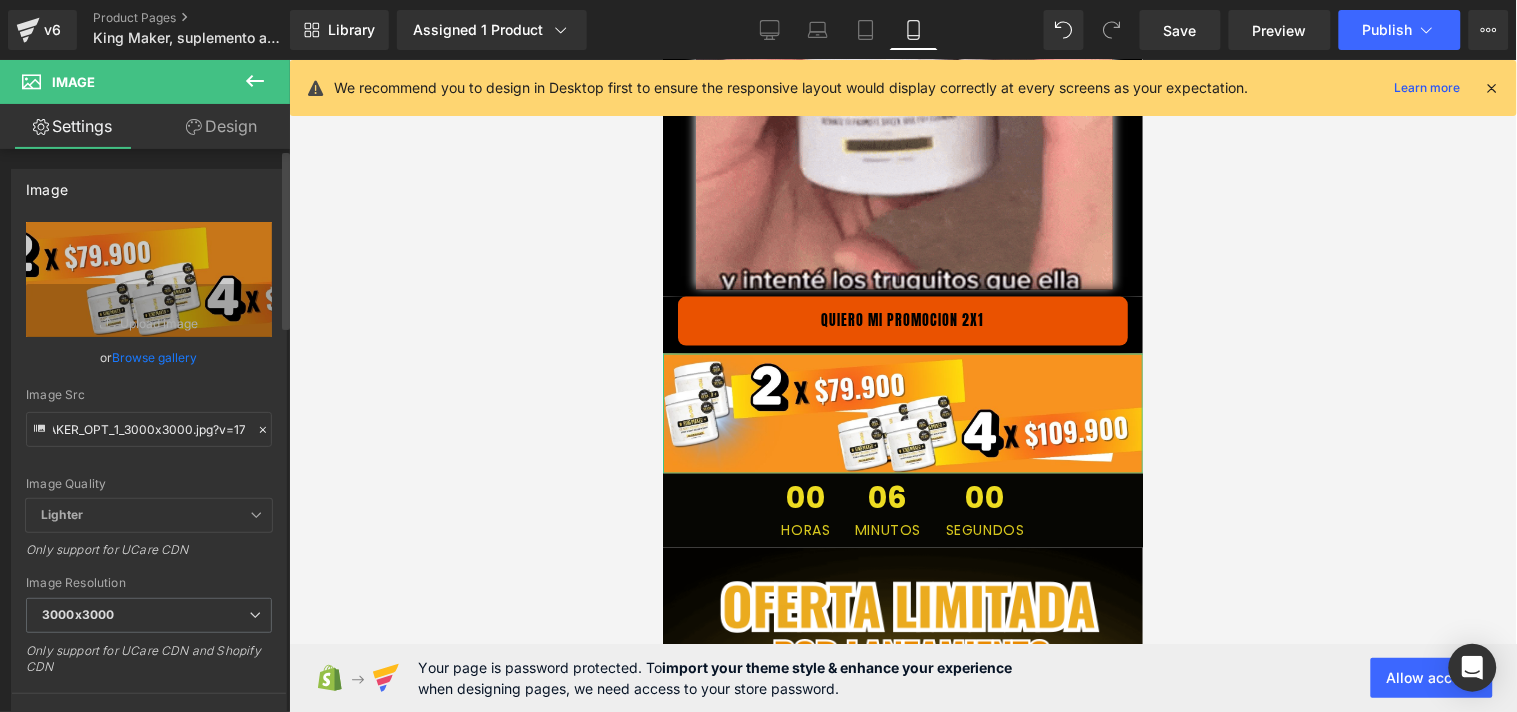 scroll, scrollTop: 0, scrollLeft: 0, axis: both 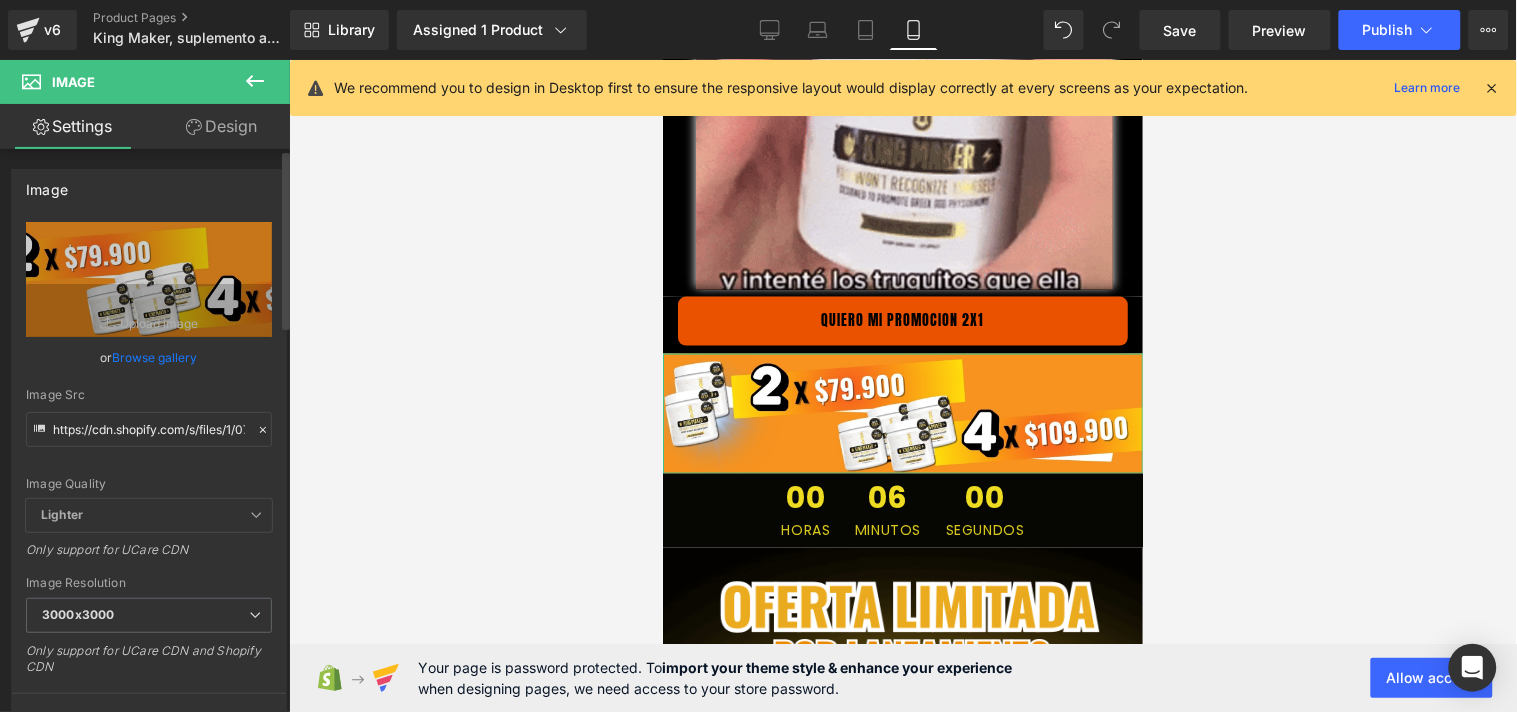 click on "Image Quality Lighter Lightest
Lighter
Lighter Lightest Only support for UCare CDN" at bounding box center (149, 360) 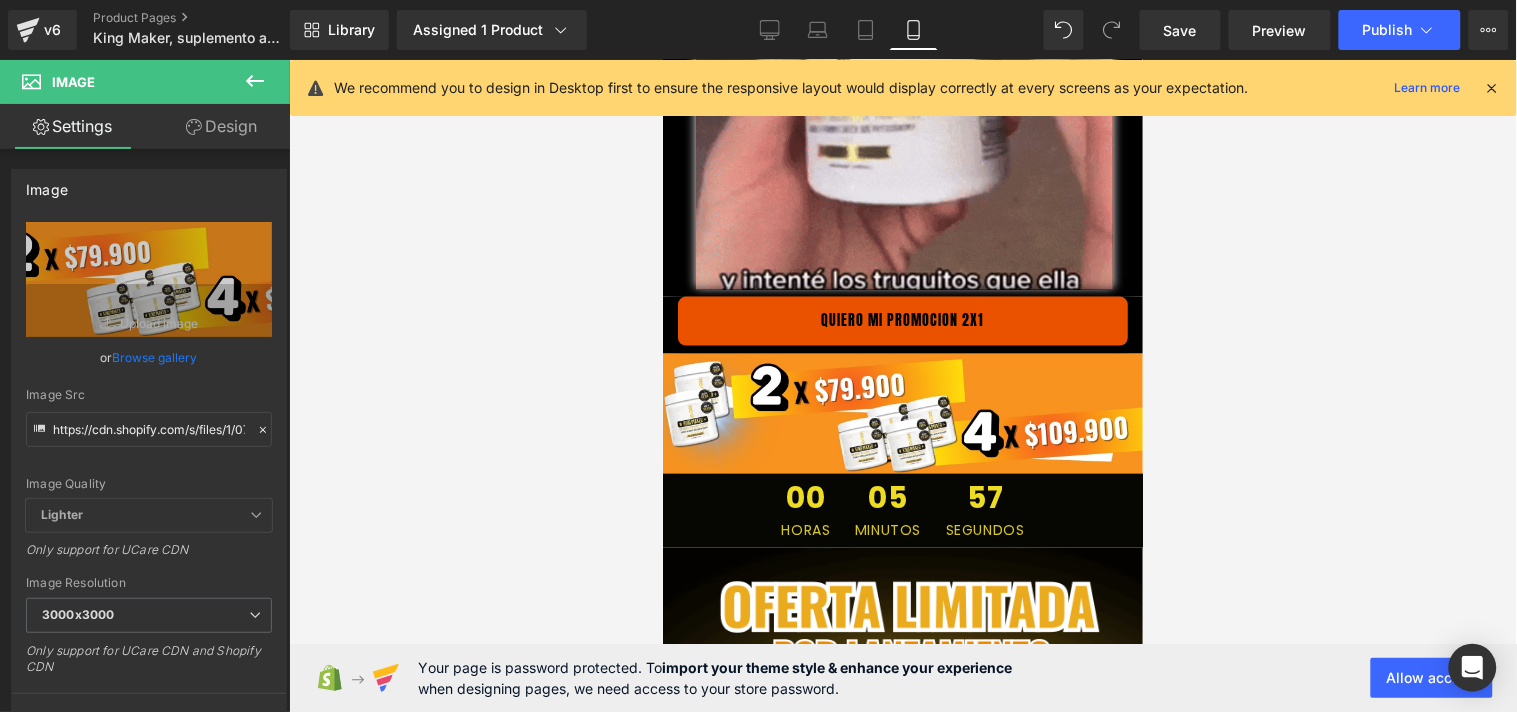 scroll, scrollTop: 4222, scrollLeft: 0, axis: vertical 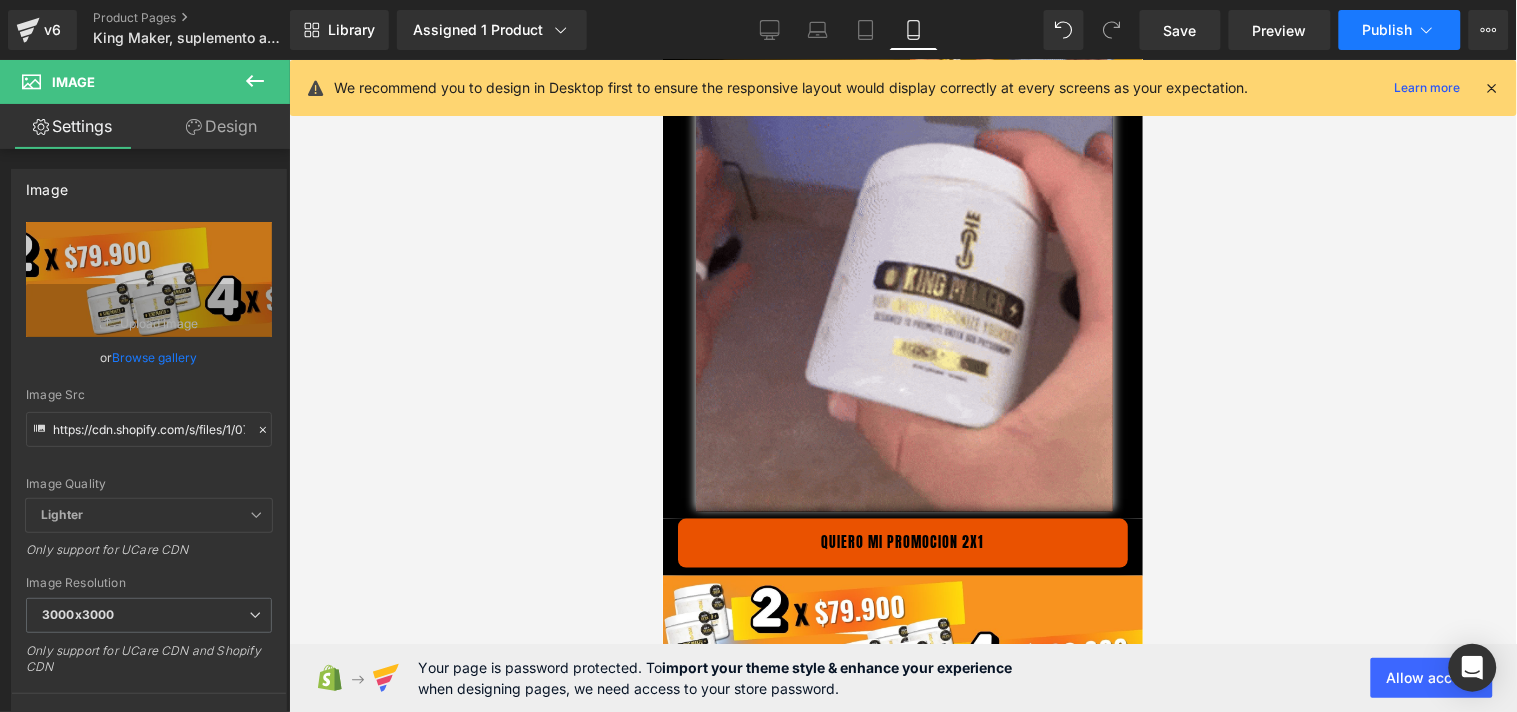 click on "Publish" at bounding box center (1388, 30) 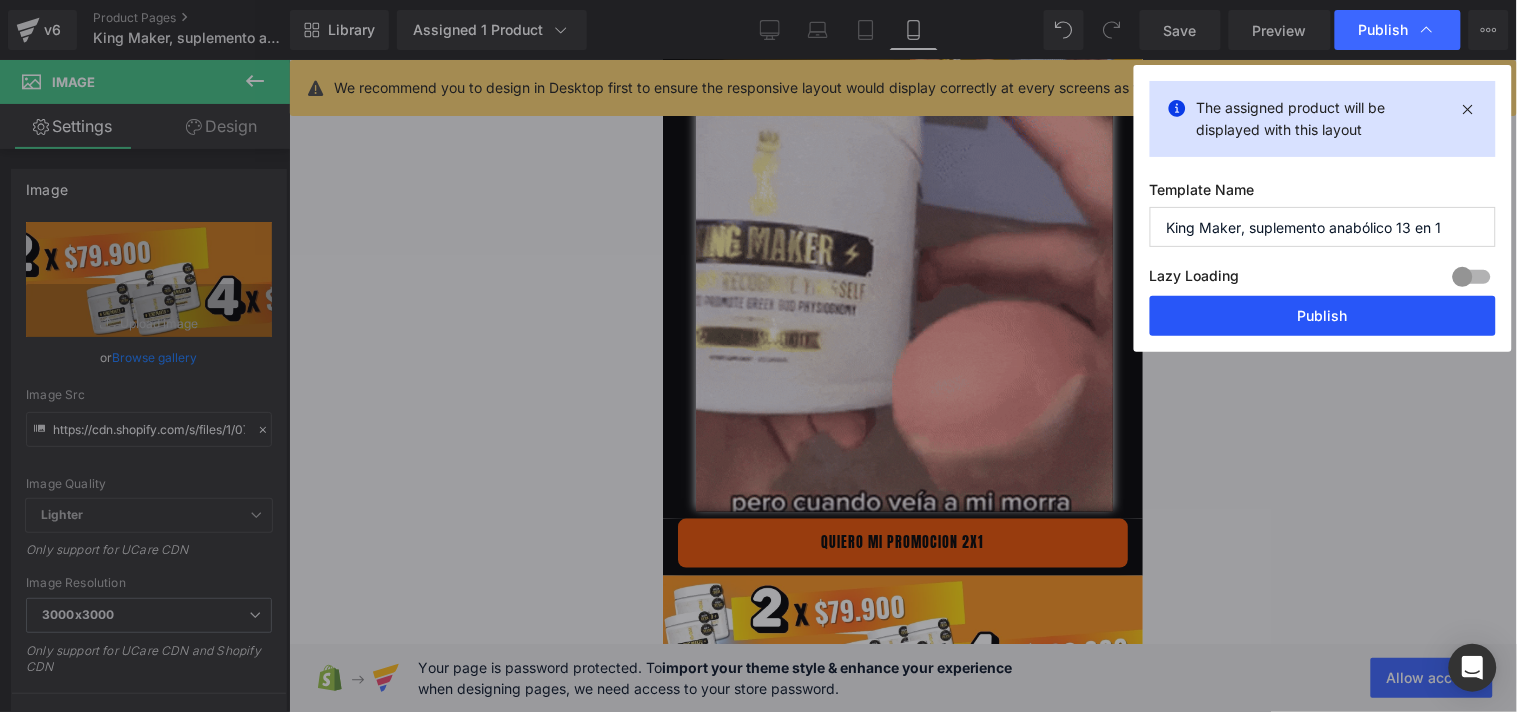 click on "Publish" at bounding box center [1323, 316] 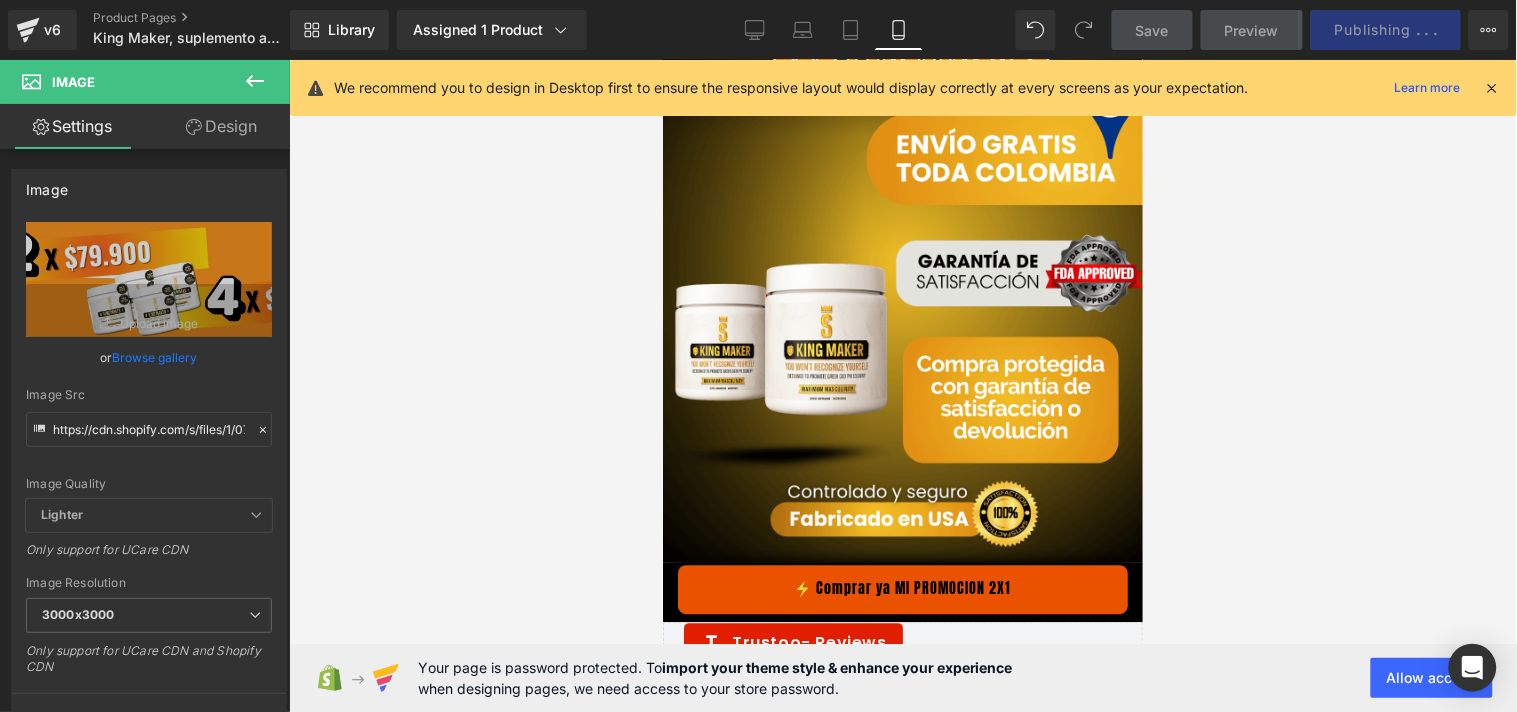 scroll, scrollTop: 5111, scrollLeft: 0, axis: vertical 